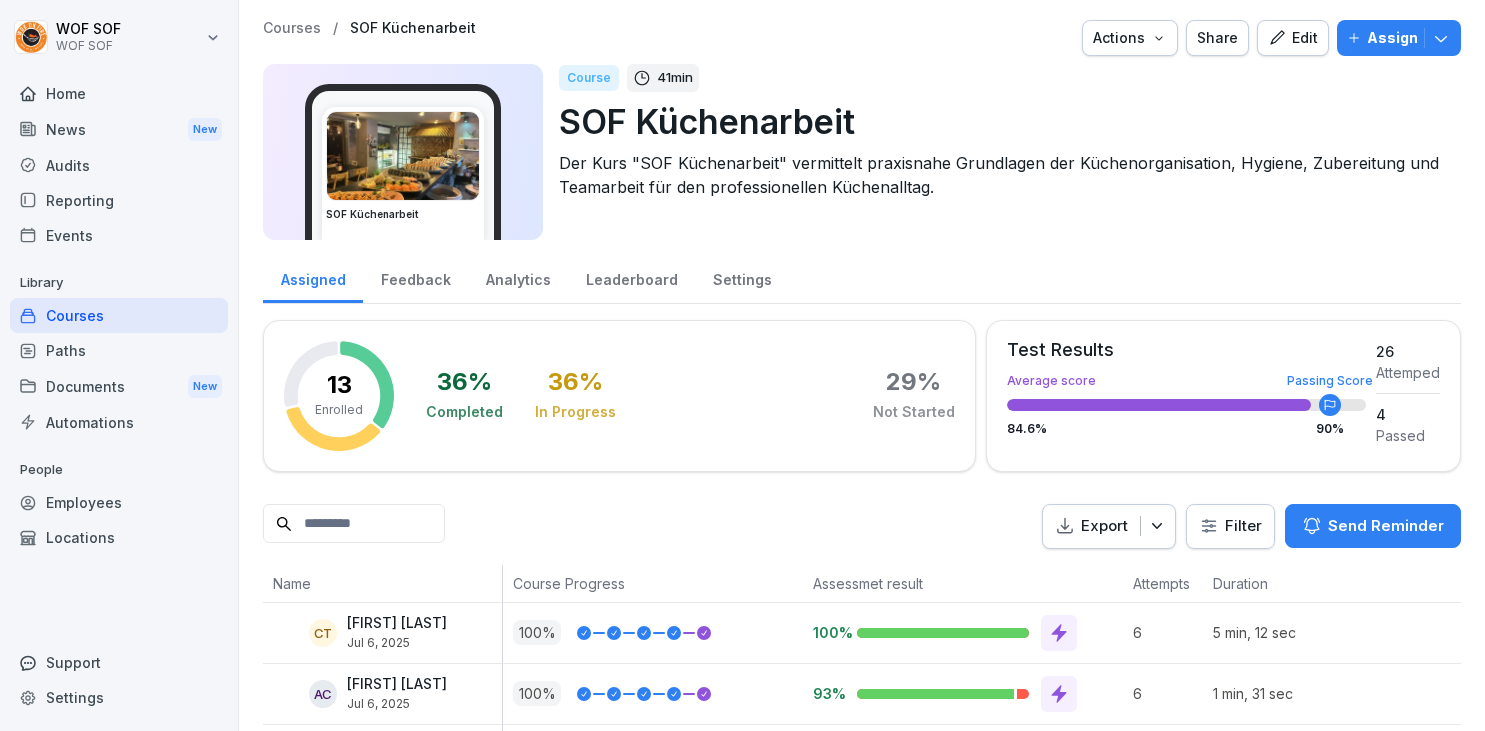 scroll, scrollTop: 0, scrollLeft: 0, axis: both 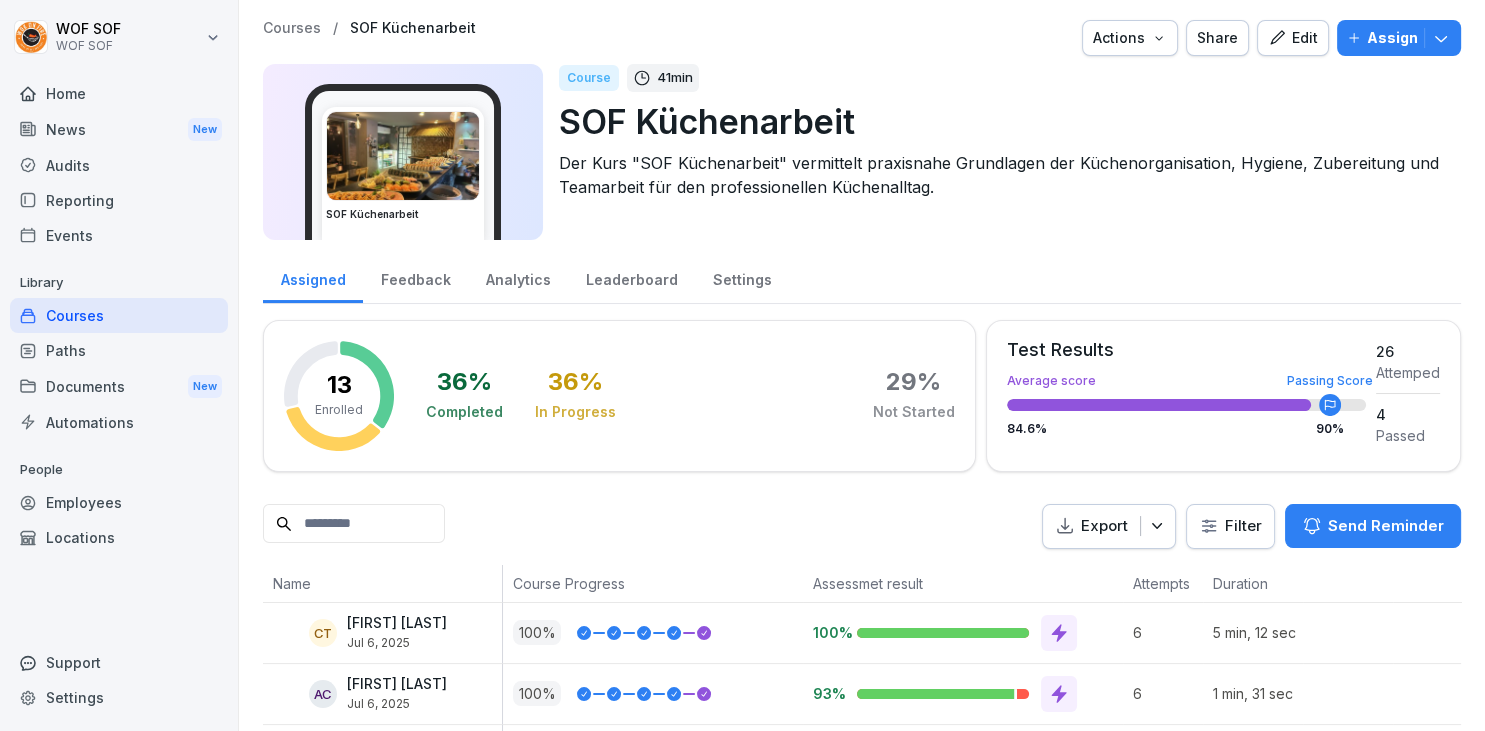 click on "Edit" at bounding box center [1293, 38] 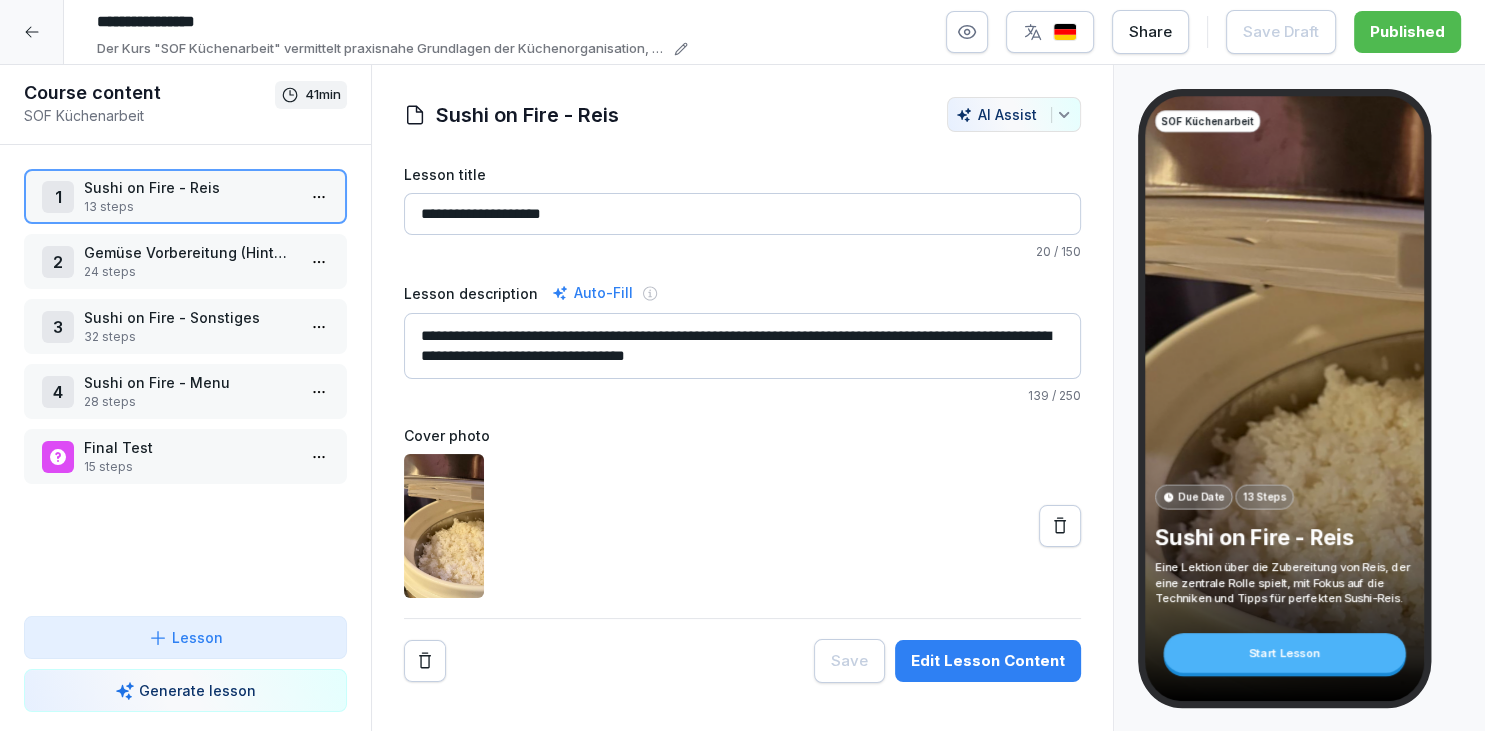click at bounding box center (1065, 32) 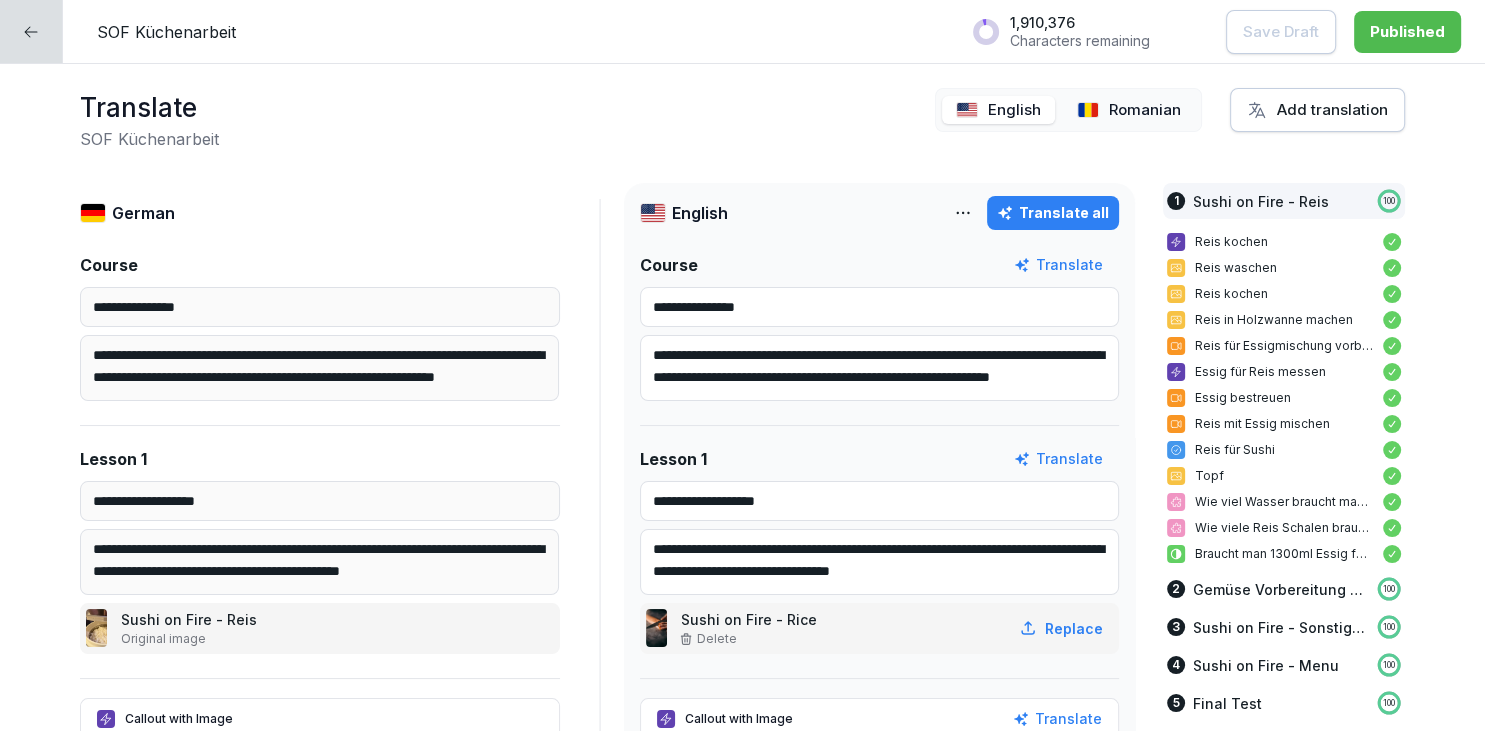 click on "Add translation" at bounding box center [1317, 110] 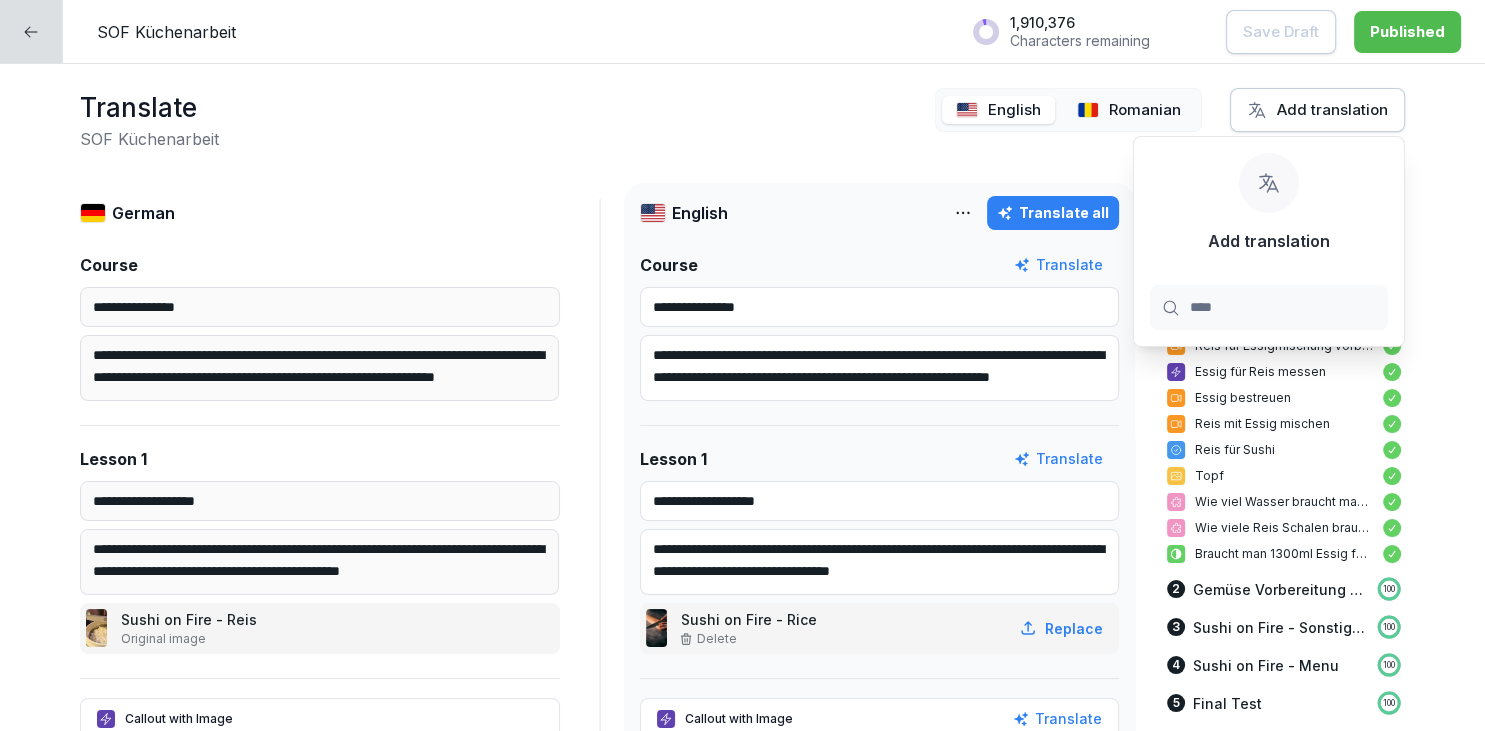 type on "***" 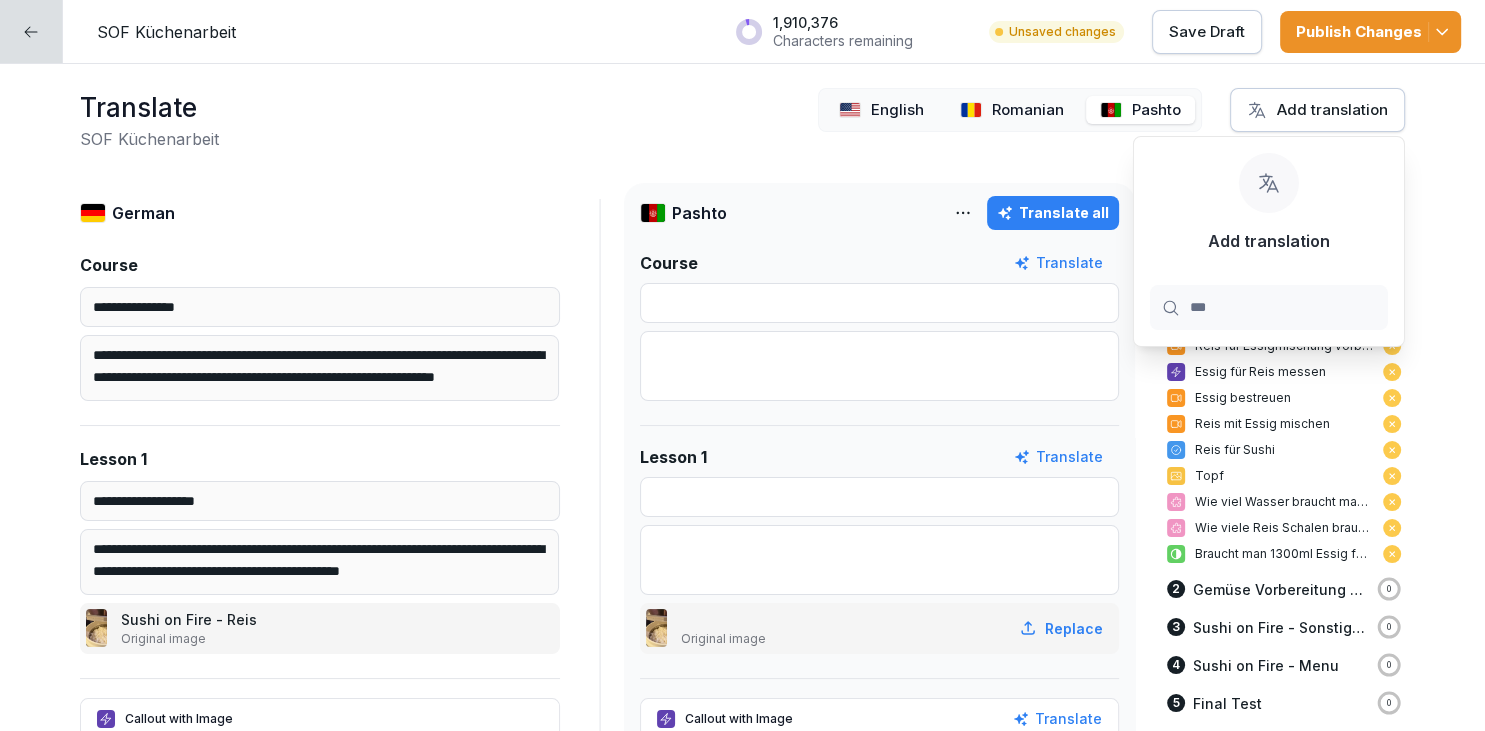 click at bounding box center (1140, 110) 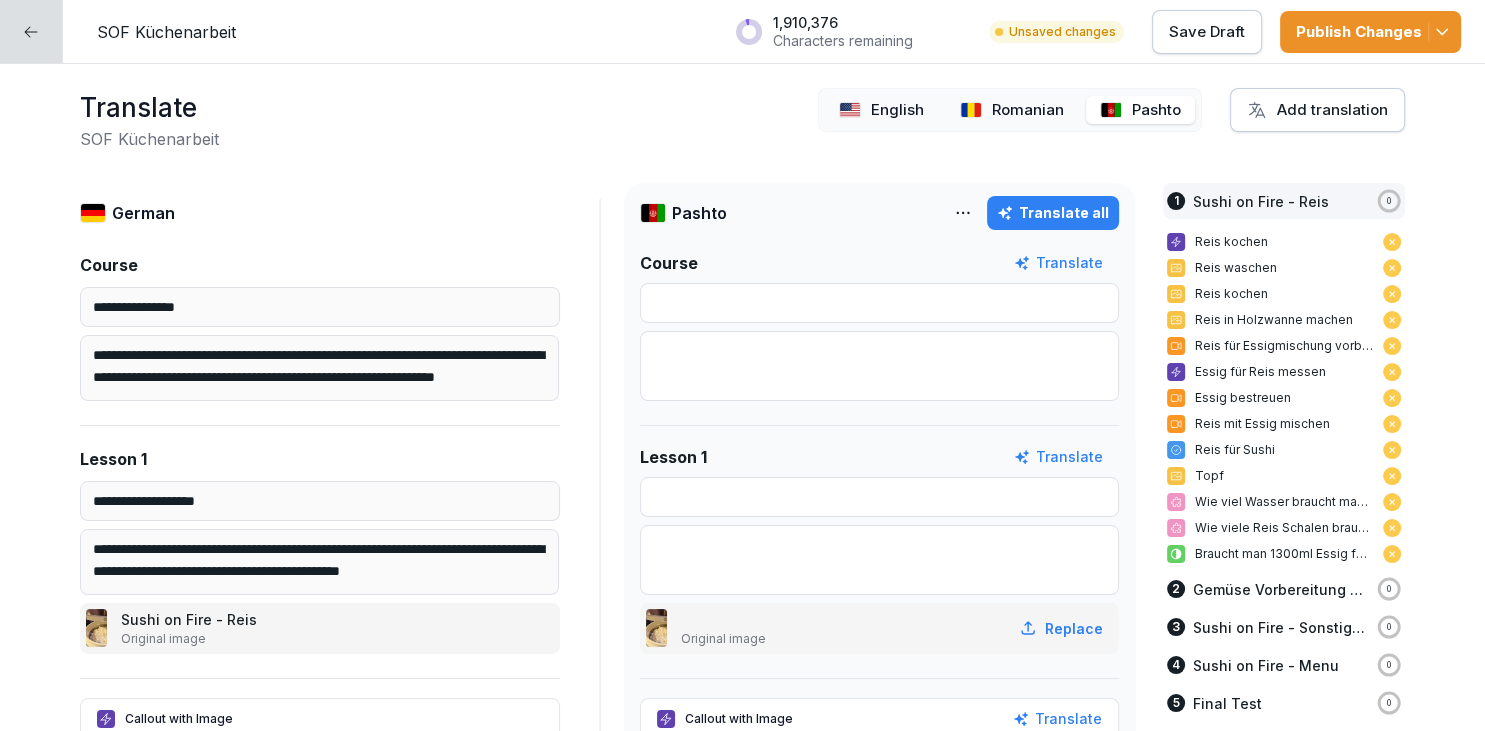 click on "Translate all" at bounding box center [1053, 213] 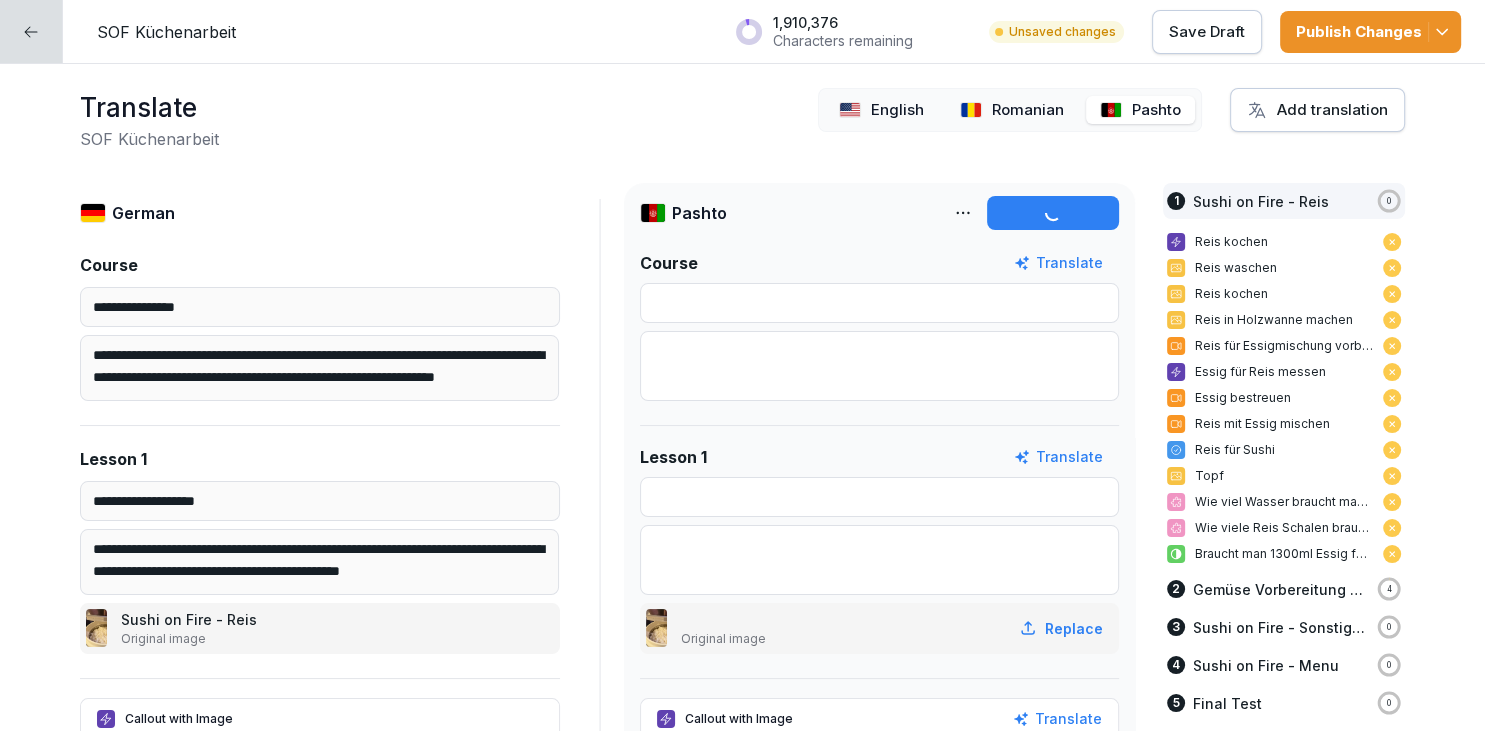 type on "**********" 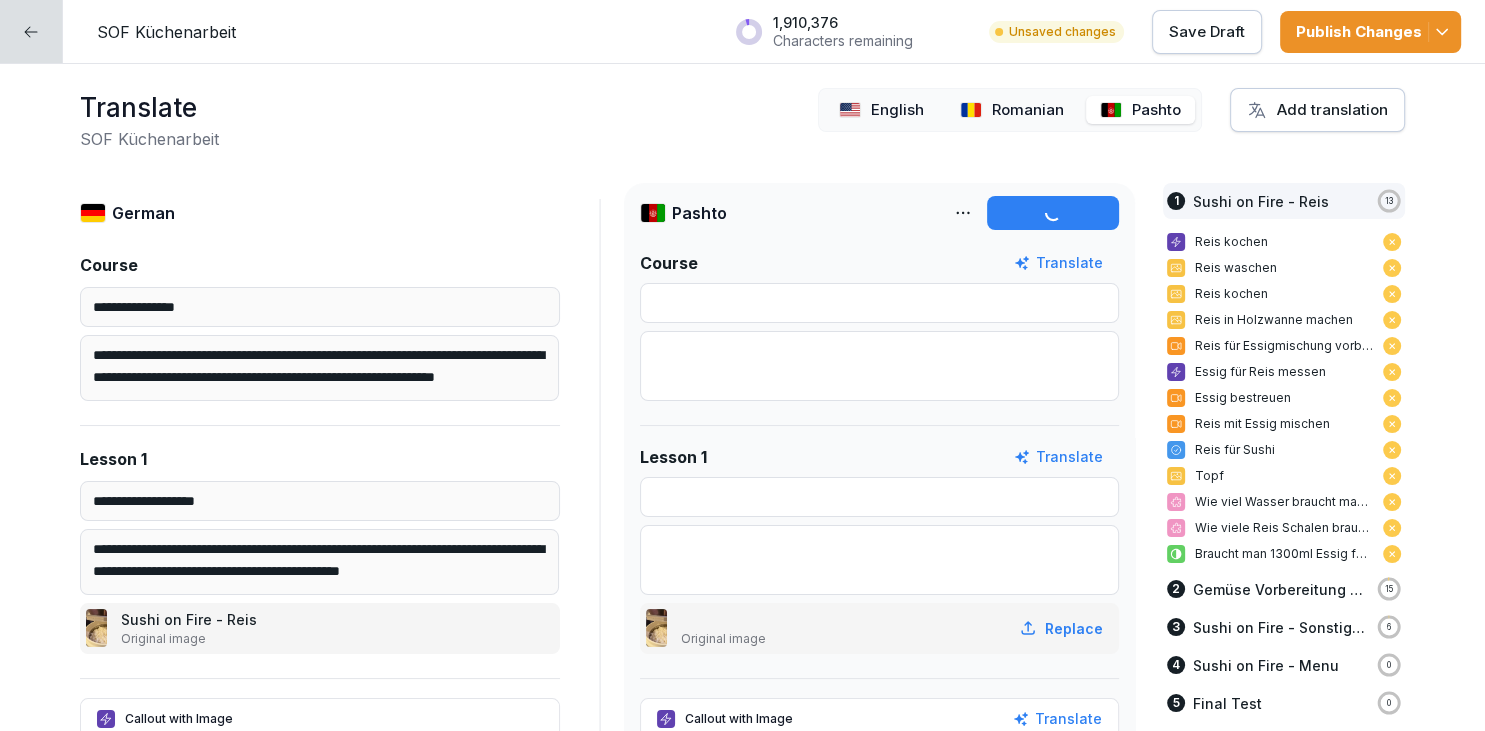 type on "**********" 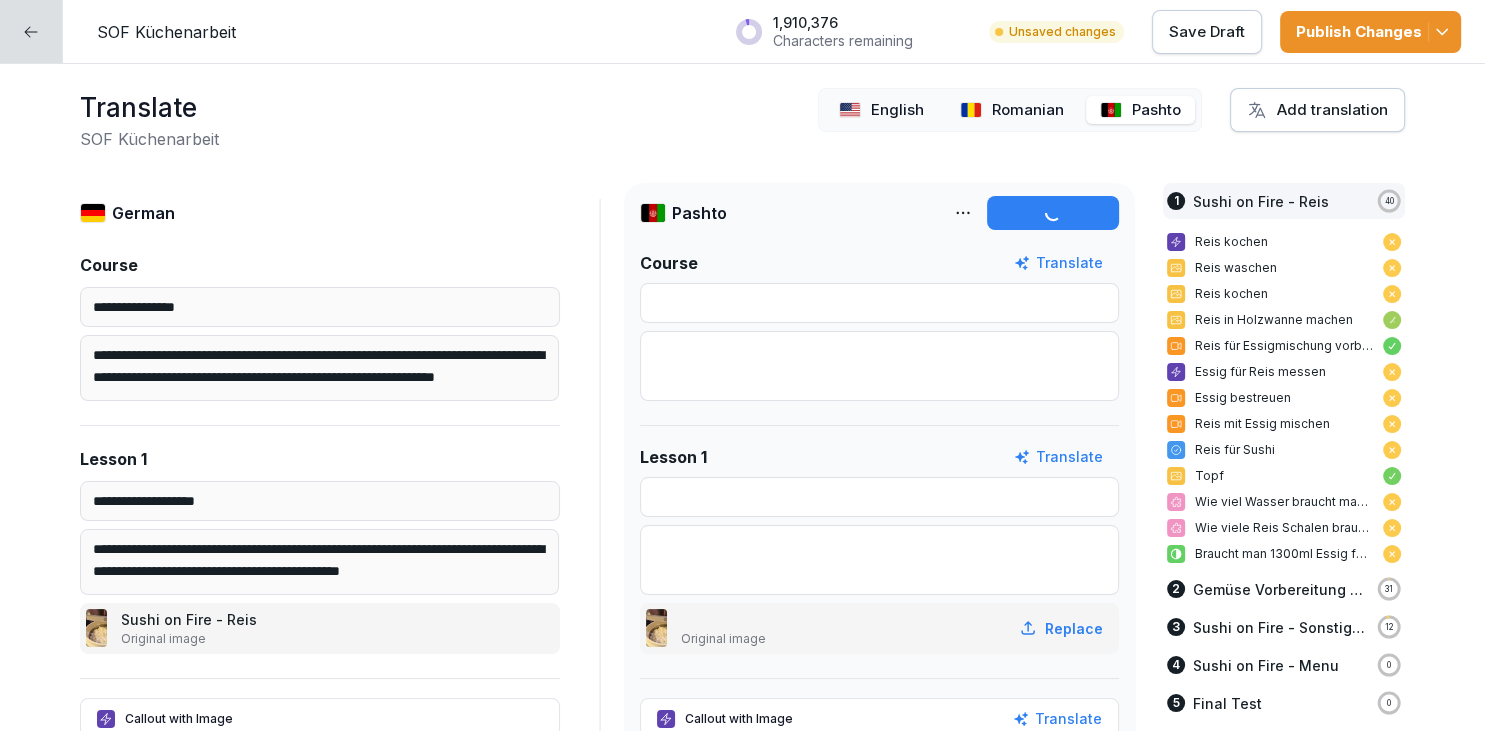 type on "**********" 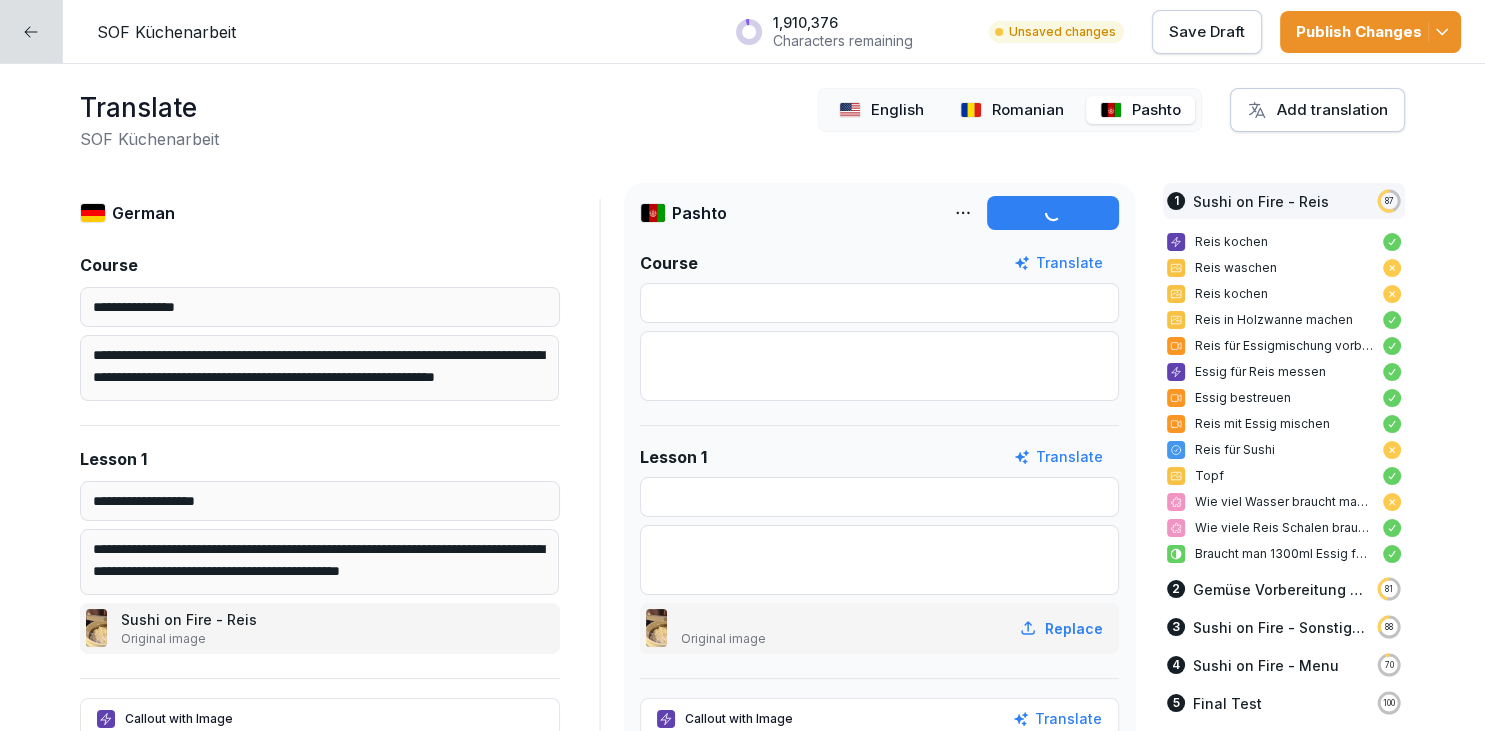 type on "**********" 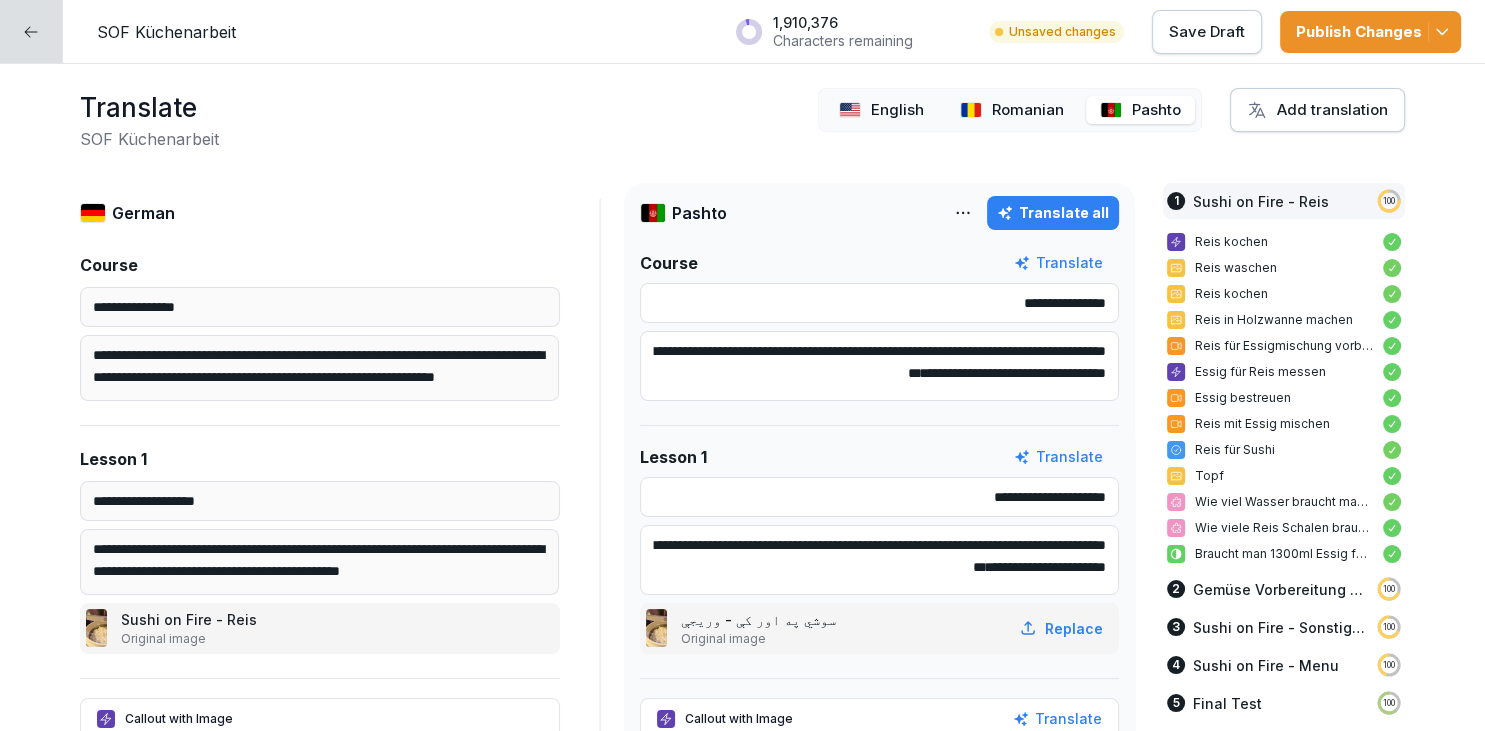 type on "**********" 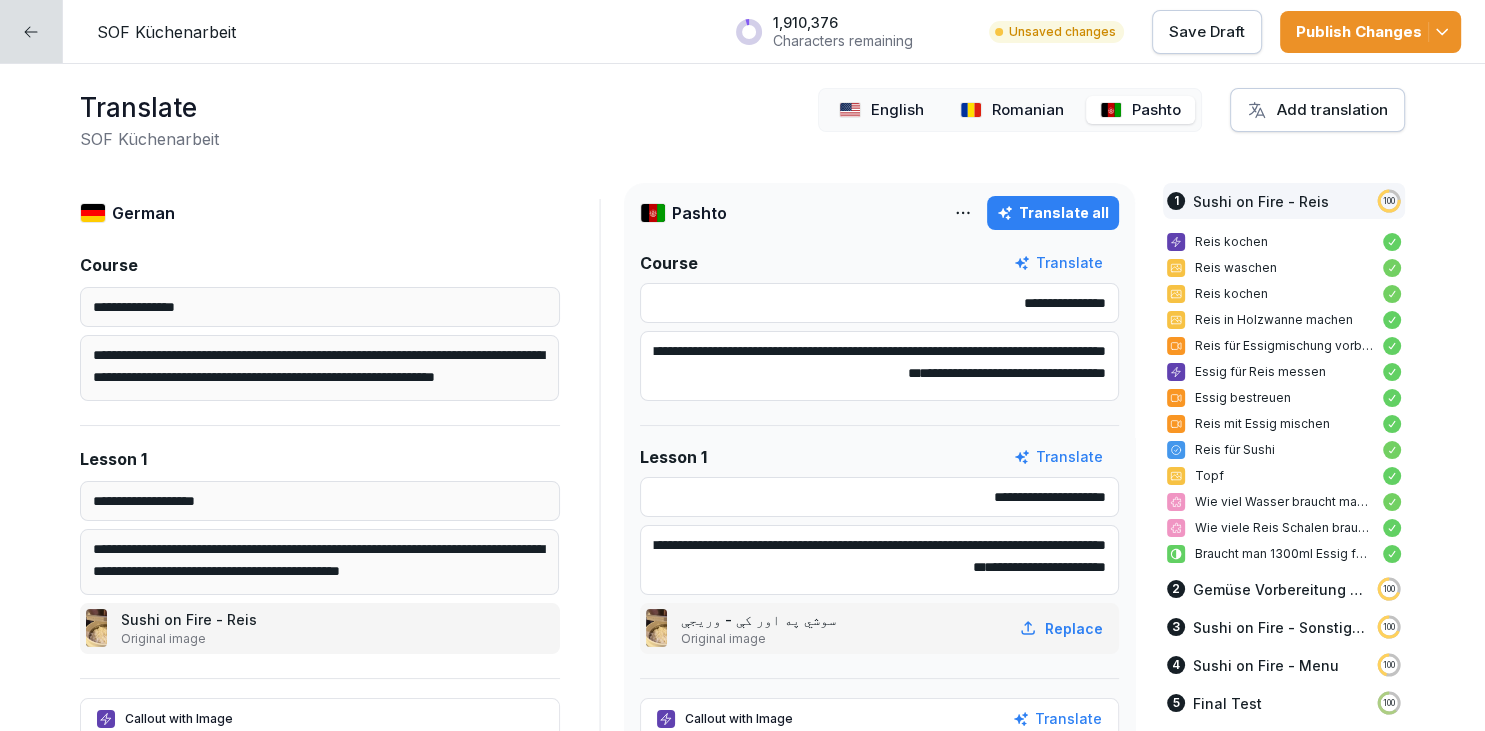 type on "**********" 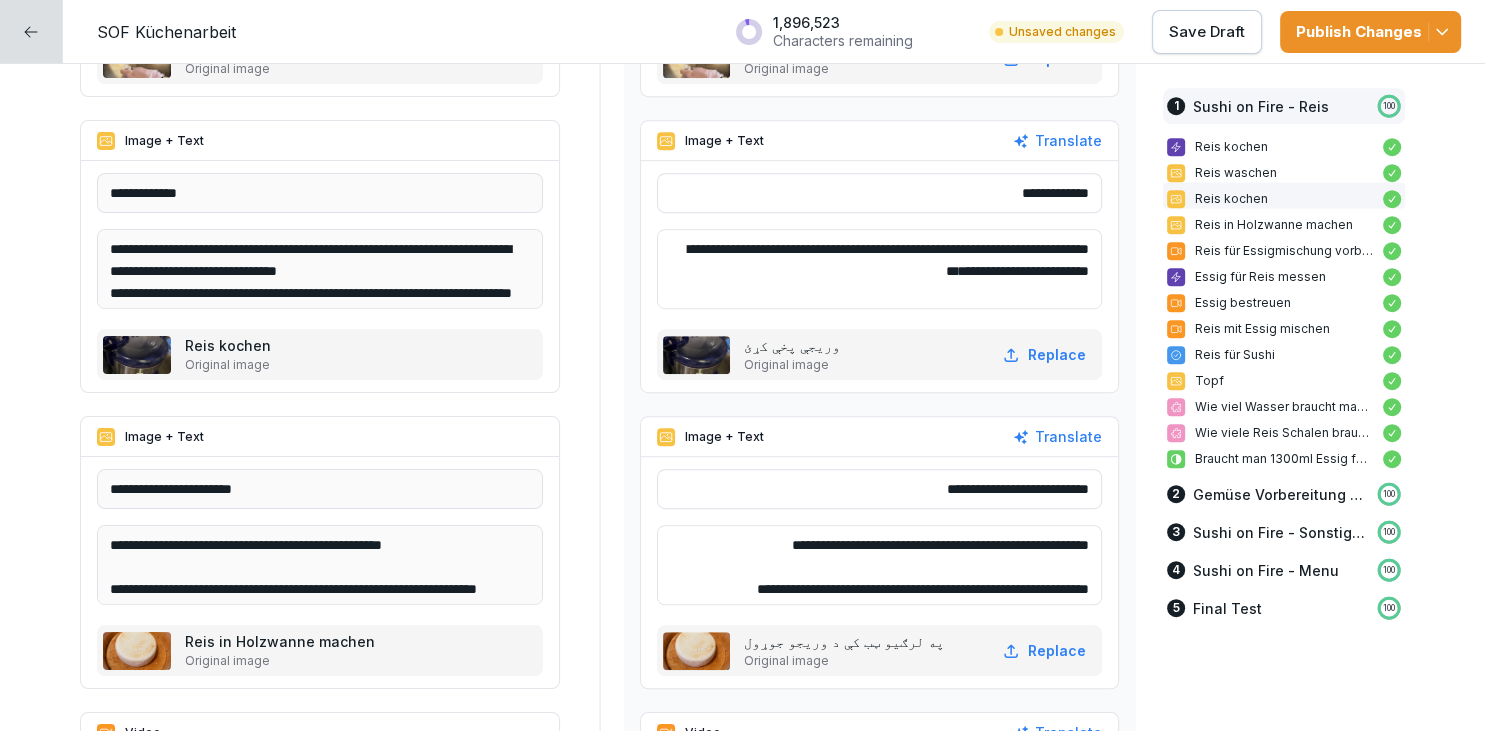 scroll, scrollTop: 1157, scrollLeft: 0, axis: vertical 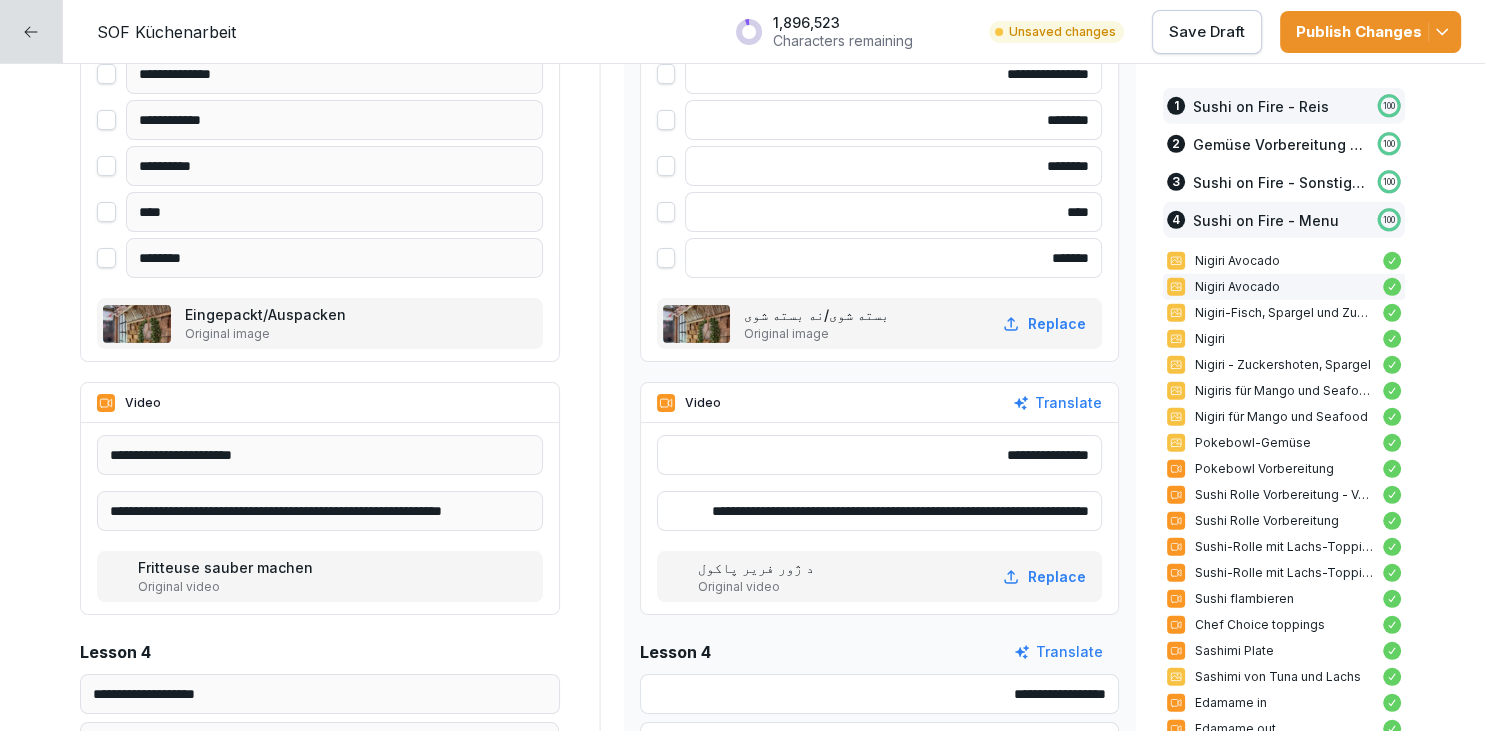 click on "Sushi on Fire - Reis" at bounding box center (1261, 106) 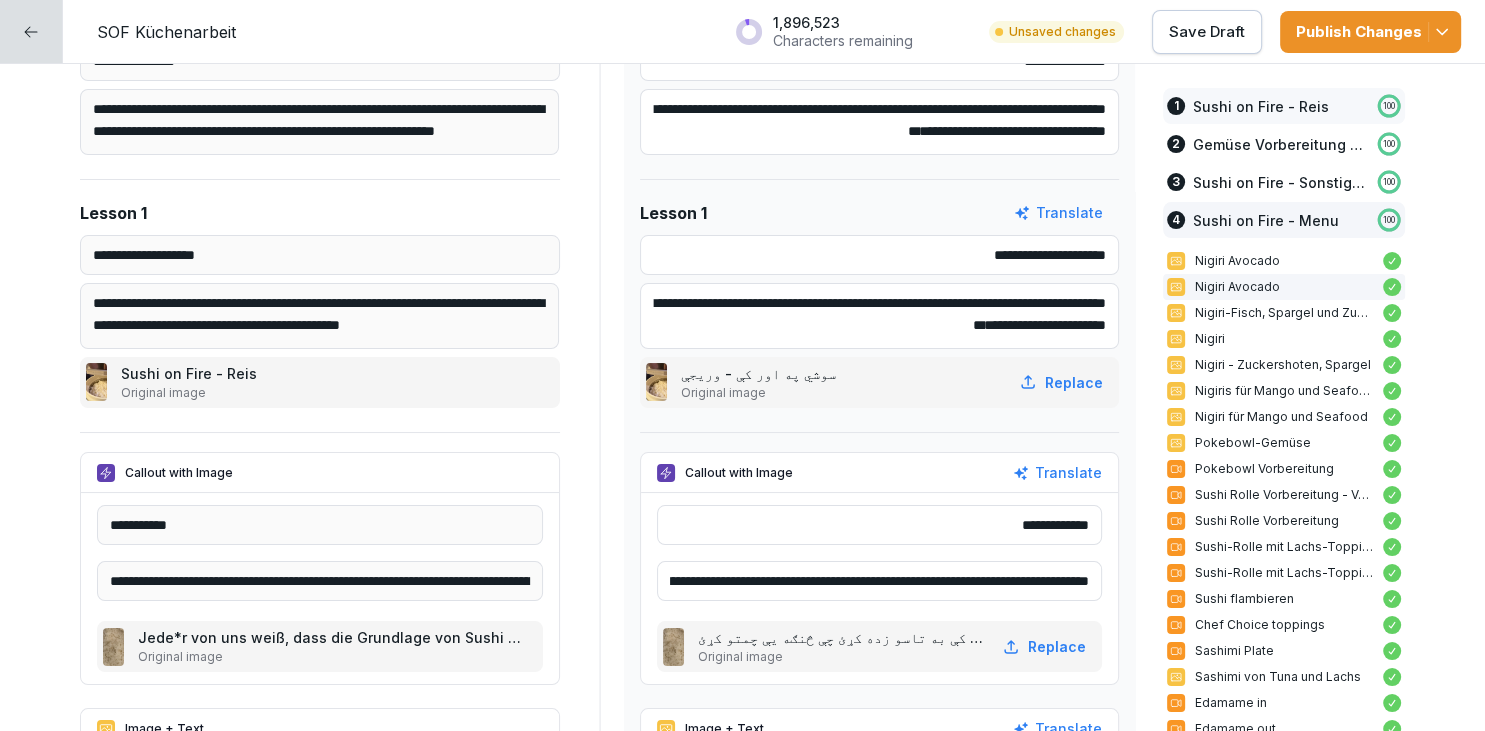click on "1 Sushi on Fire - Reis 100" at bounding box center (1284, 106) 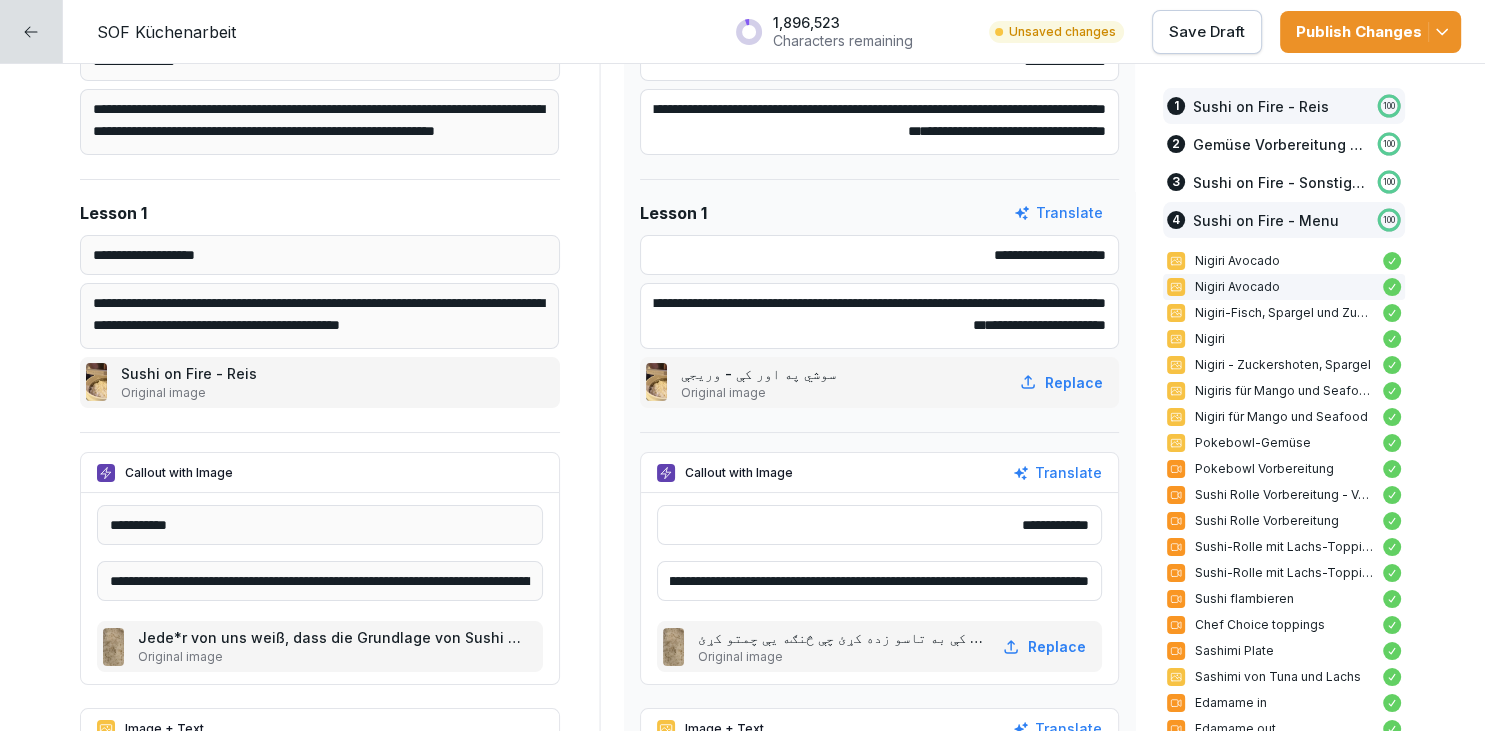 click on "1 Sushi on Fire - Reis 100" at bounding box center (1284, 106) 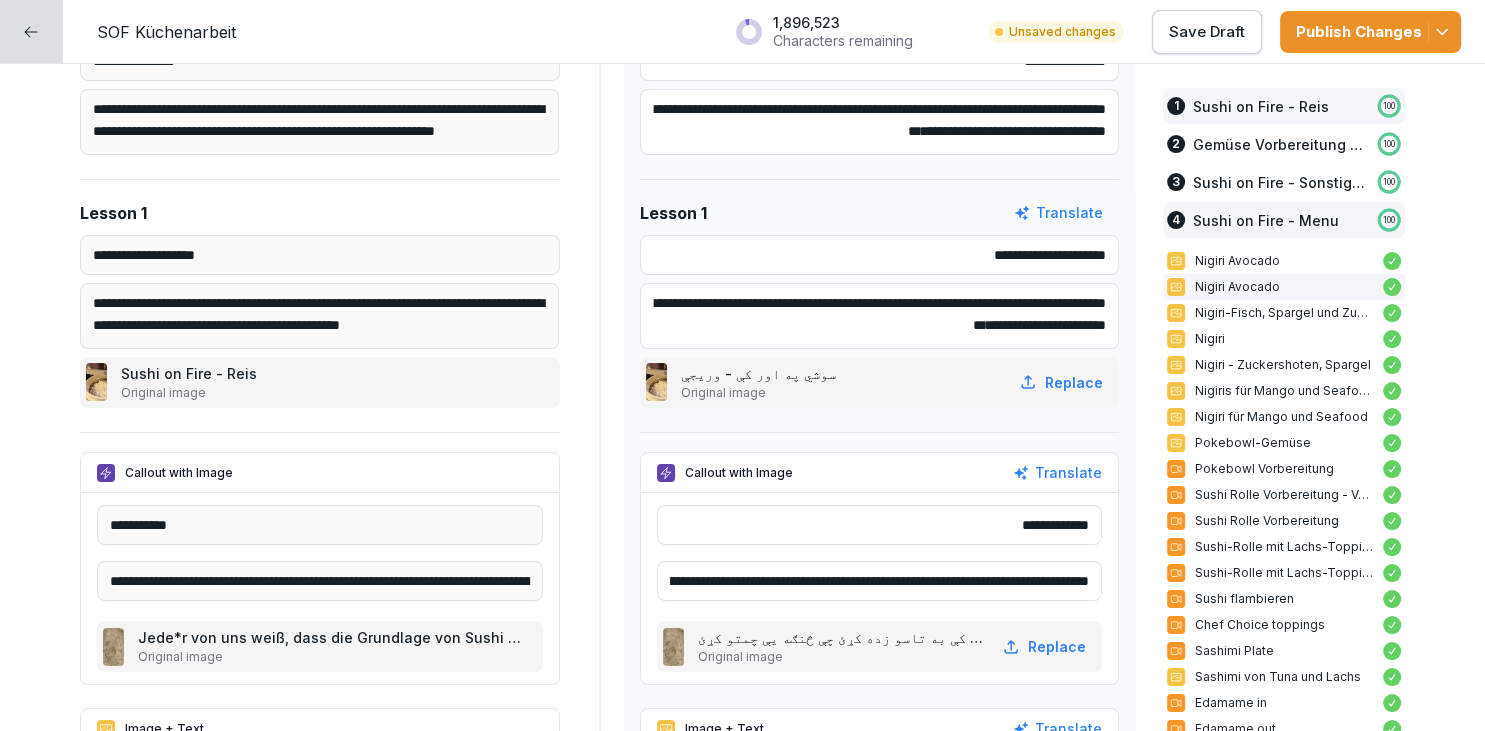 click on "Sushi on Fire - Reis" at bounding box center [1261, 106] 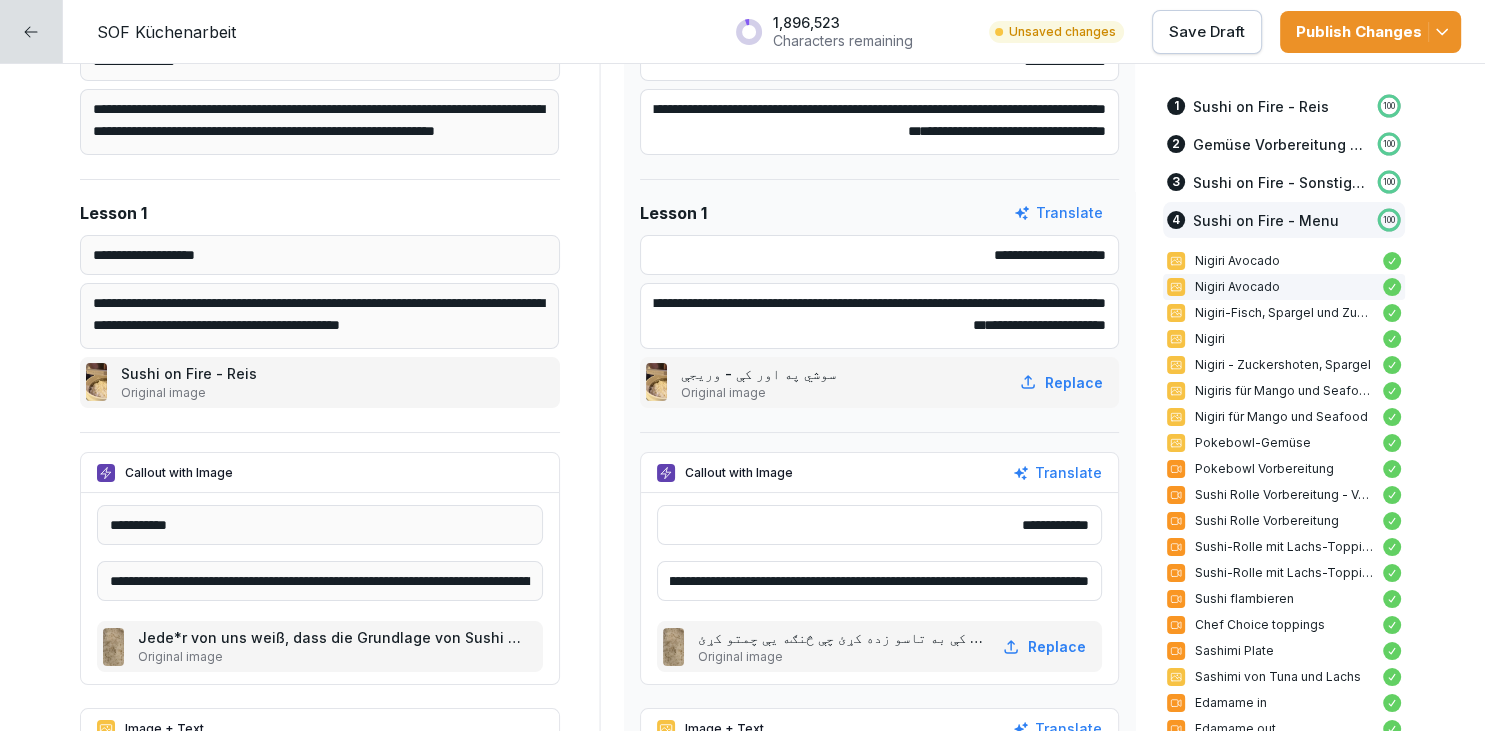 click on "1 Sushi on Fire - Reis 100" at bounding box center (1284, 106) 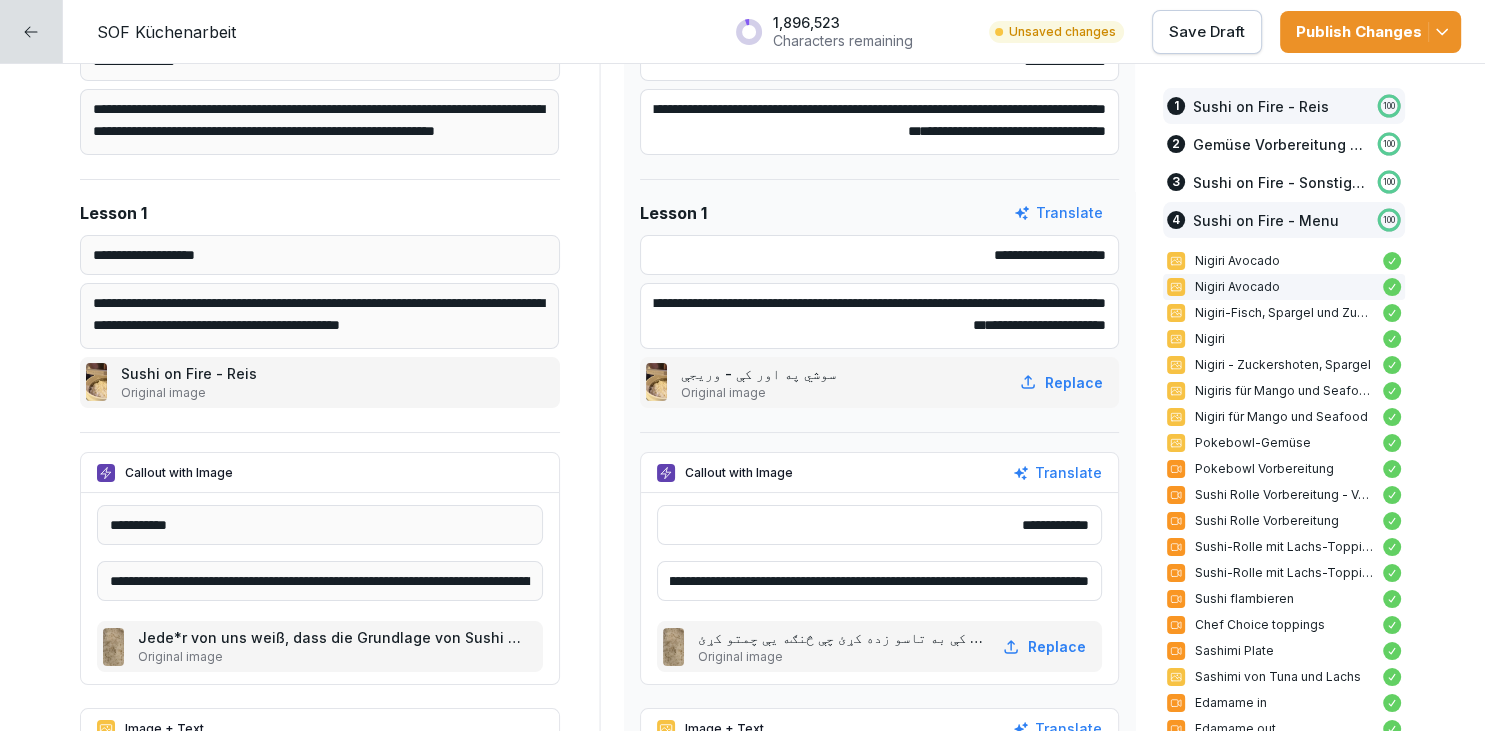 click on "1 Sushi on Fire - Reis 100" at bounding box center [1284, 106] 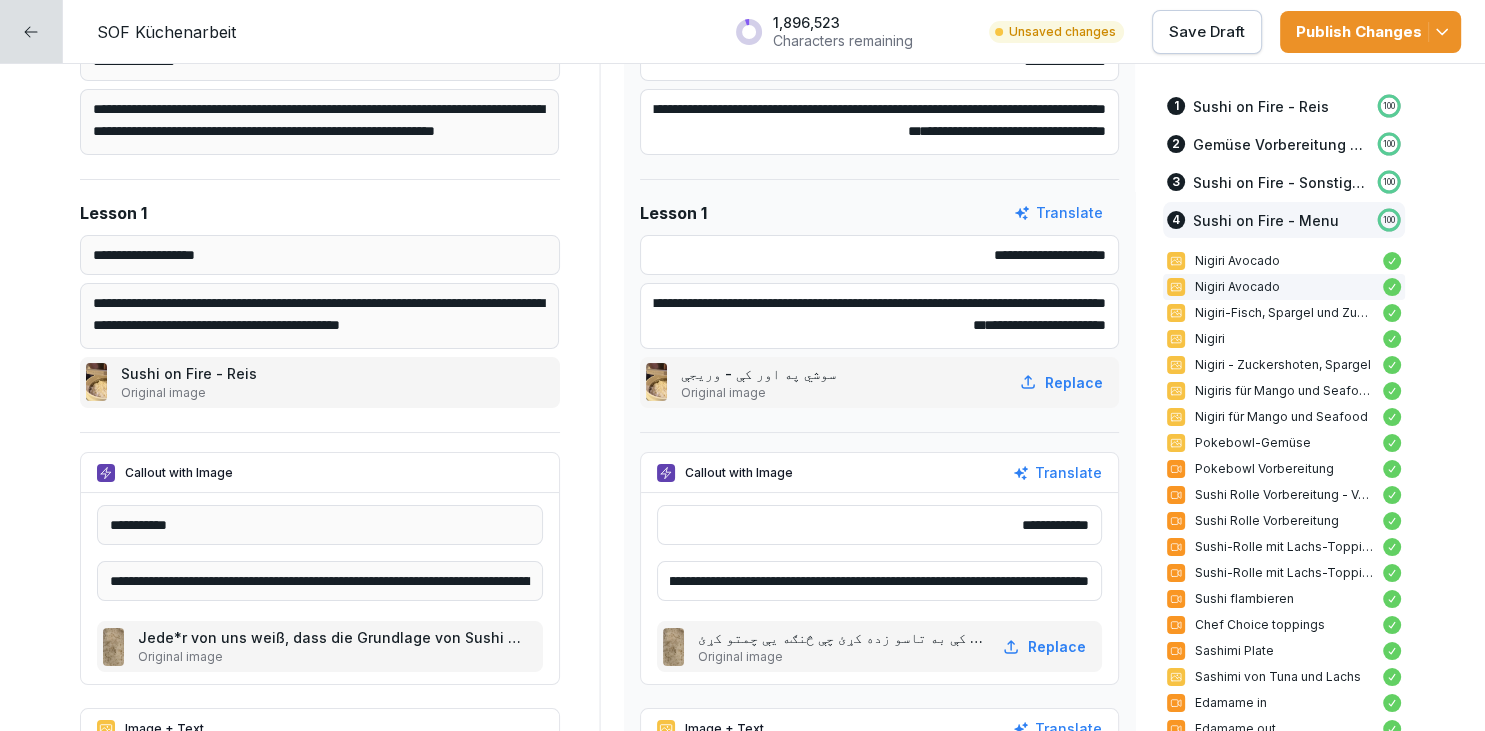 scroll, scrollTop: 0, scrollLeft: 0, axis: both 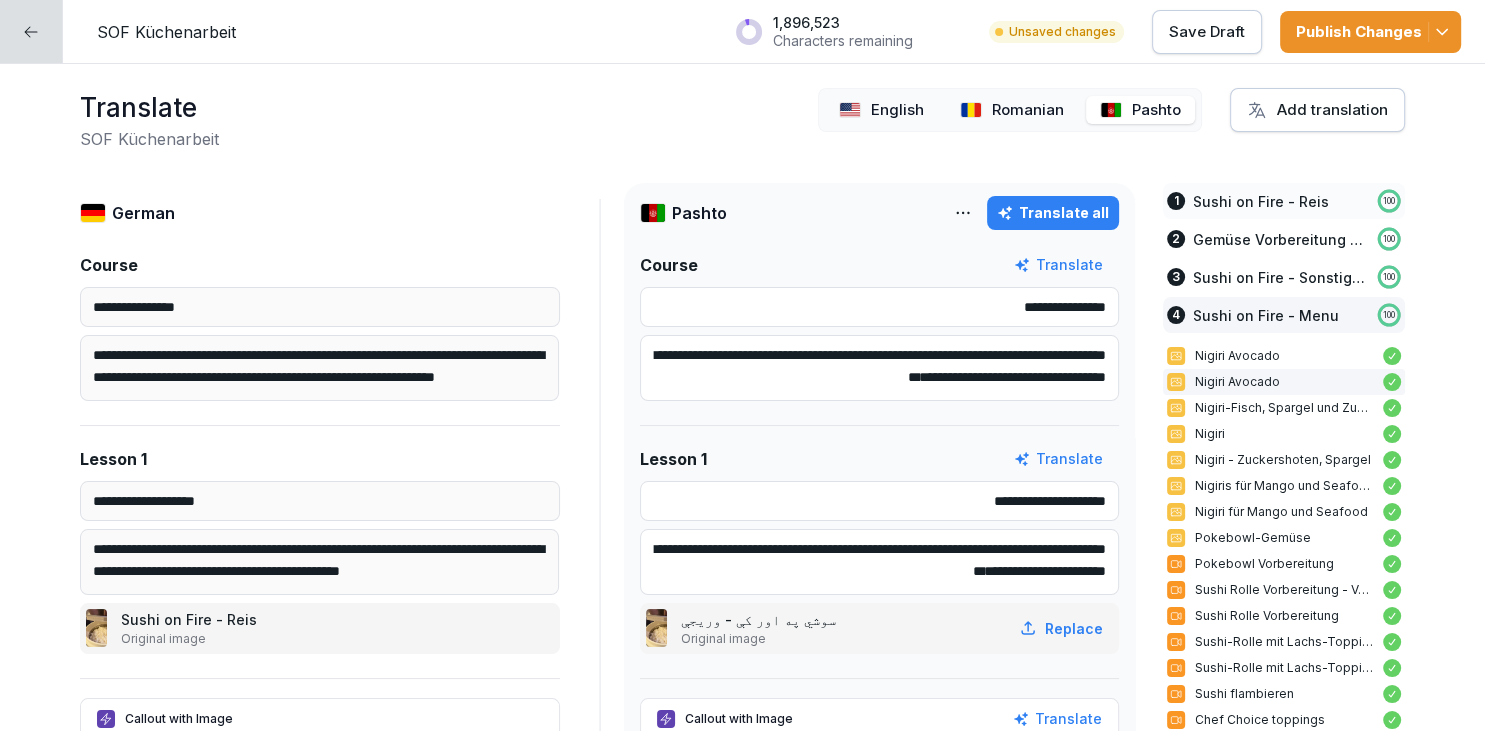 click on "1 Sushi on Fire - Reis 100" at bounding box center (1284, 201) 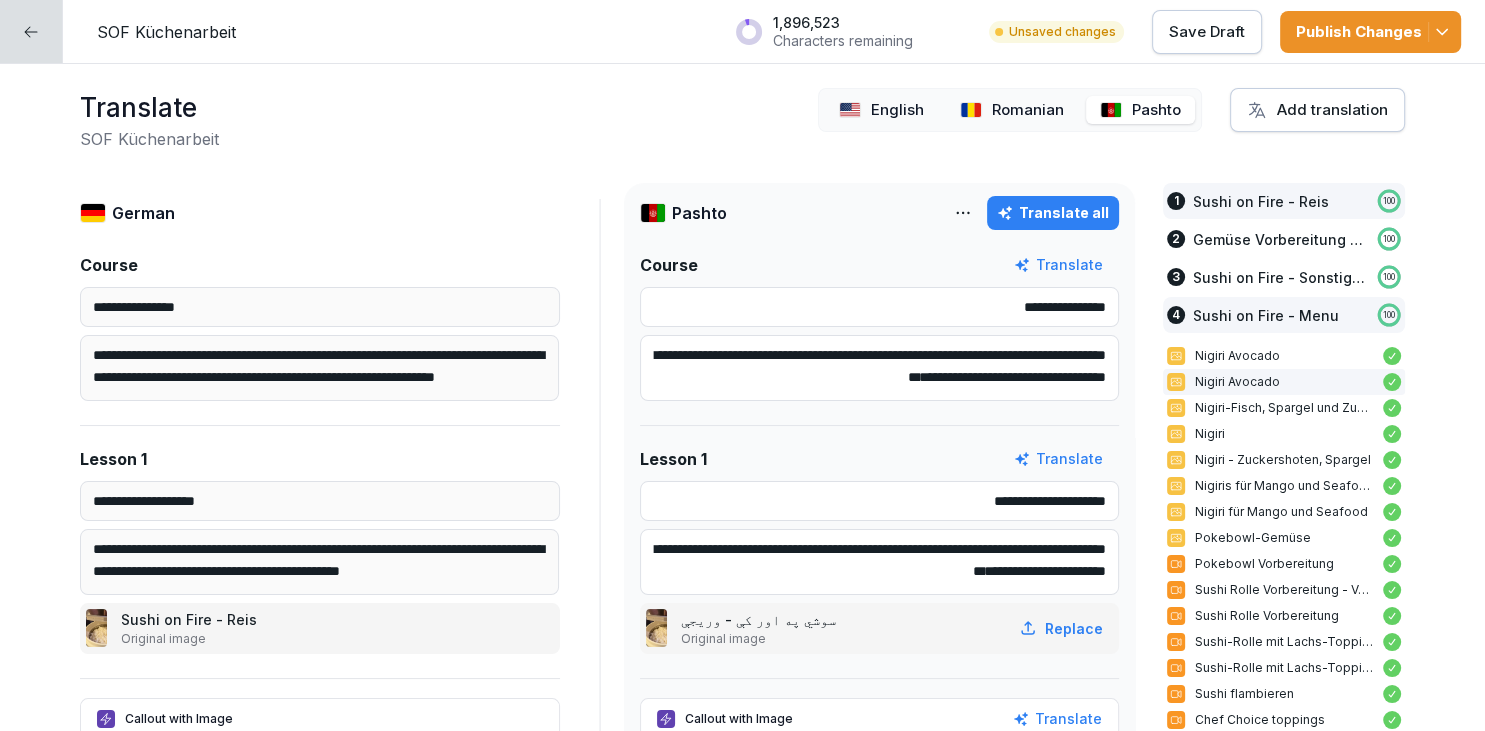 click on "1 Sushi on Fire - Reis 100" at bounding box center [1284, 201] 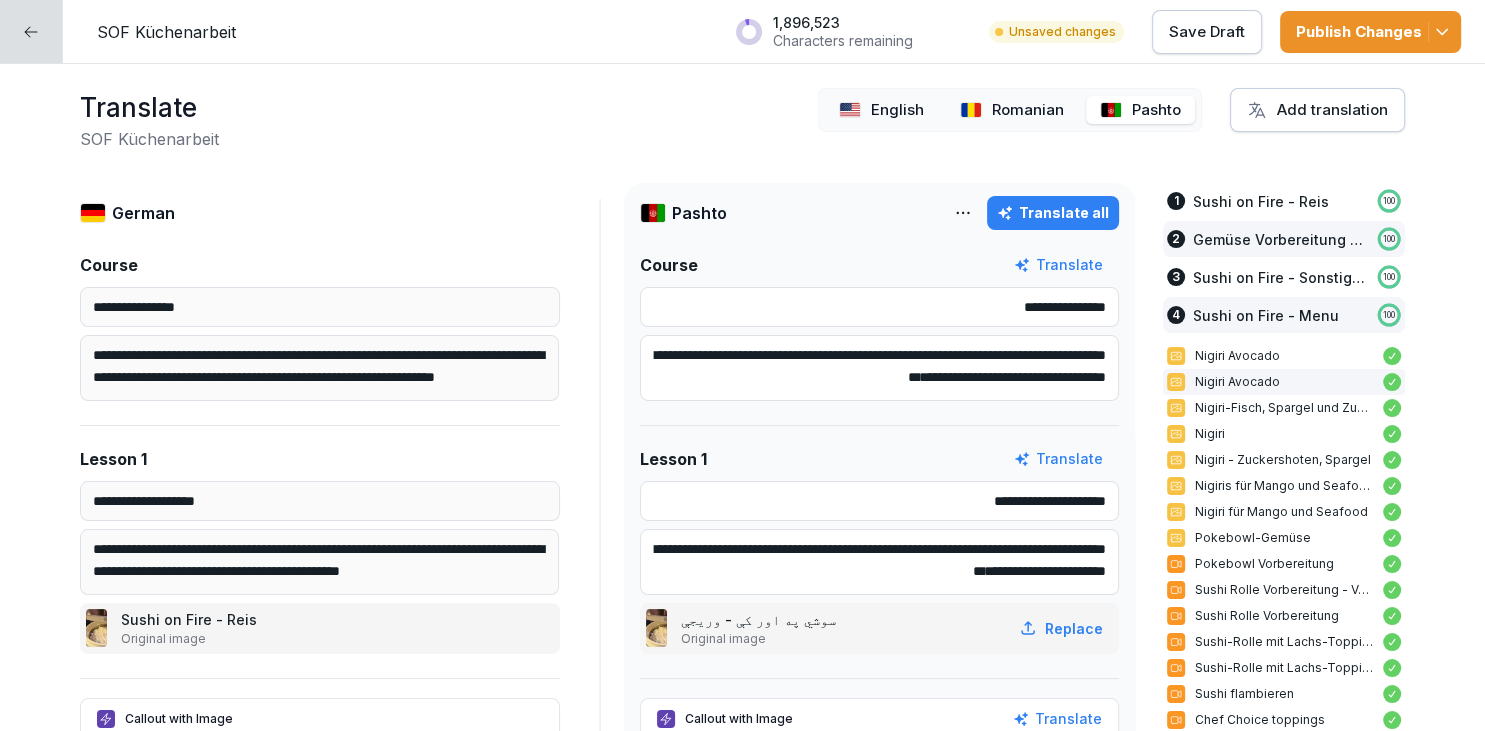 click on "Gemüse Vorbereitung (Hinterküche)" at bounding box center [1280, 239] 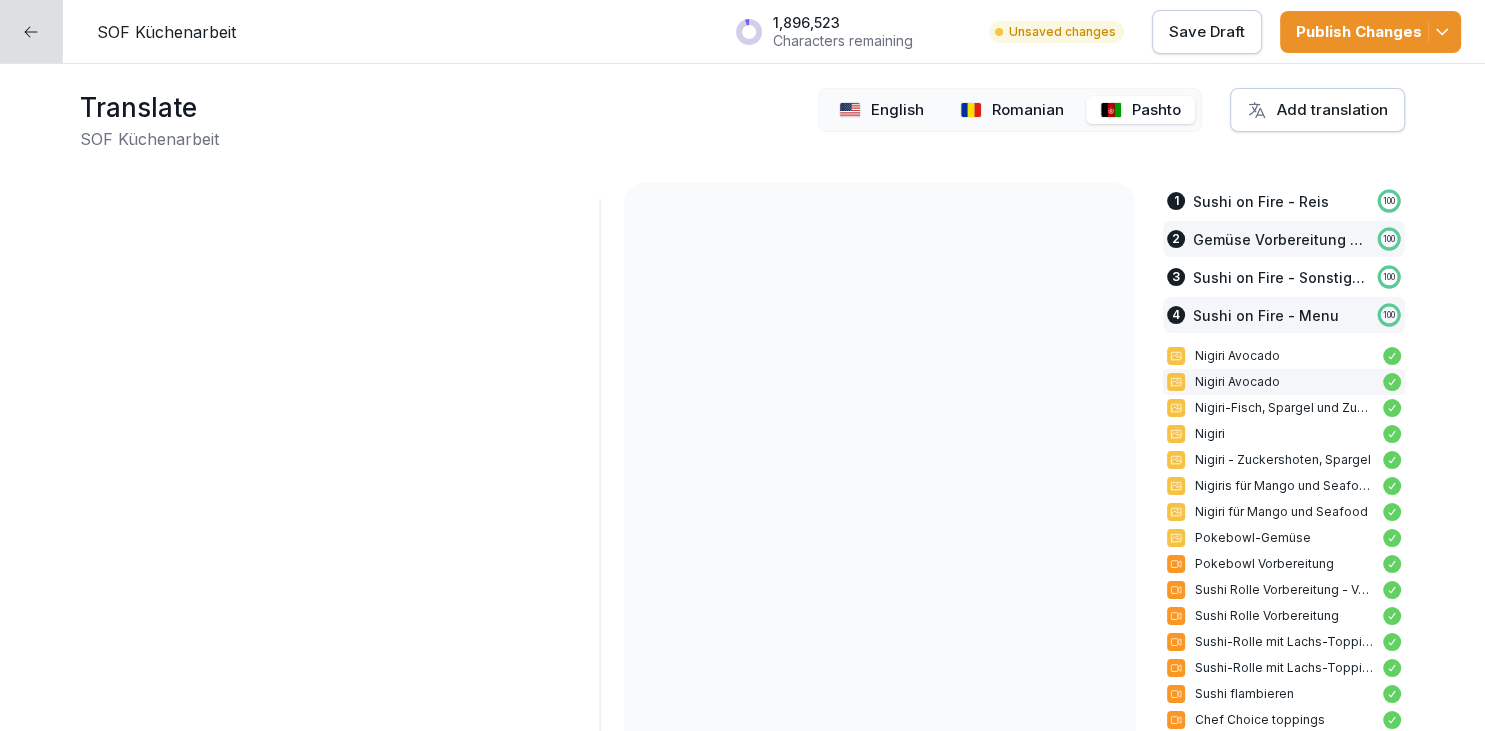 scroll, scrollTop: 4057, scrollLeft: 0, axis: vertical 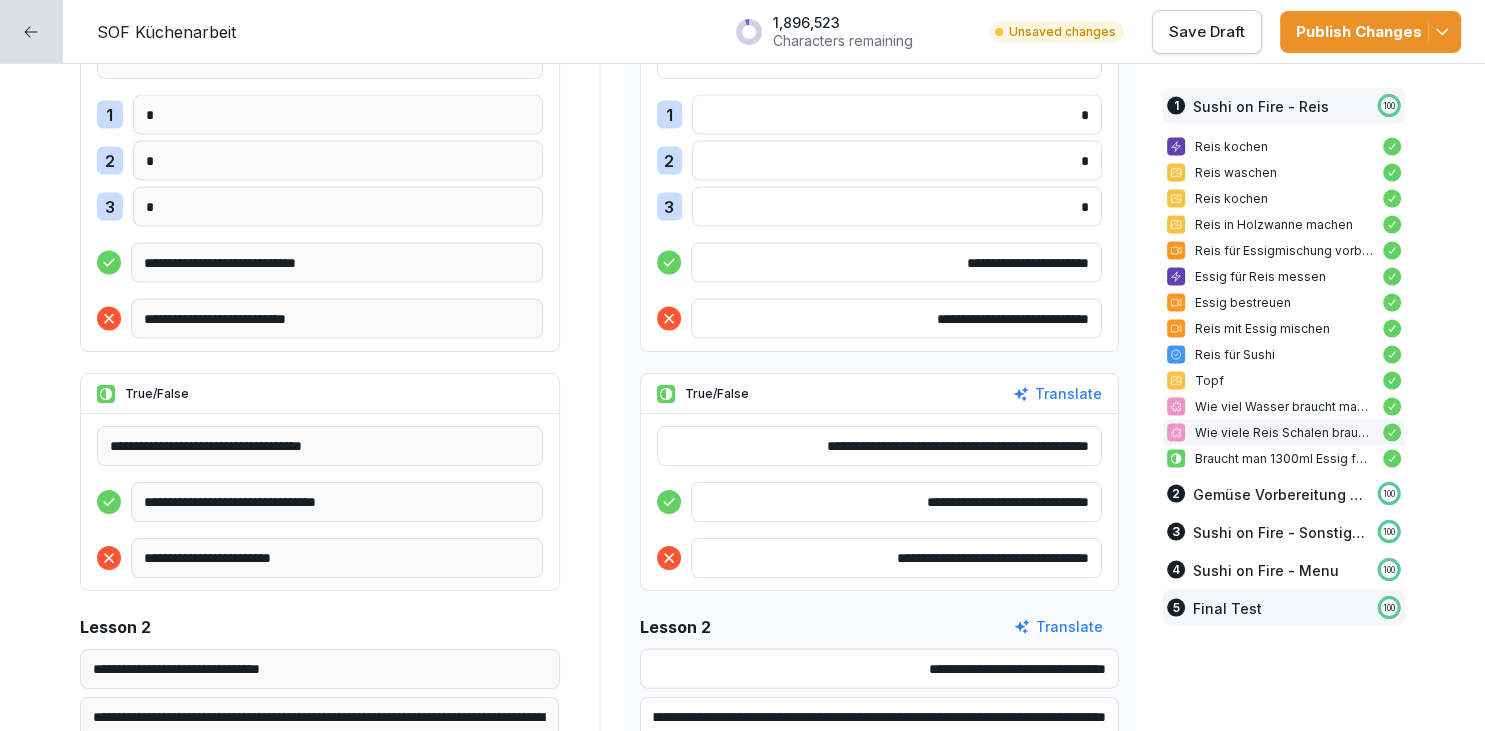 click on "Final Test" at bounding box center (1227, 608) 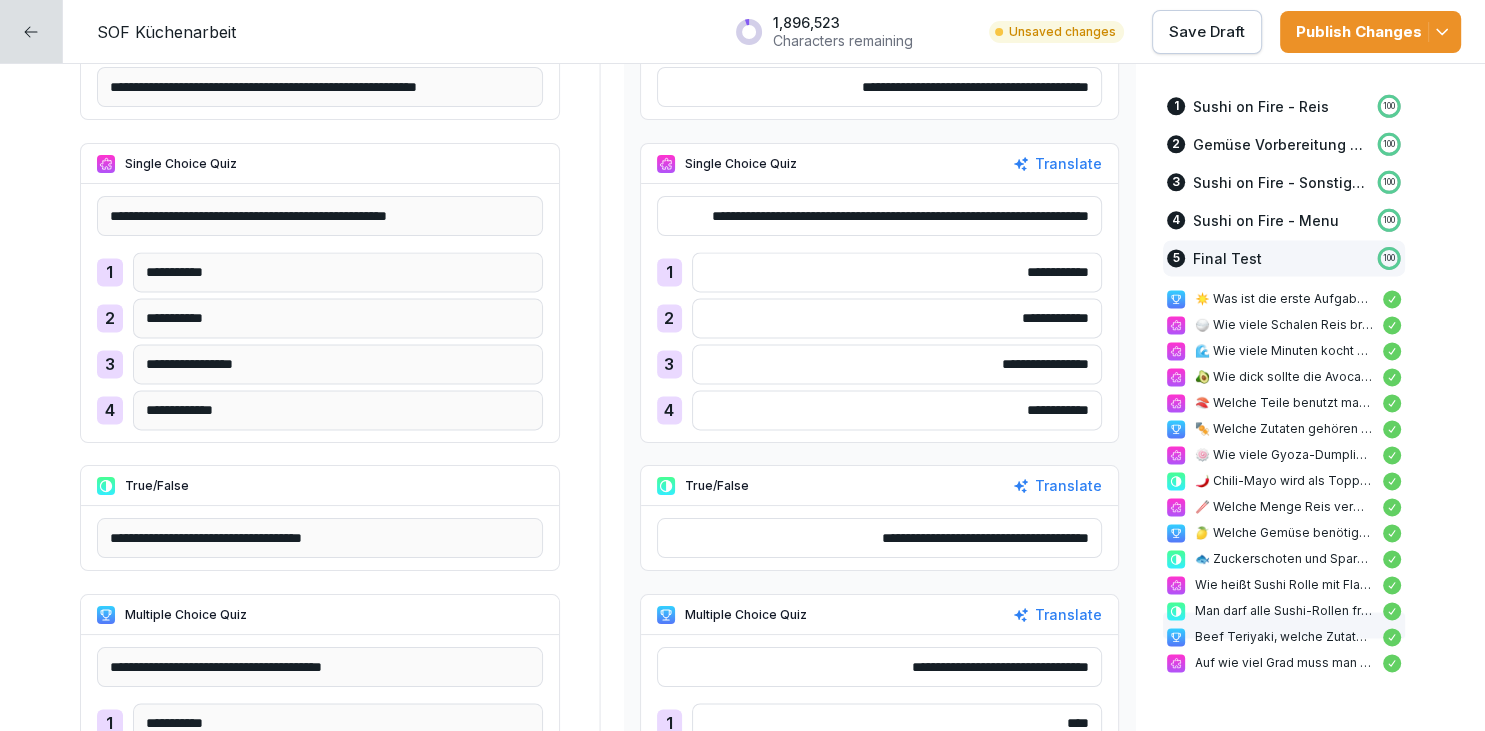 scroll, scrollTop: 32329, scrollLeft: 0, axis: vertical 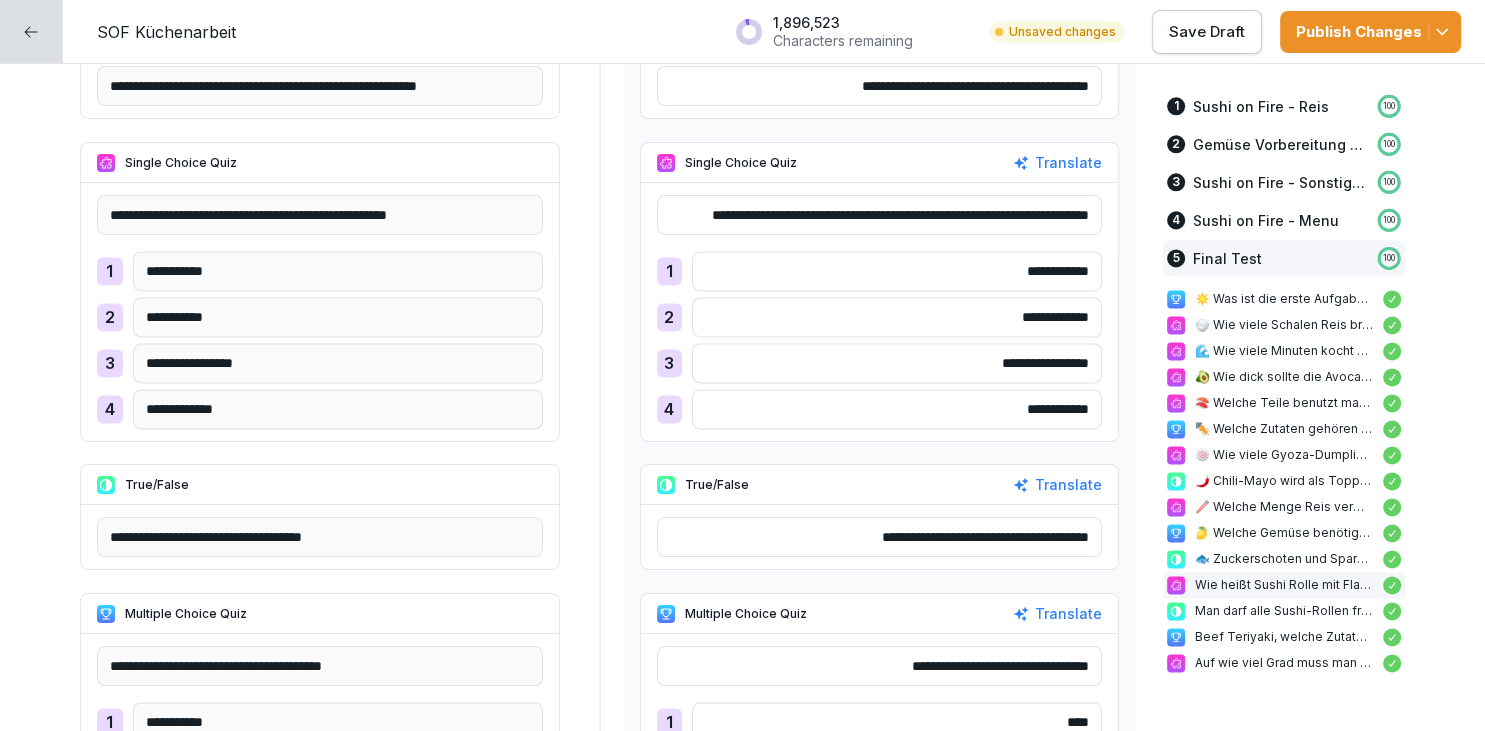 drag, startPoint x: 1070, startPoint y: 270, endPoint x: 1168, endPoint y: 279, distance: 98.4124 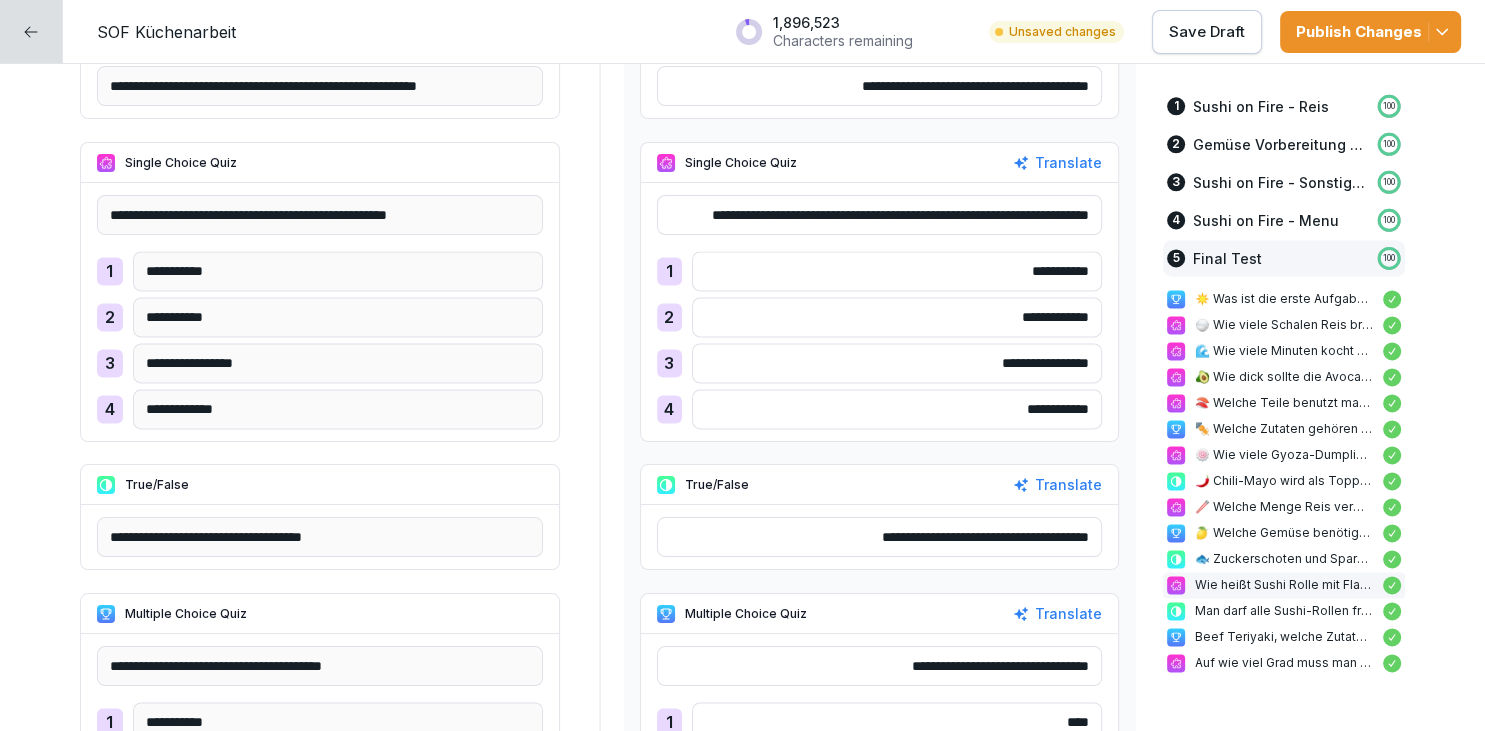 type on "**********" 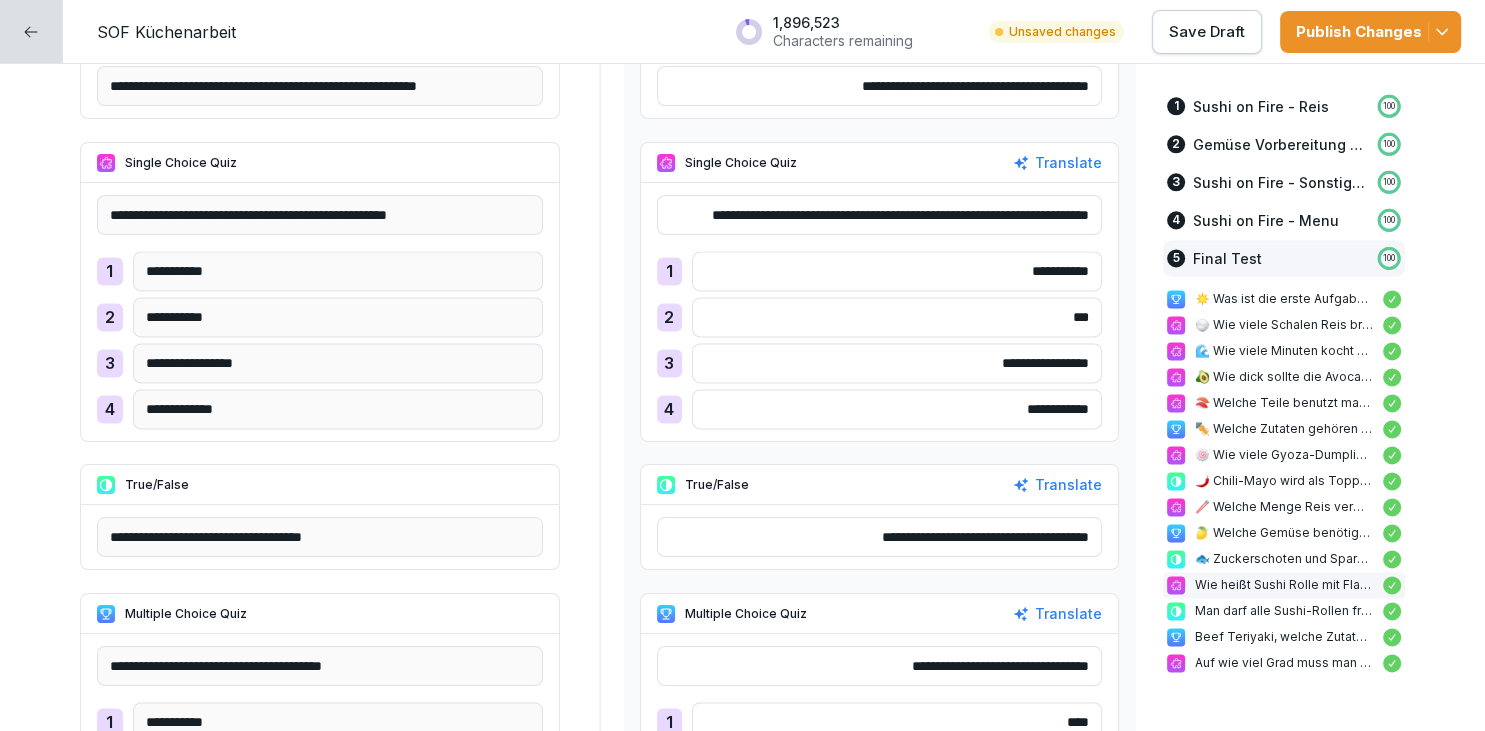 type on "*" 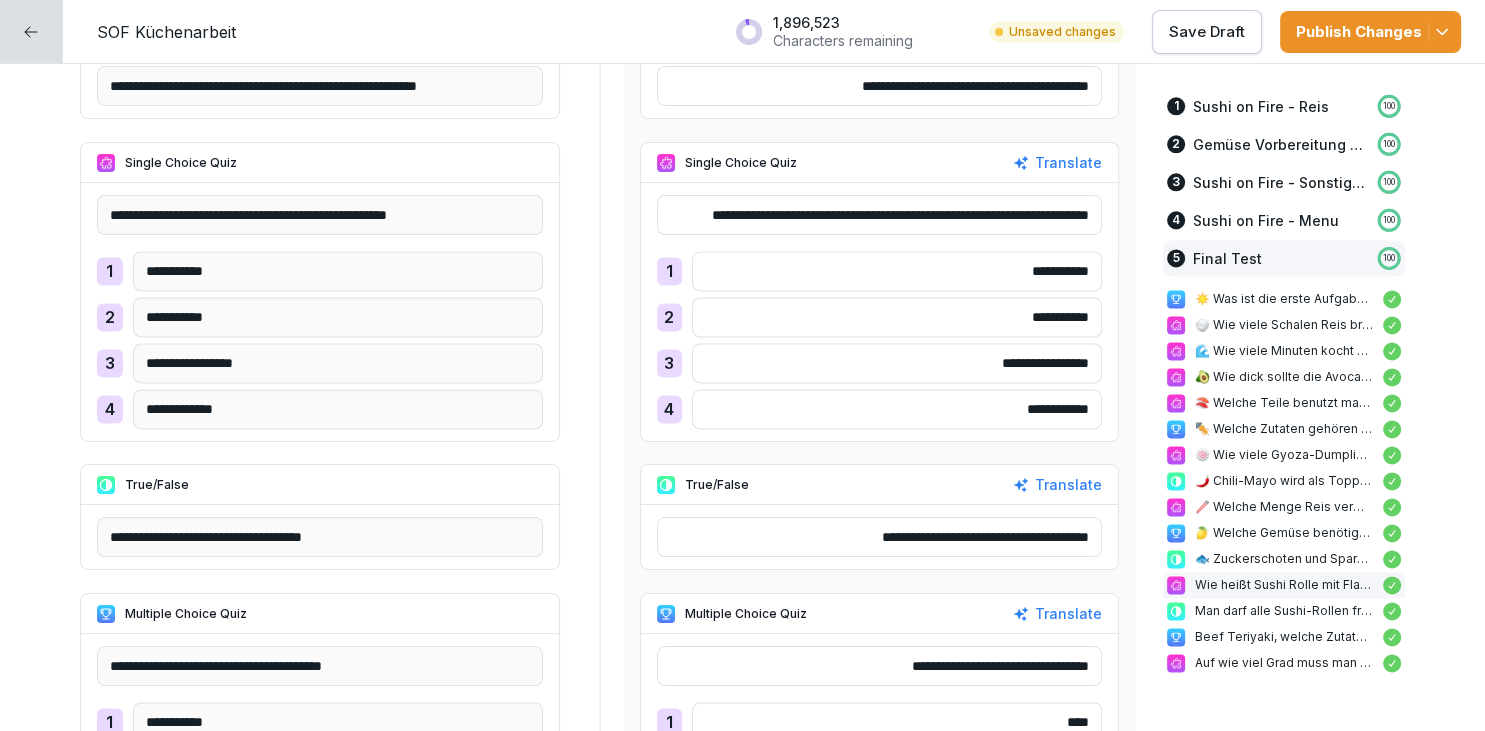 type on "**********" 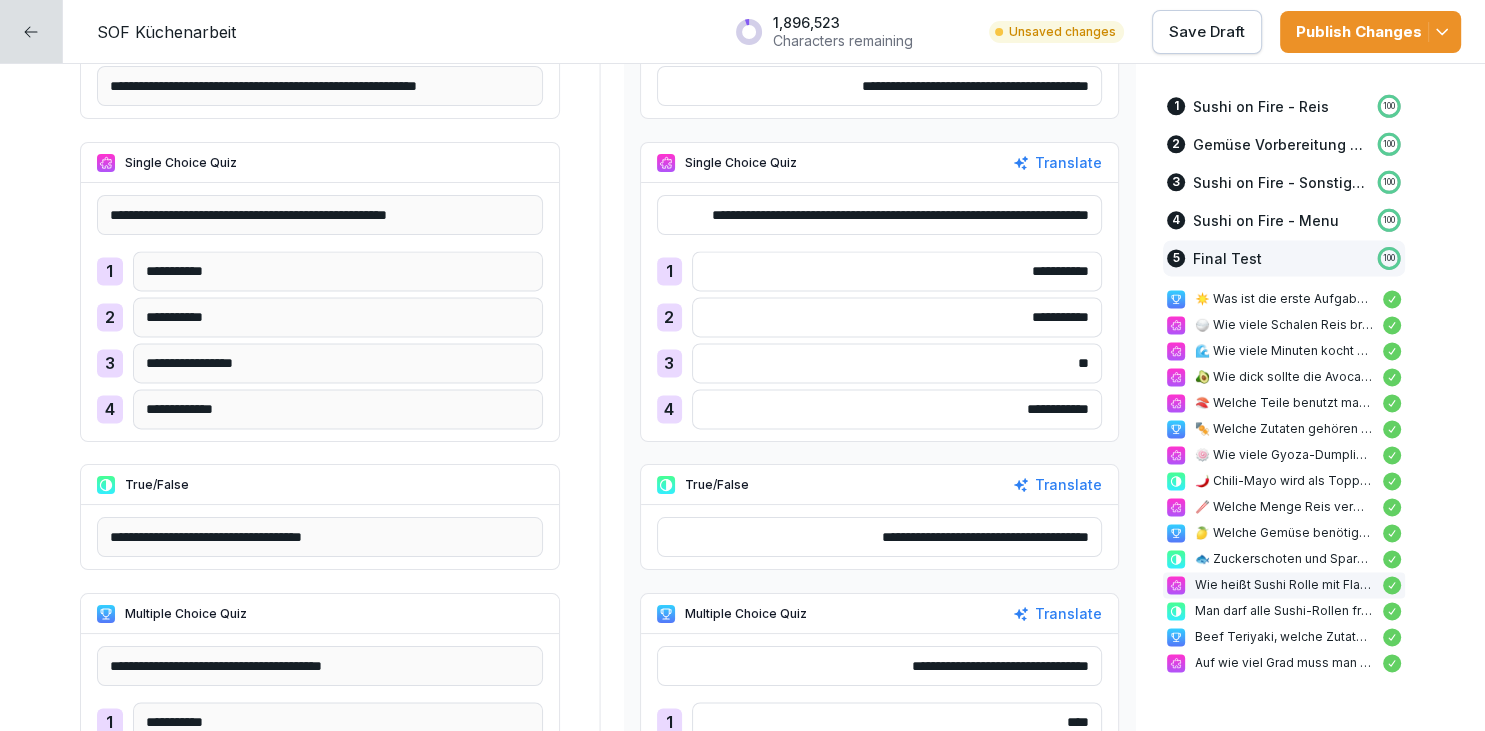 type on "*" 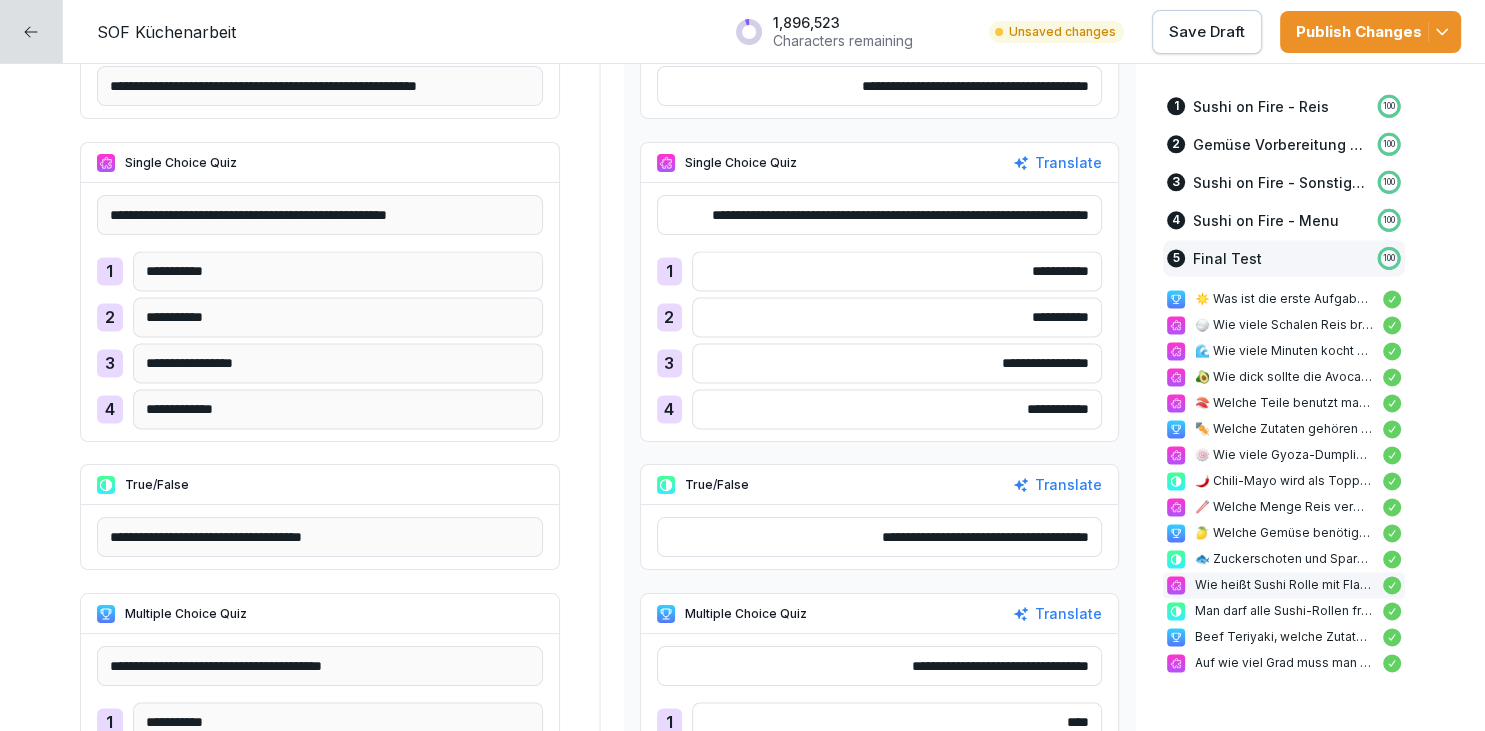 type on "**********" 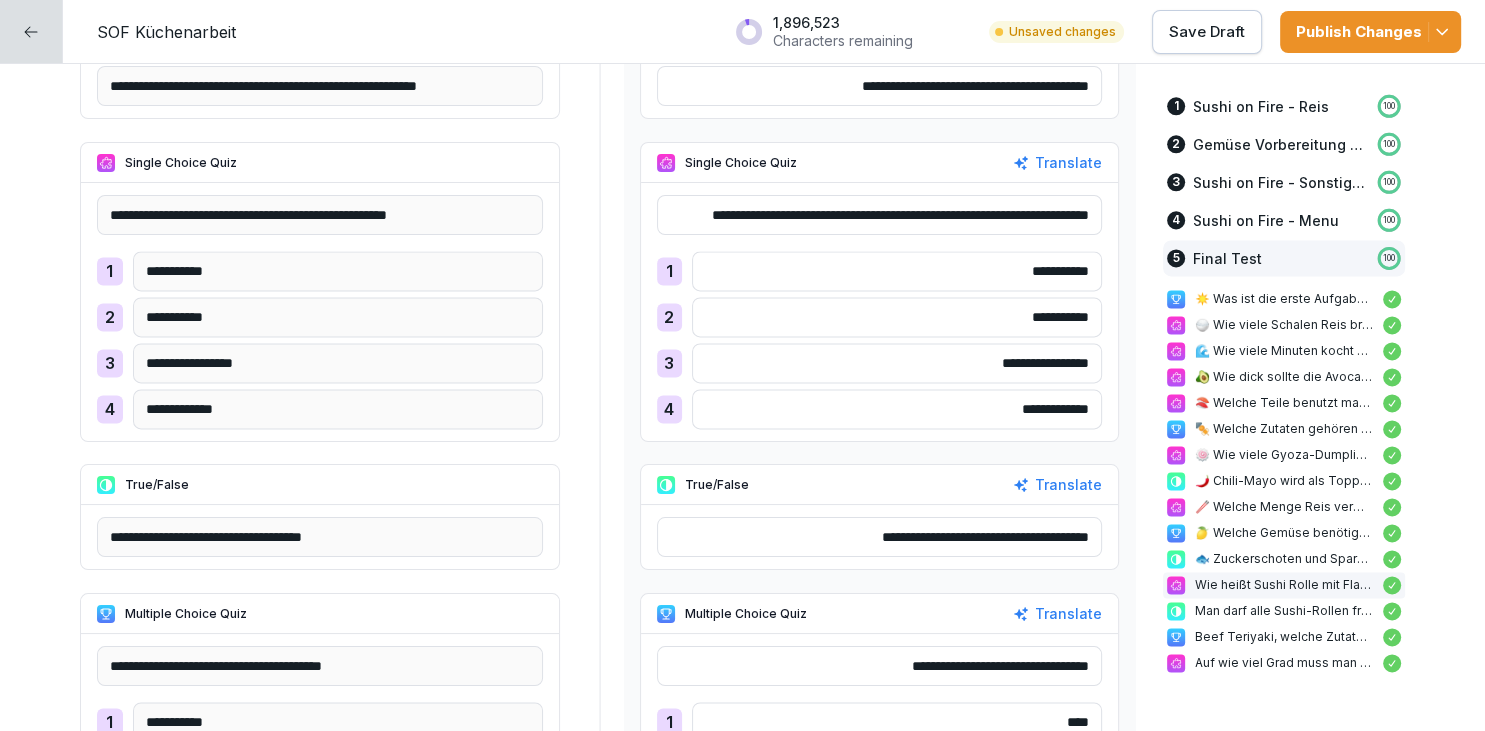 scroll, scrollTop: 32679, scrollLeft: 0, axis: vertical 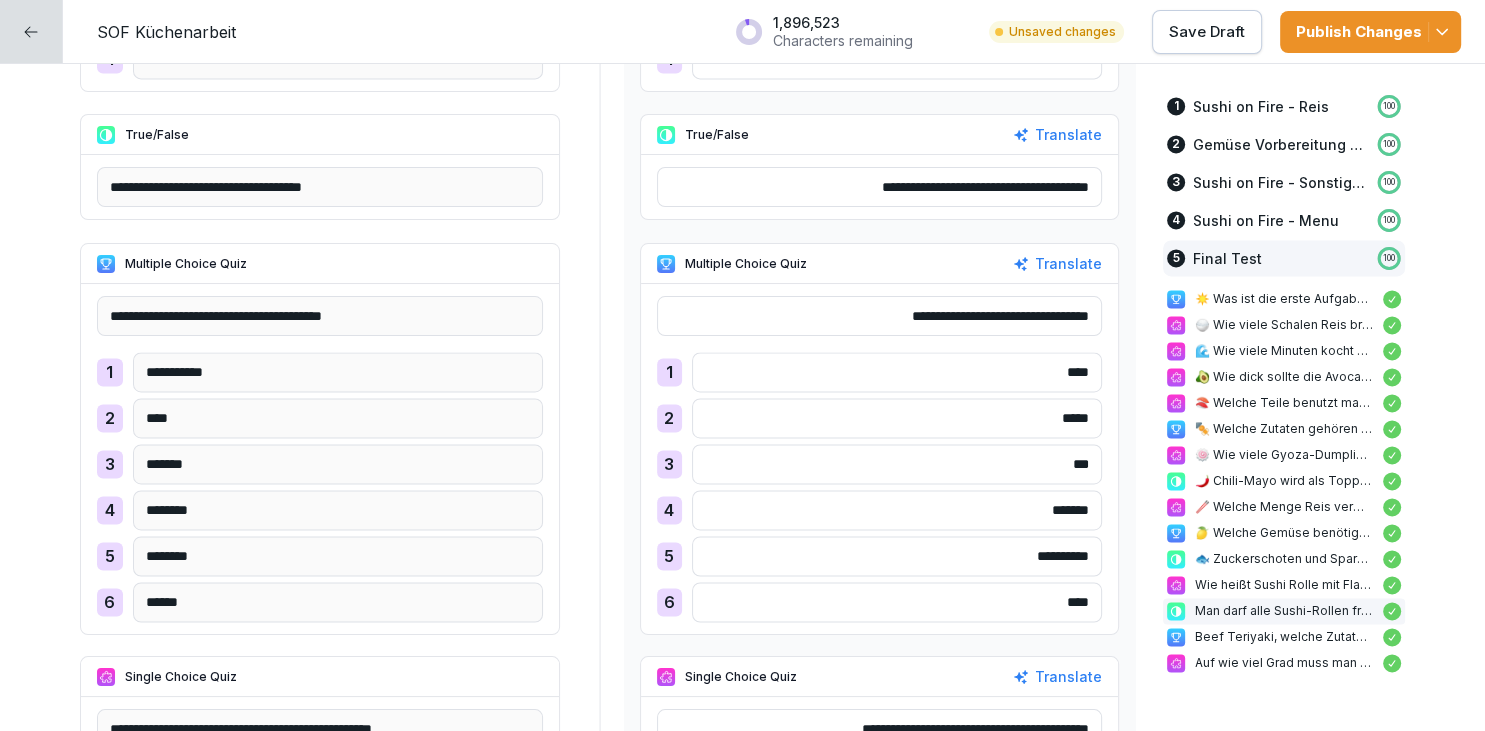 type on "**********" 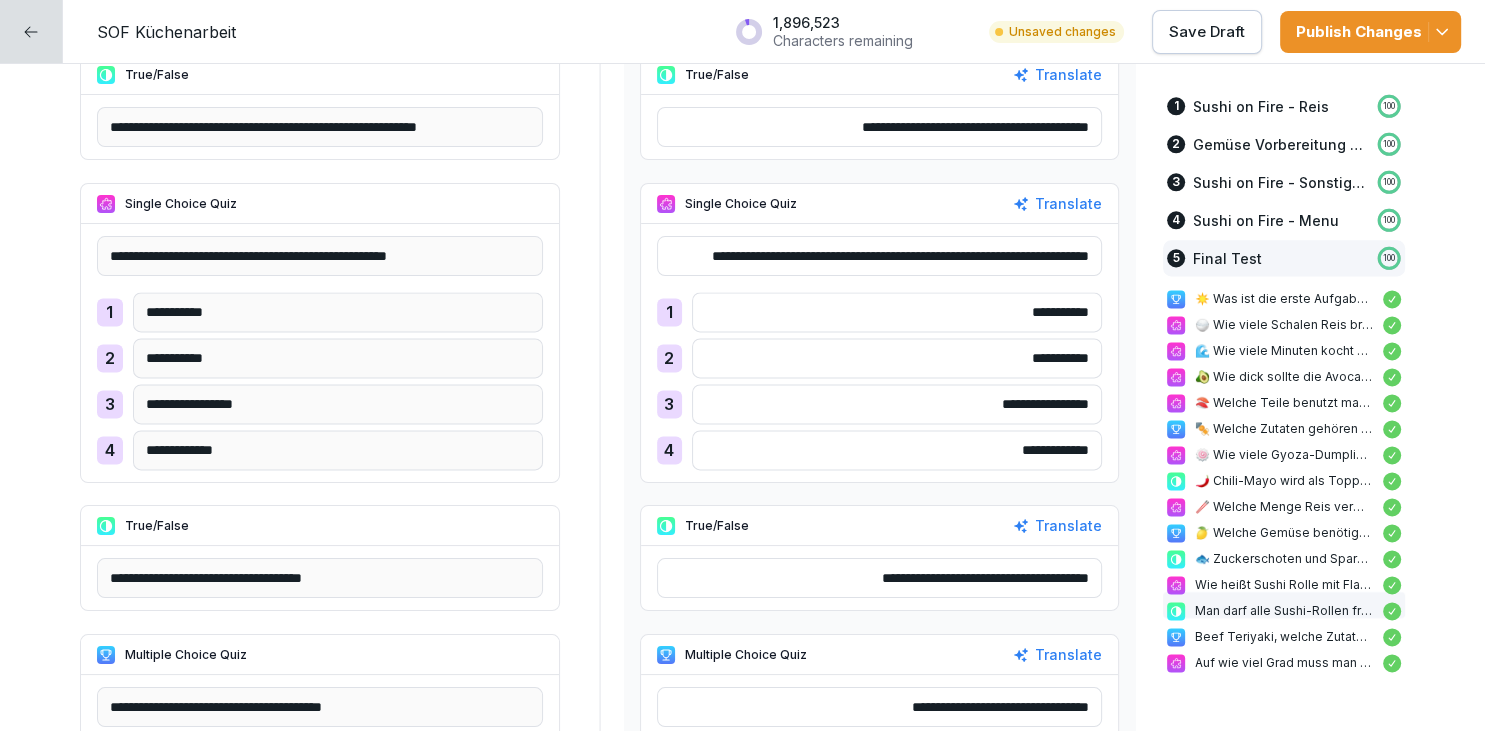 scroll, scrollTop: 32140, scrollLeft: 0, axis: vertical 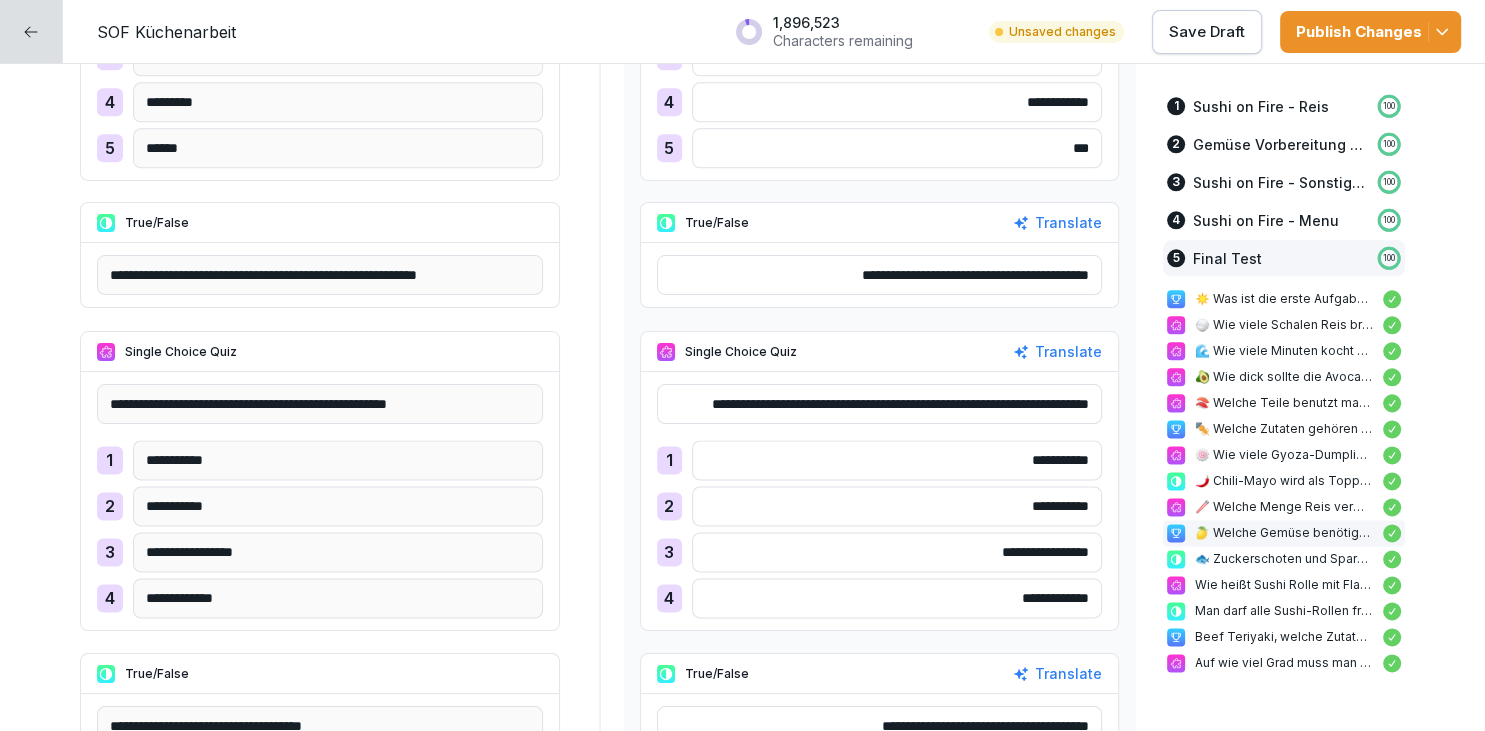 click on "Save Draft" at bounding box center [1207, 32] 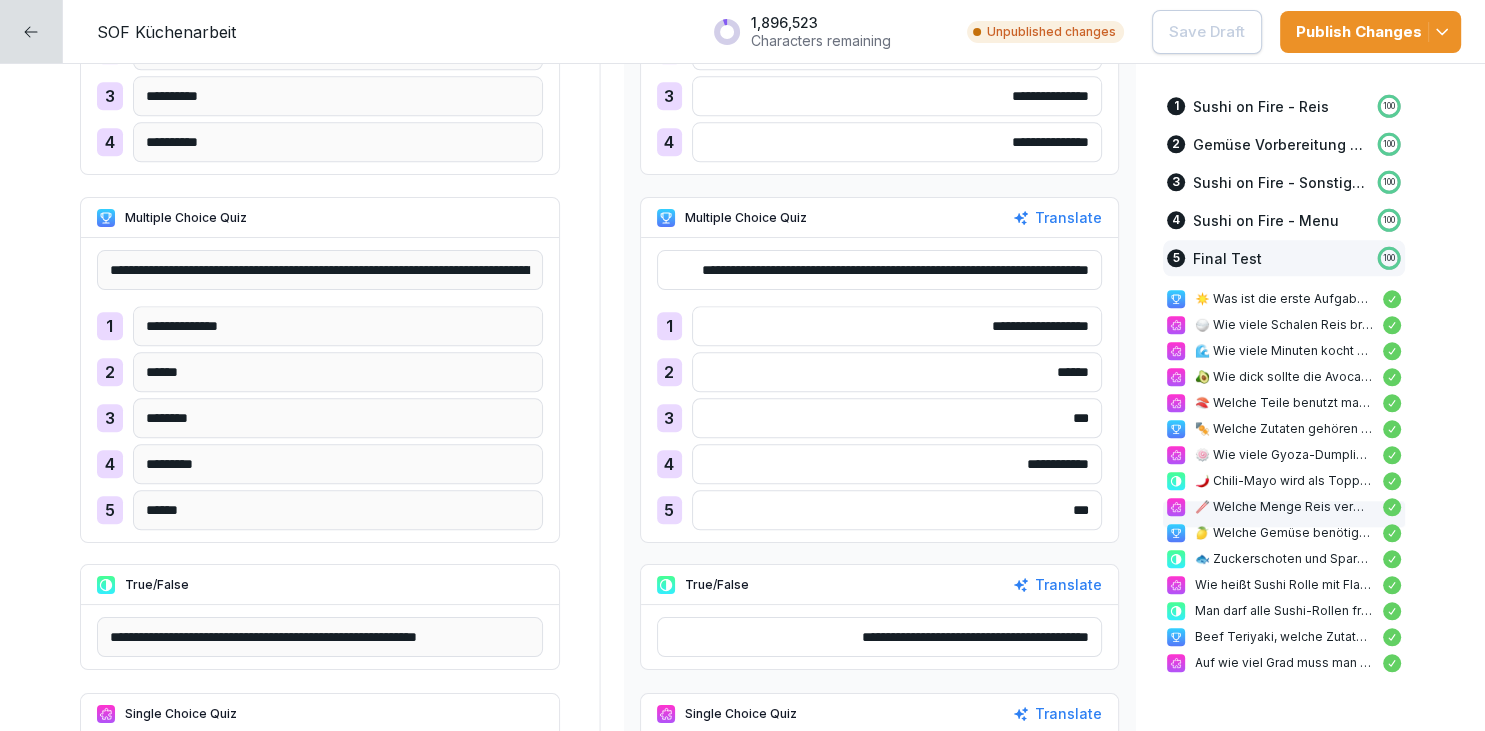 scroll, scrollTop: 31776, scrollLeft: 0, axis: vertical 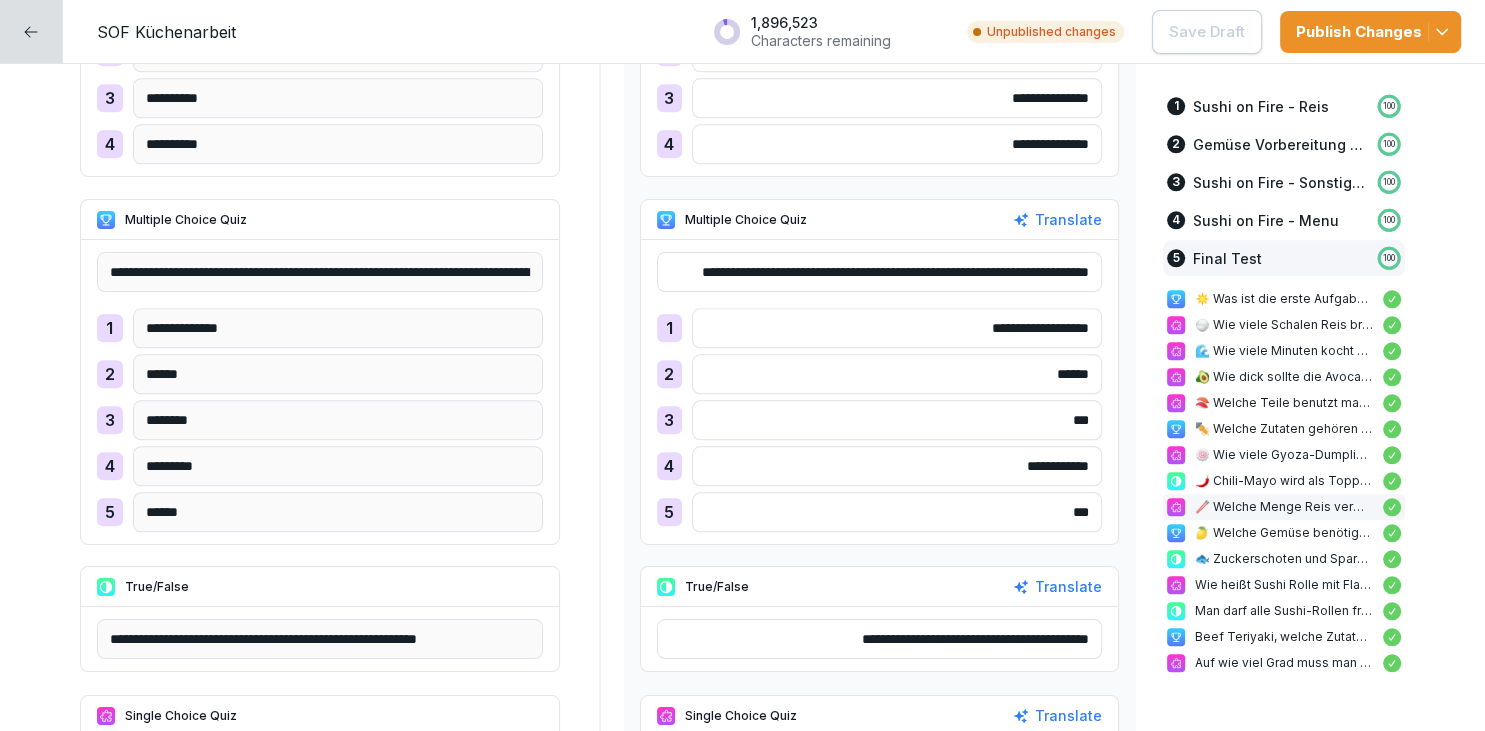 click on "Publish Changes" at bounding box center (1370, 32) 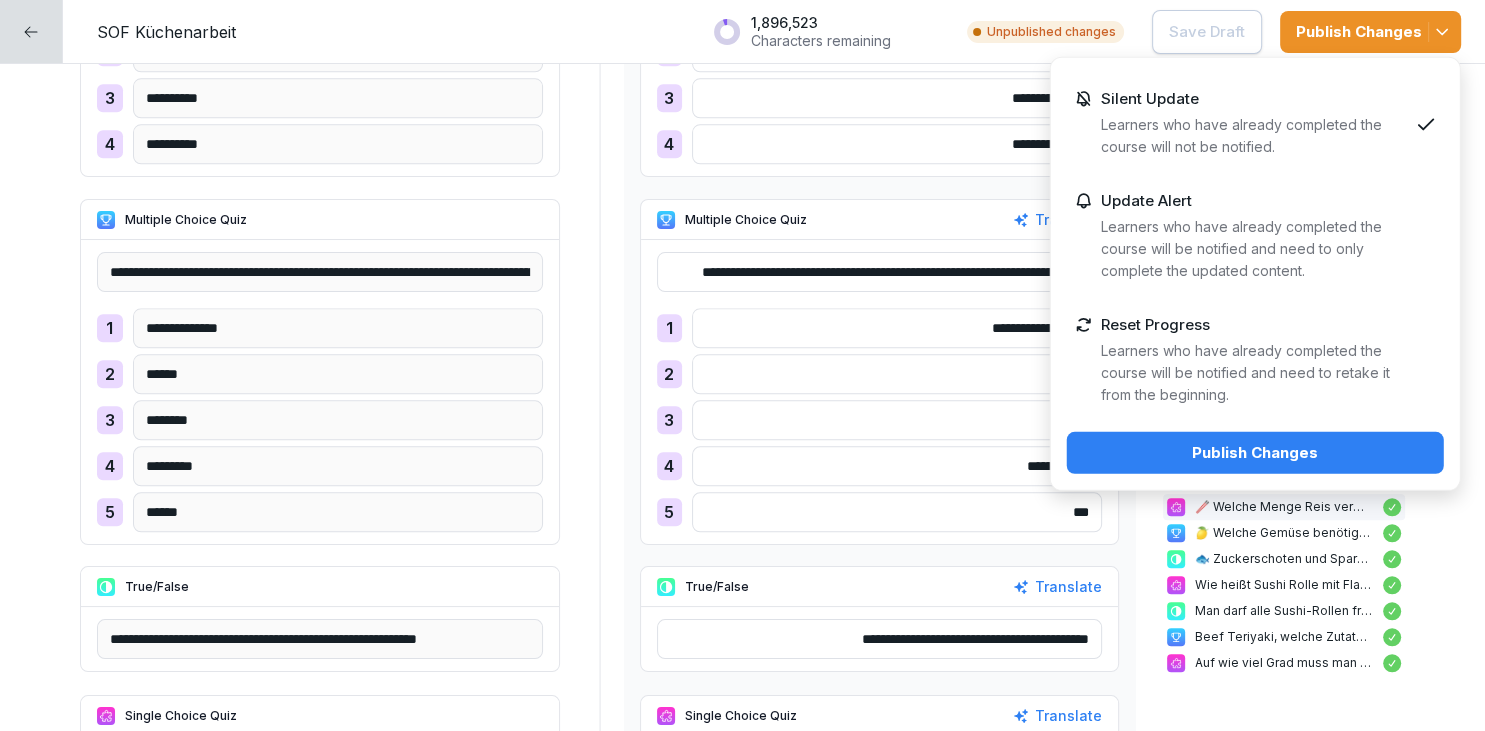 click on "Publish Changes" at bounding box center (1255, 453) 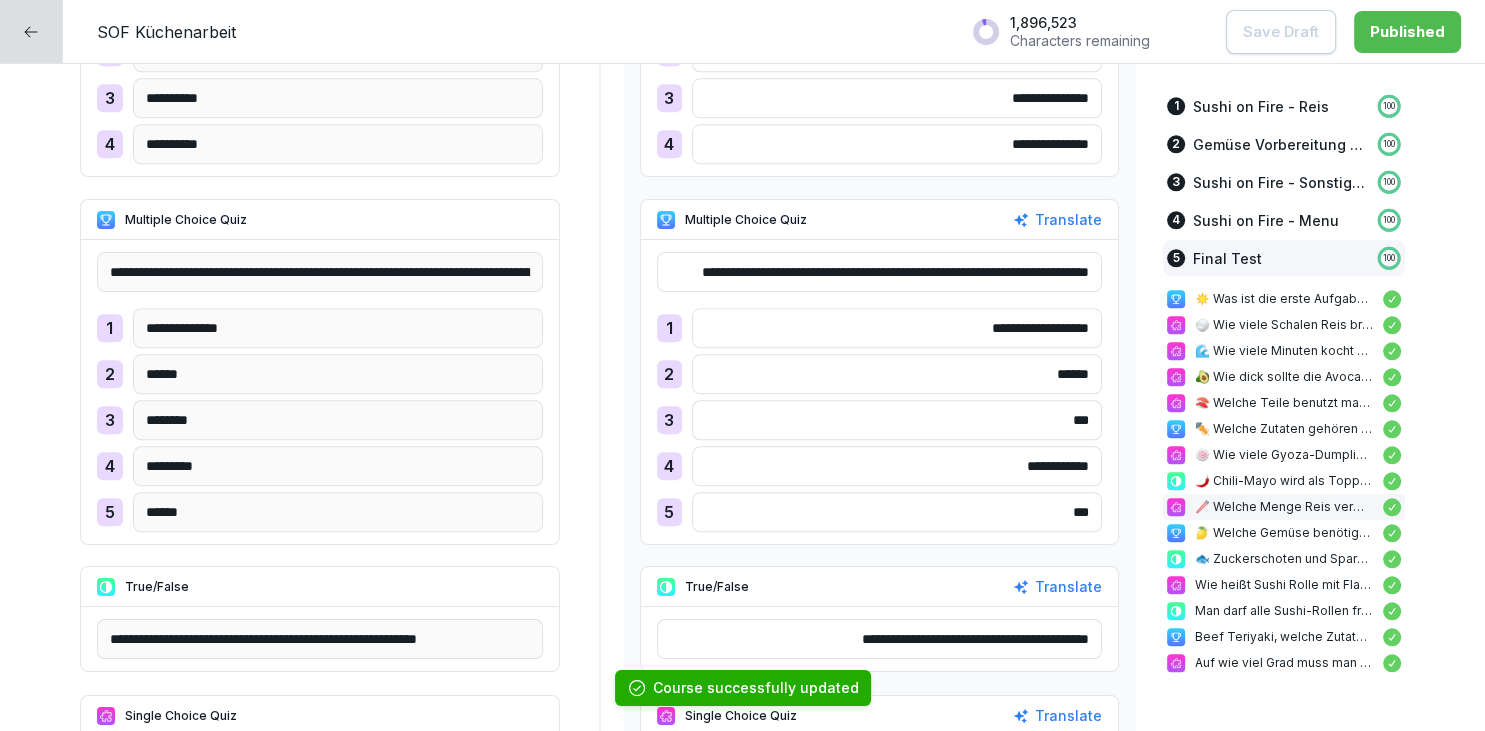 click at bounding box center [31, 31] 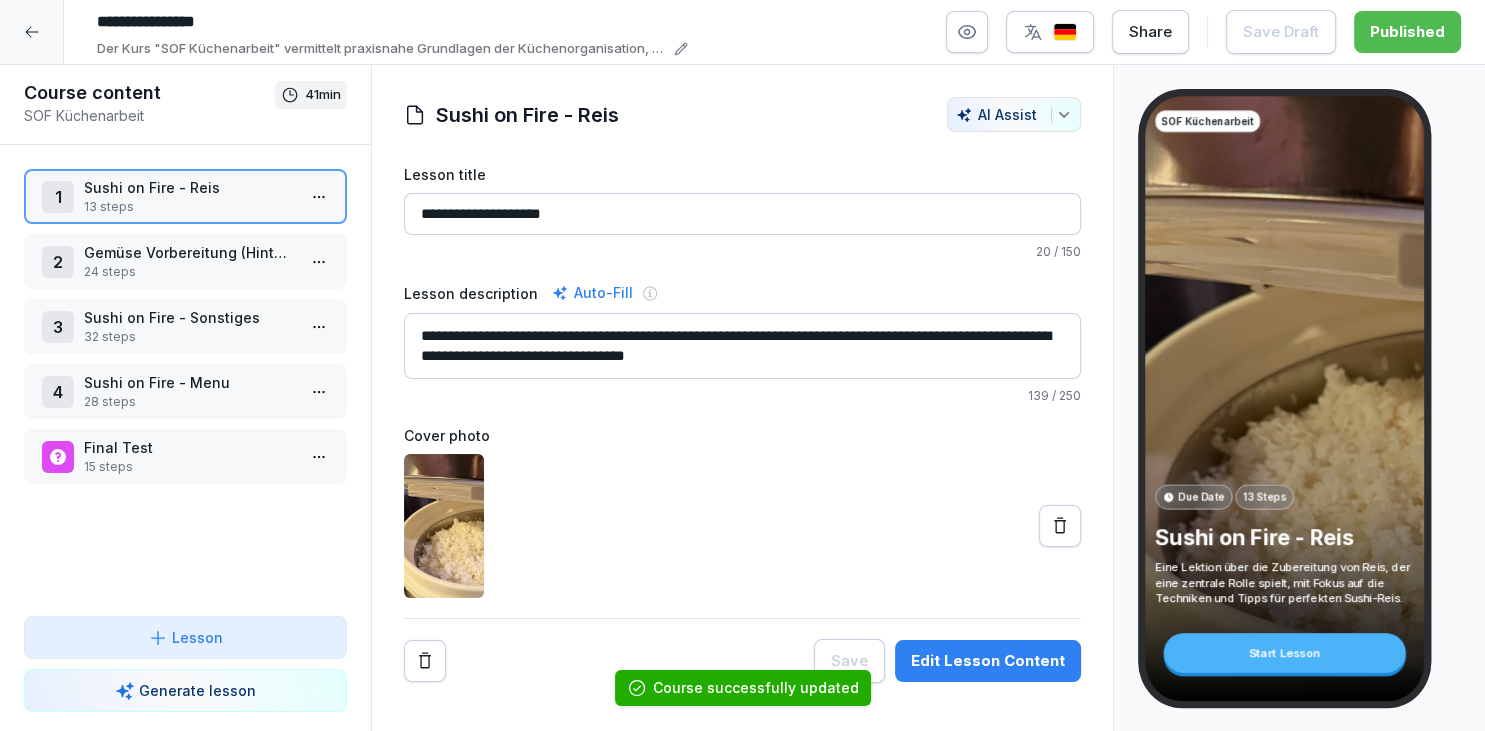 click on "Final Test 15 steps" at bounding box center [185, 456] 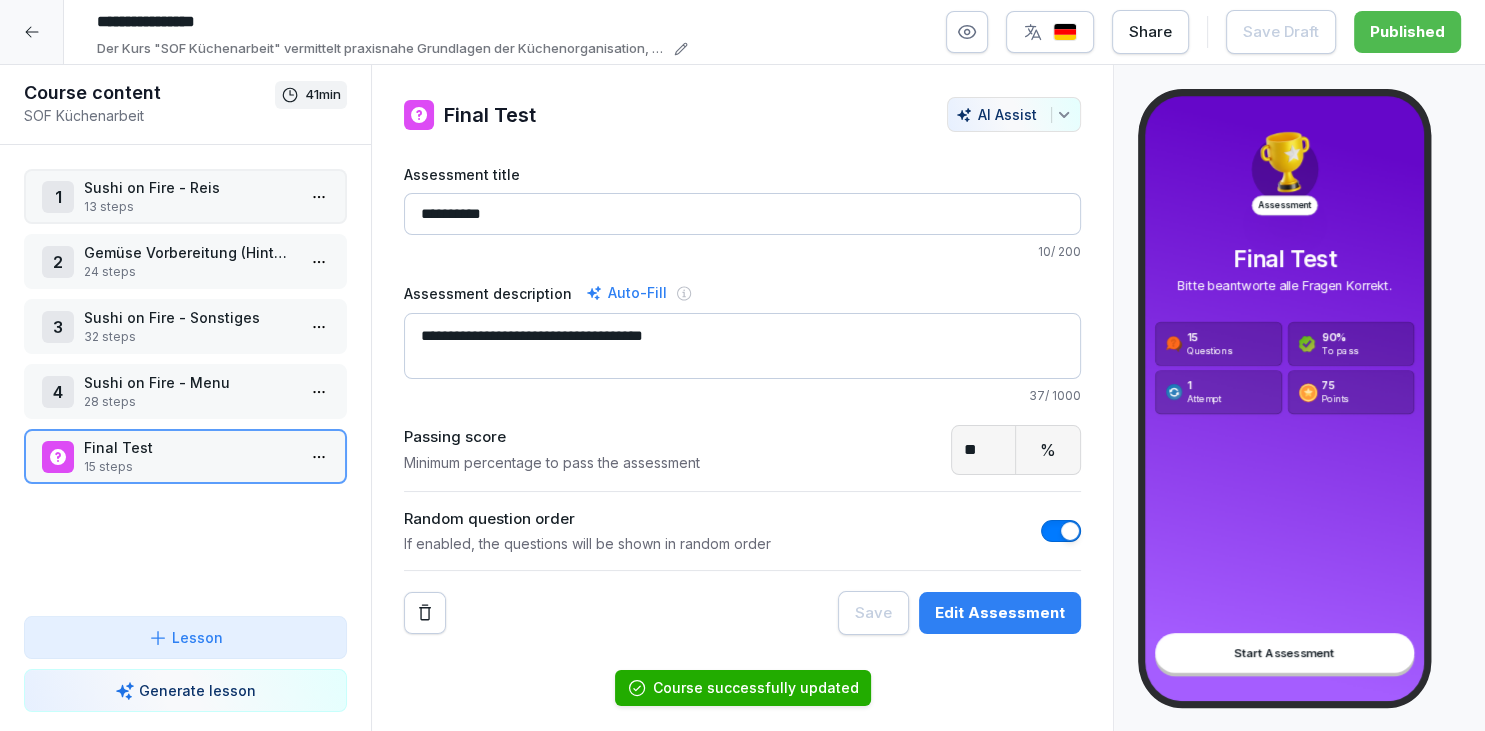 click on "**********" at bounding box center (742, 365) 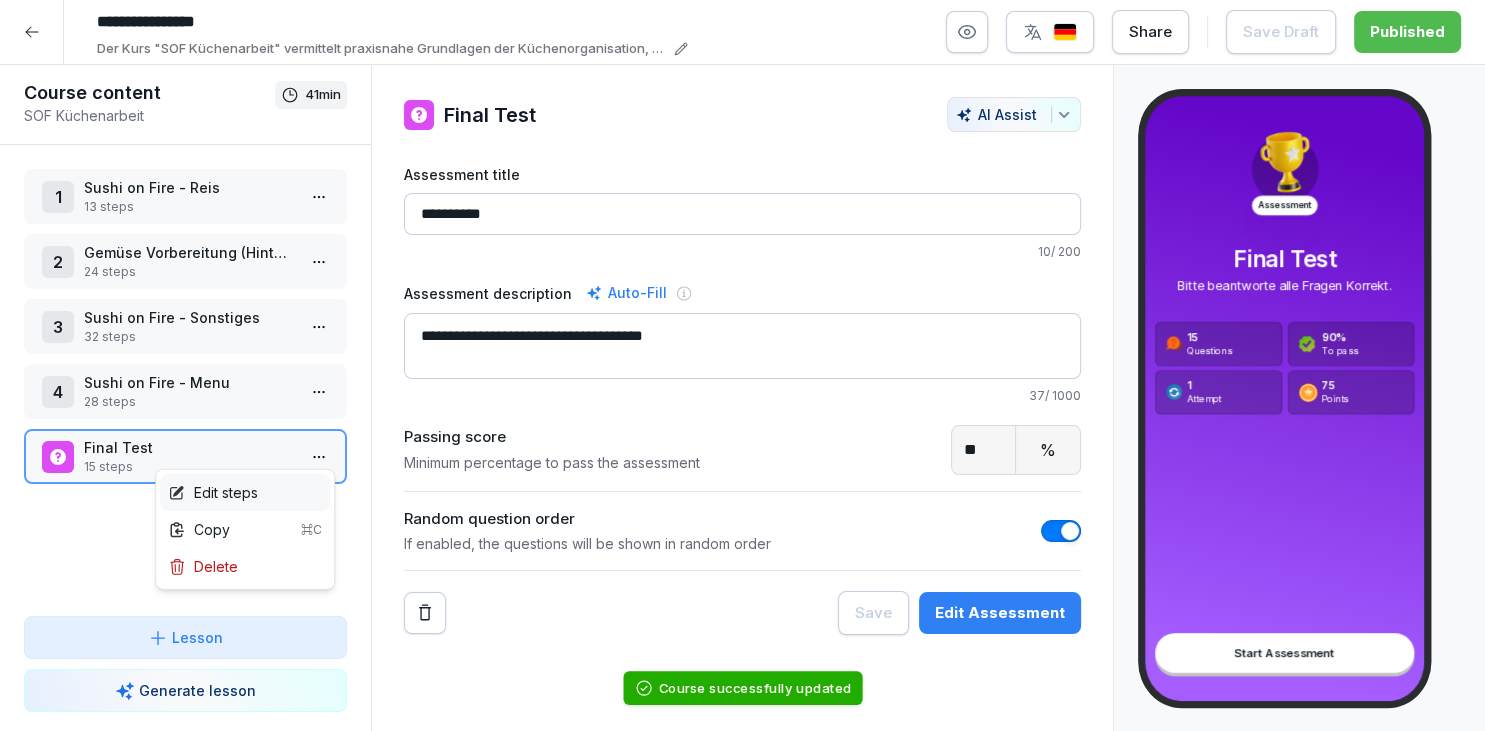 click on "Edit steps" at bounding box center (245, 492) 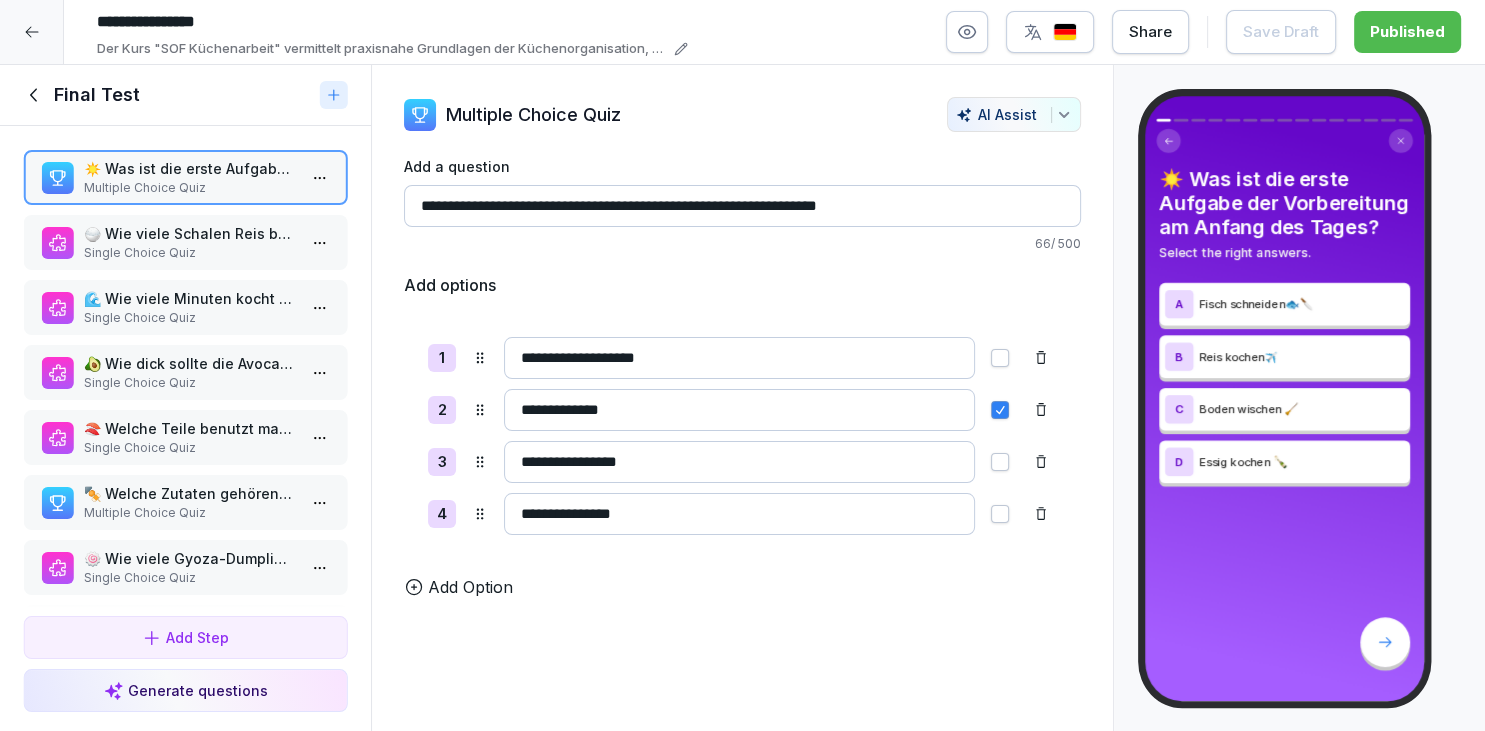 click on "**********" at bounding box center [739, 358] 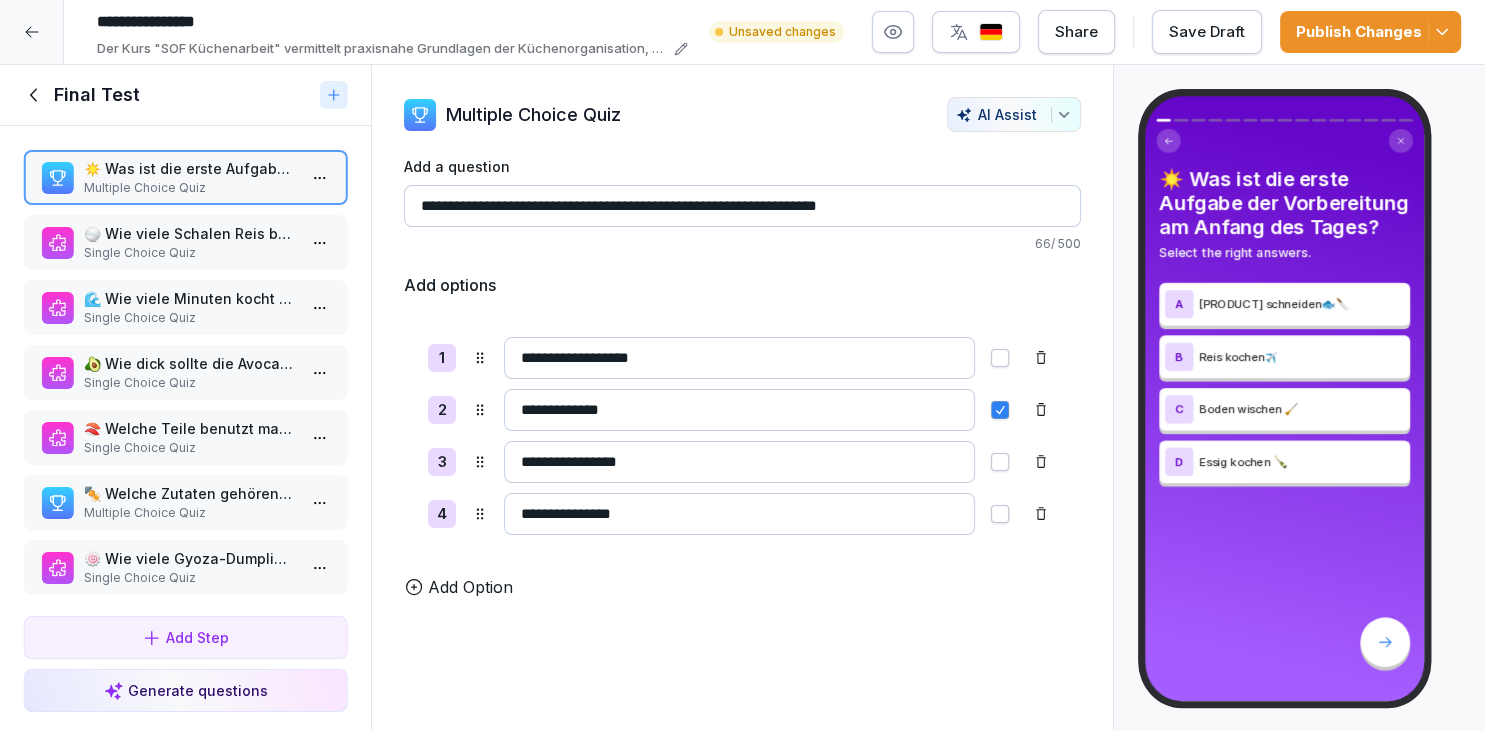type on "**********" 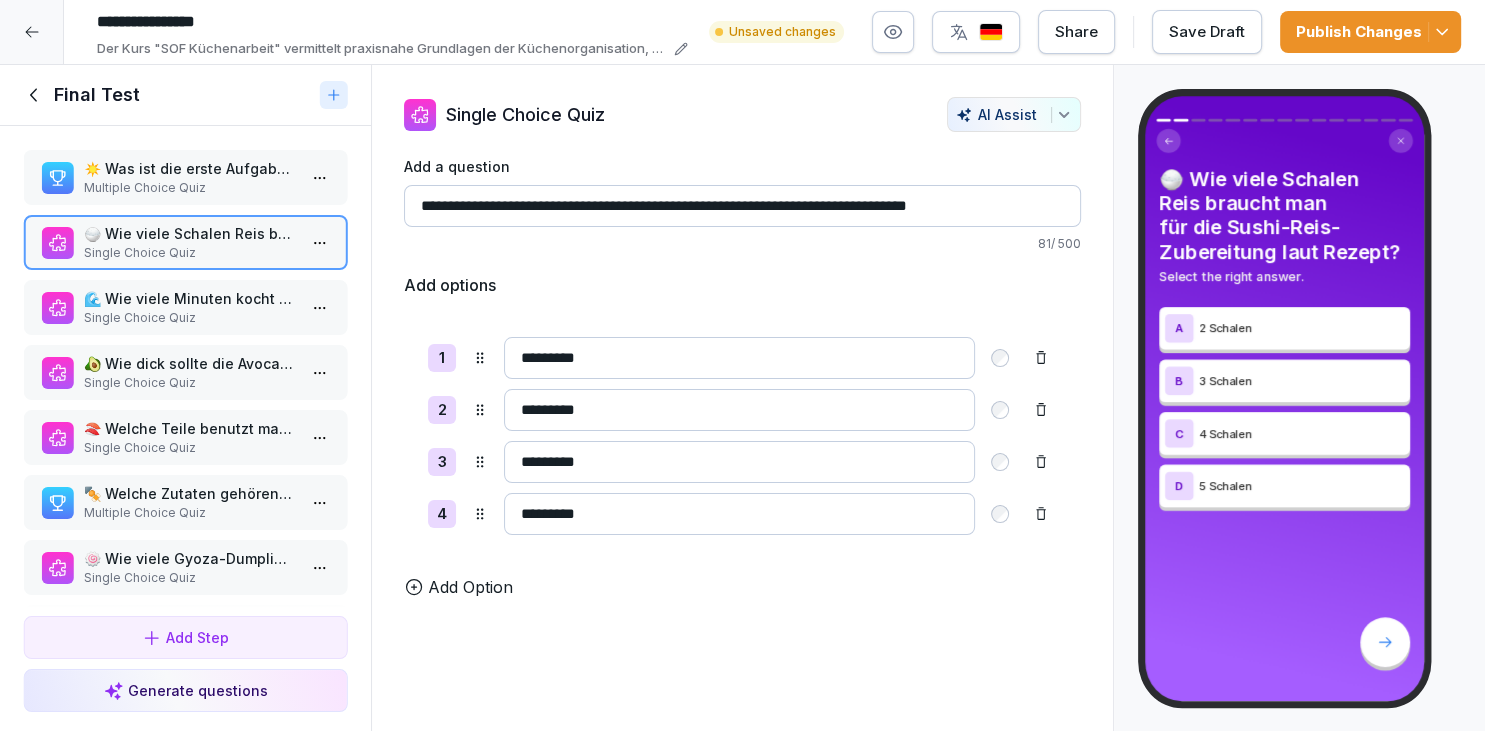 click on "🌊 Wie viele Minuten kocht man 20l Essig, um ihn für Sushi vorzubereiten?" at bounding box center [189, 298] 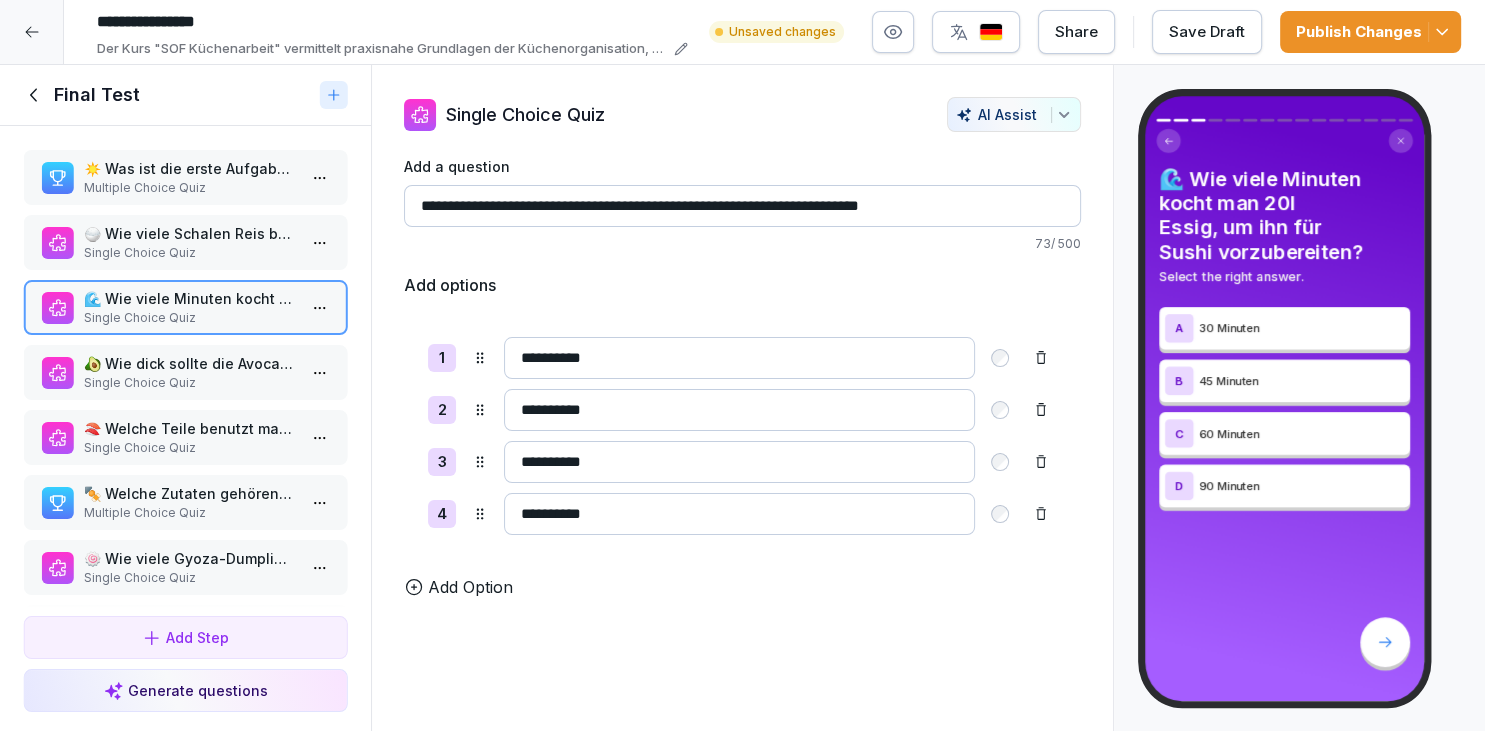 click on "Single Choice Quiz" at bounding box center (189, 383) 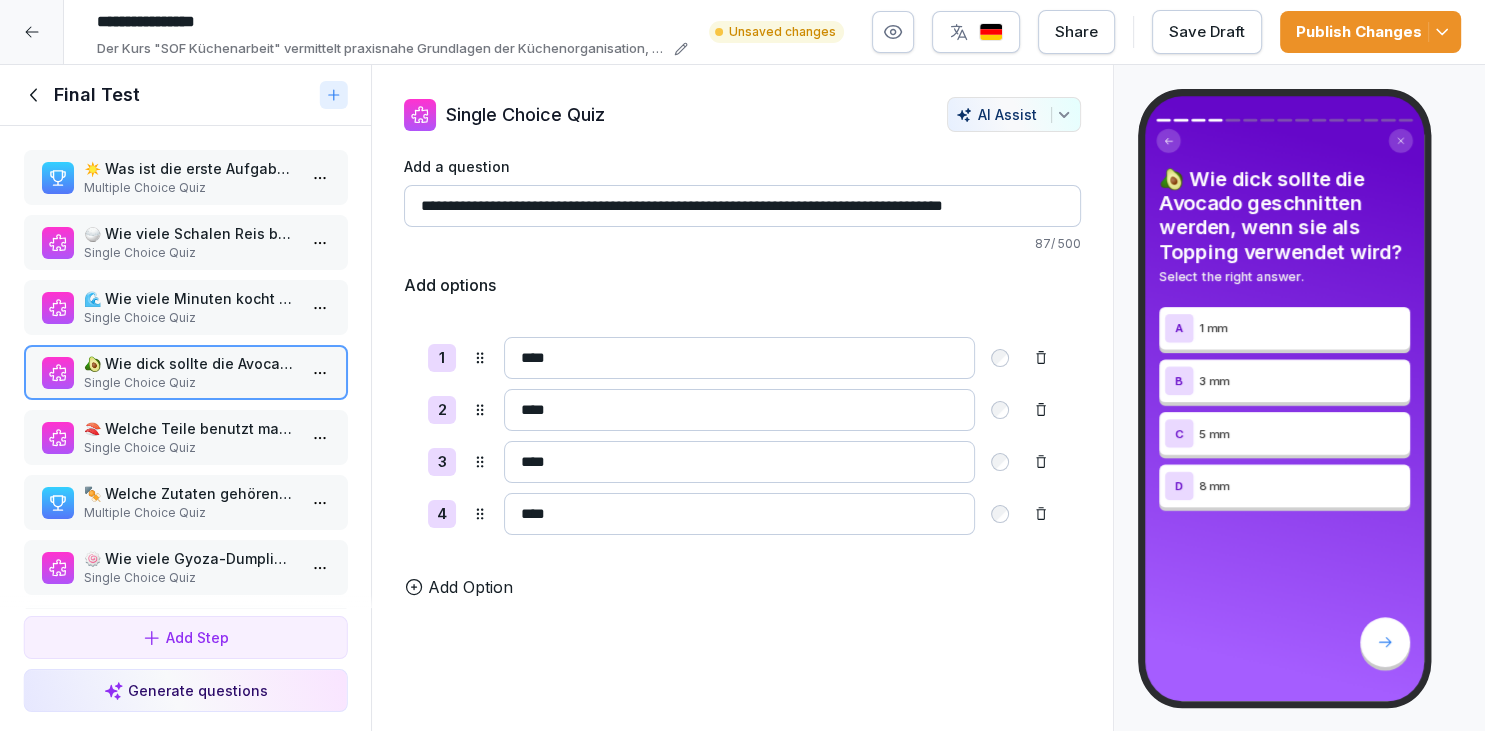 click on "Single Choice Quiz" at bounding box center [189, 448] 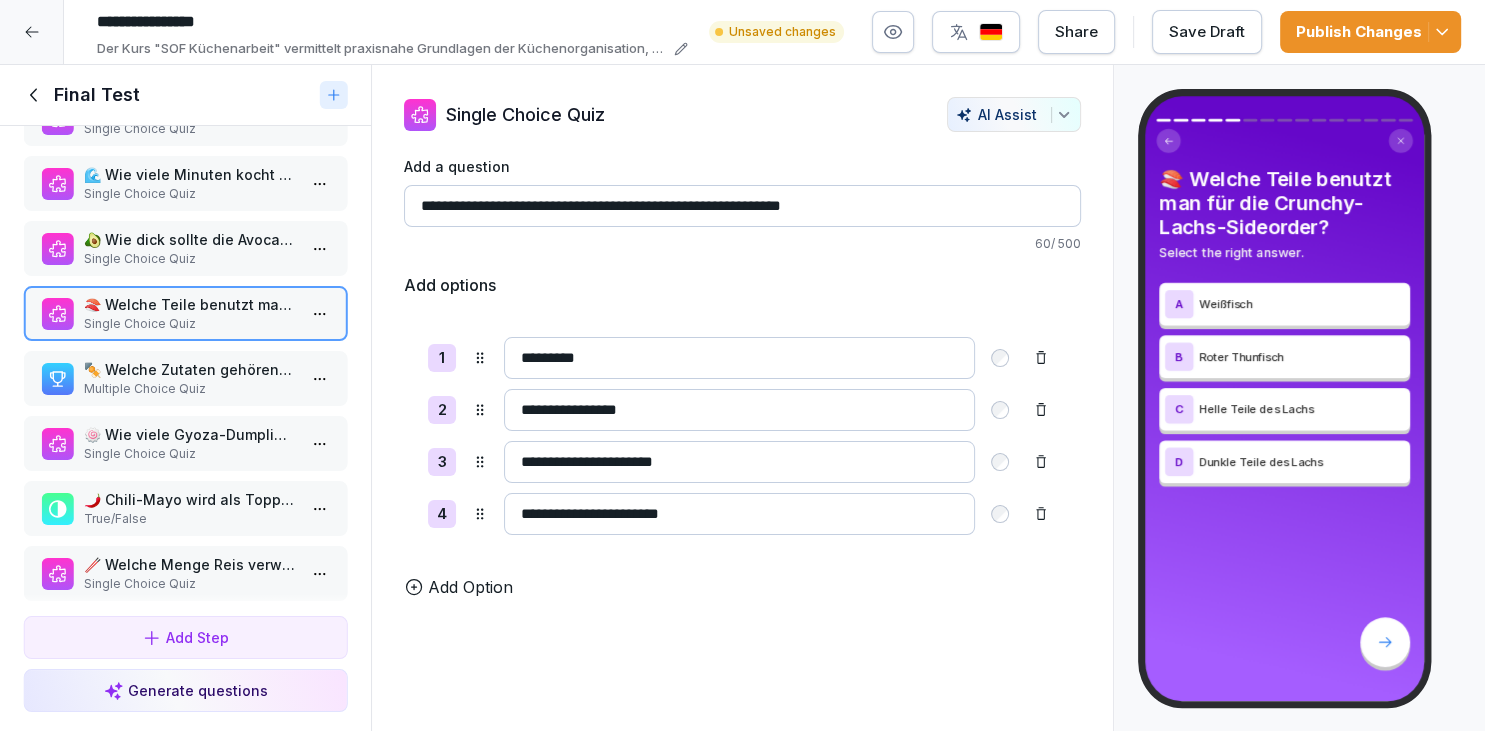 scroll, scrollTop: 125, scrollLeft: 0, axis: vertical 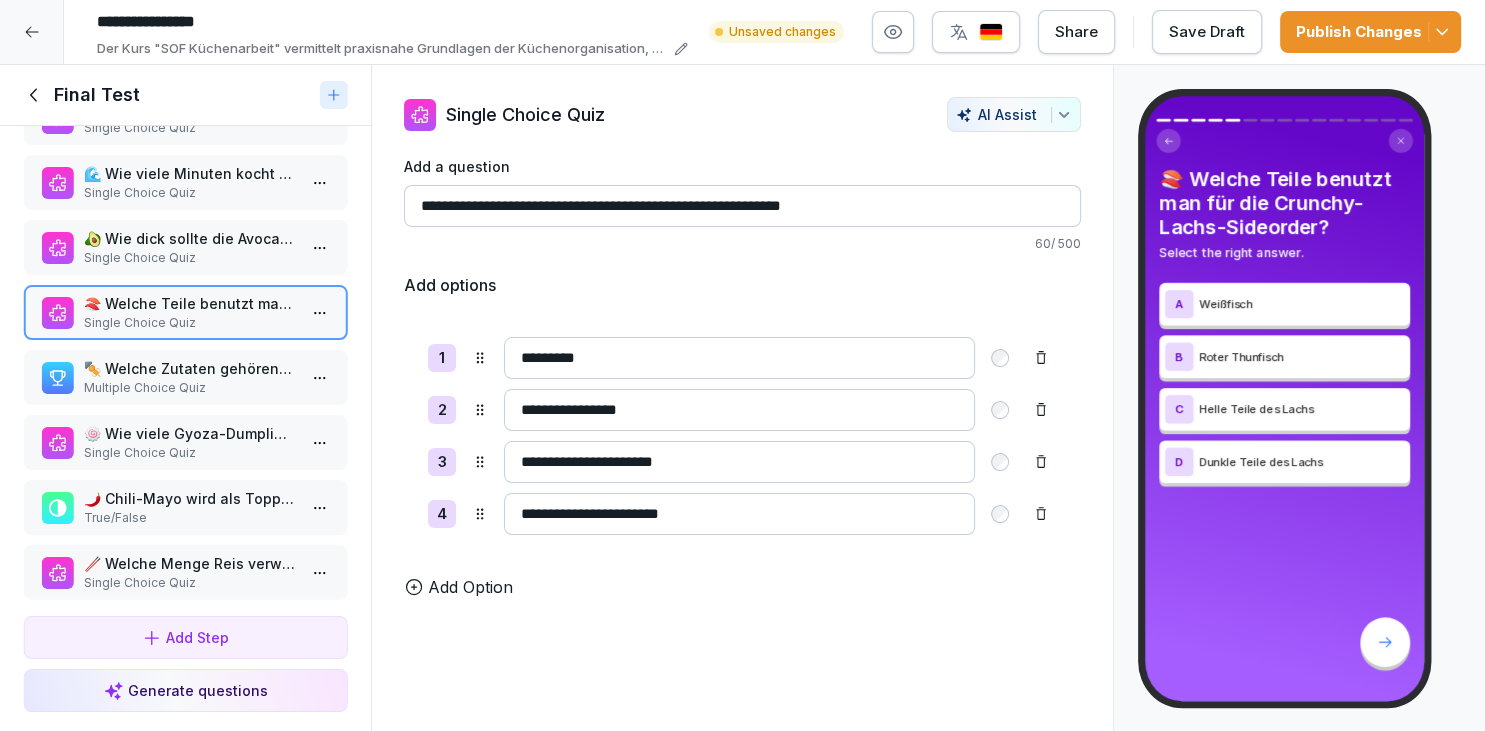 click on "Multiple Choice Quiz" at bounding box center [189, 388] 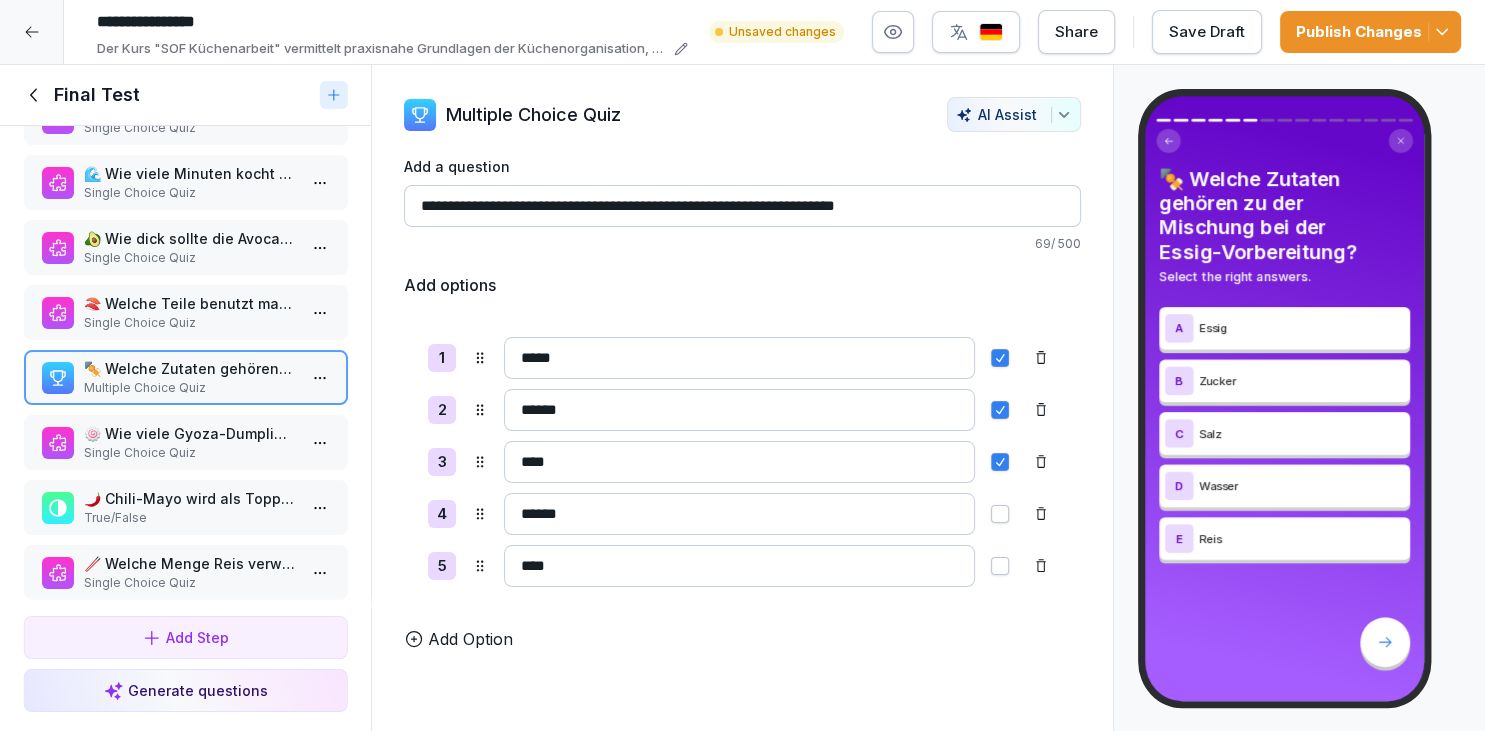 click on "Single Choice Quiz" at bounding box center [189, 453] 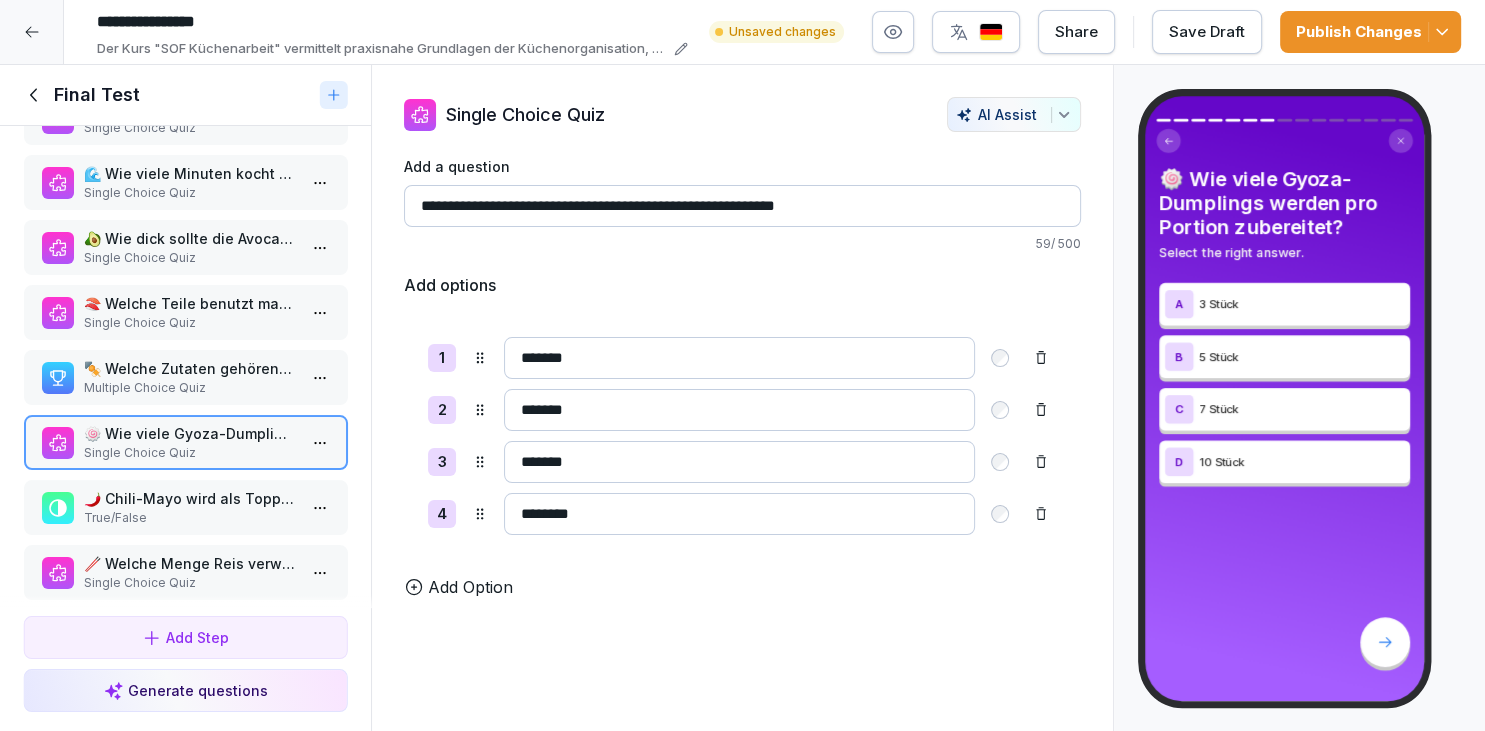 click on "🌶️ Chili-Mayo wird als Topping für Crunchy-Lachs verwendet. True/False" at bounding box center [185, 507] 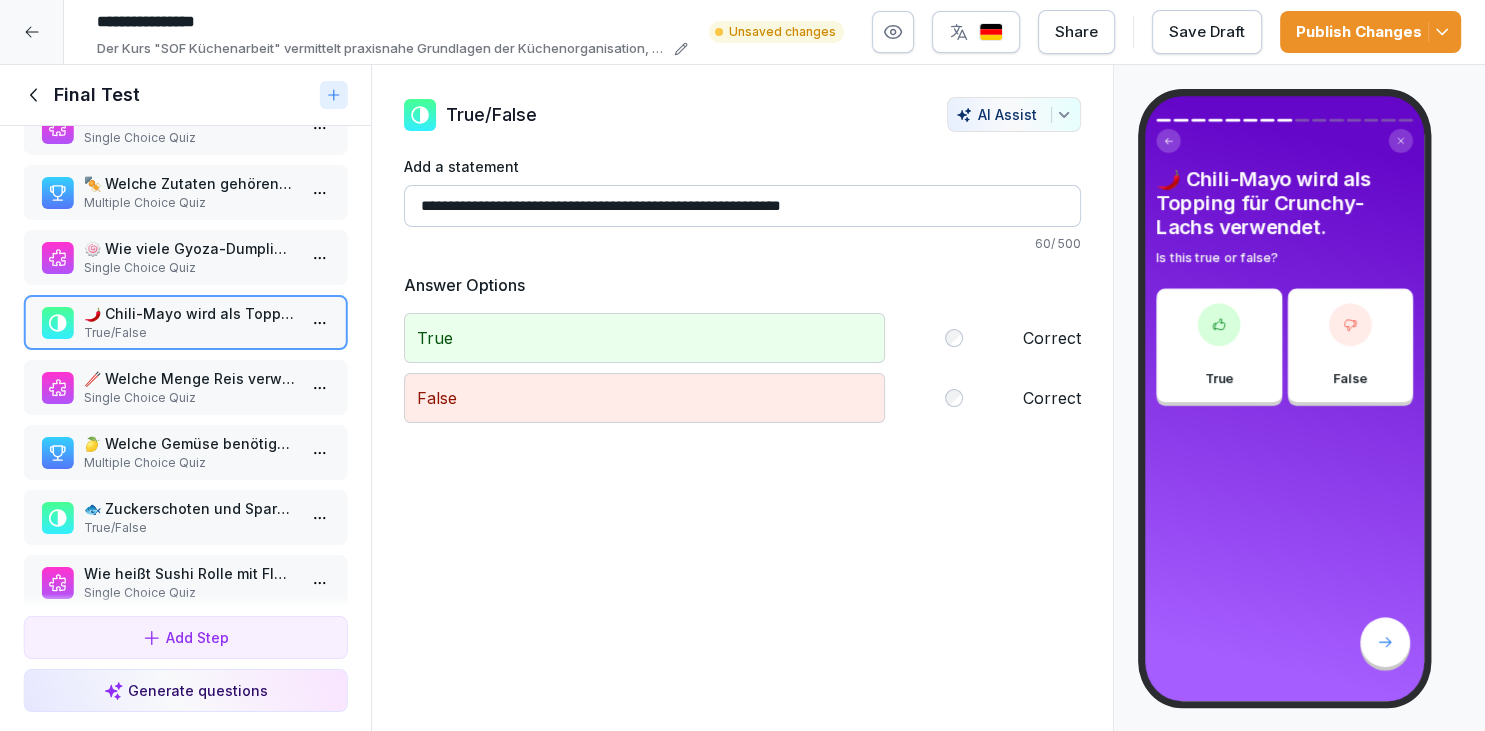 scroll, scrollTop: 319, scrollLeft: 0, axis: vertical 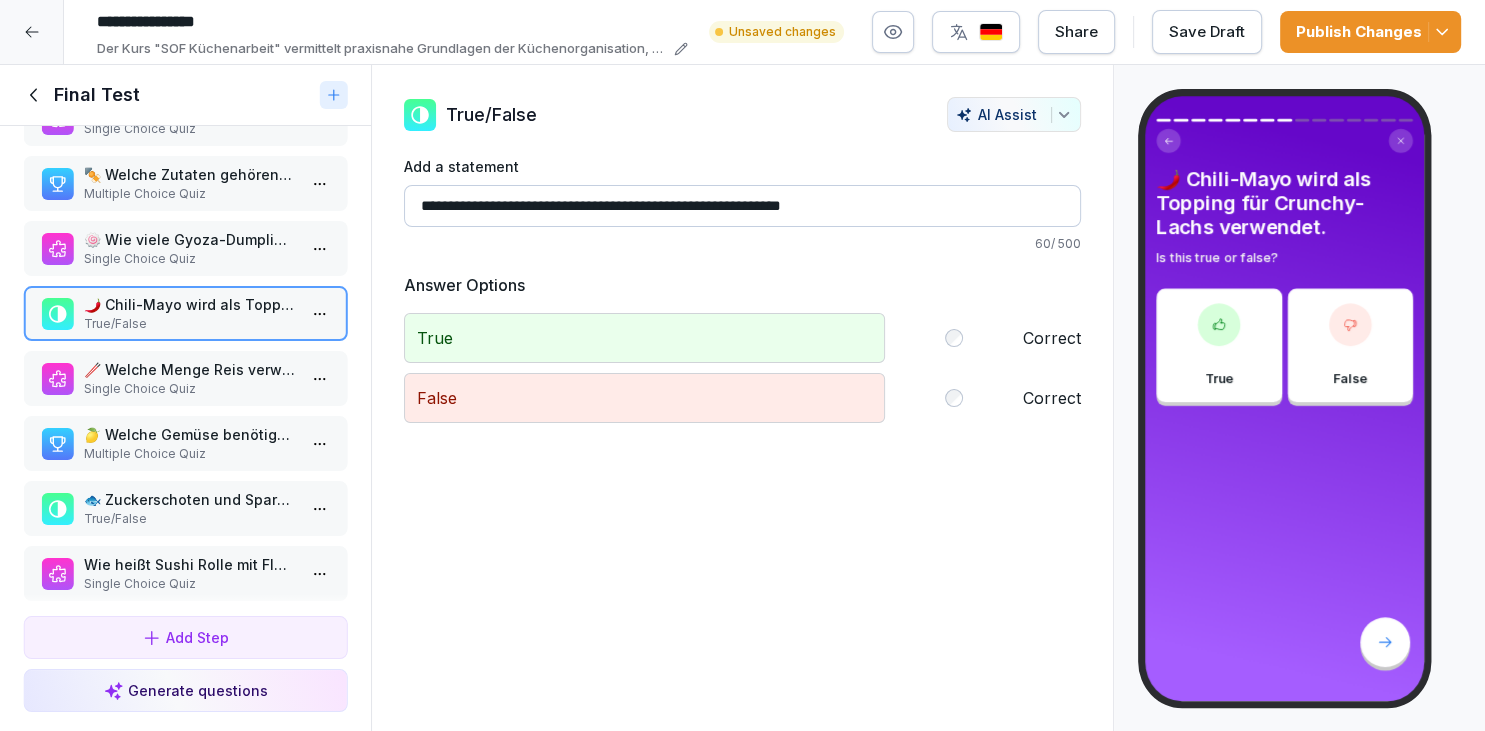 click on "🥢 Welche Menge Reis verwendet man für ein Avocado-Nigiri? Single Choice Quiz" at bounding box center [185, 378] 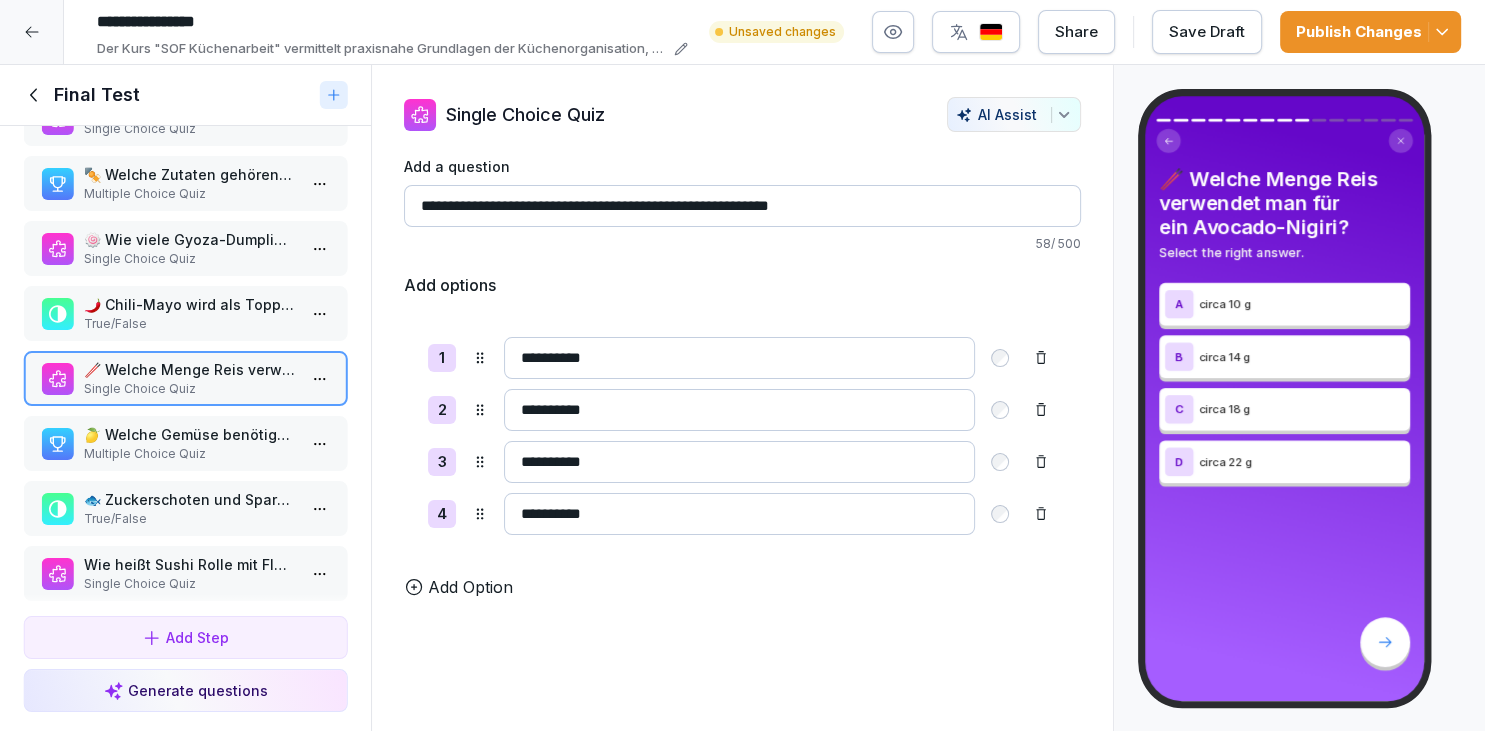 click on "🍋 Welche Gemüse benötigen nur minimale Vorbereitung? Wählen Sie alle zutreffenden Antworten." at bounding box center (189, 434) 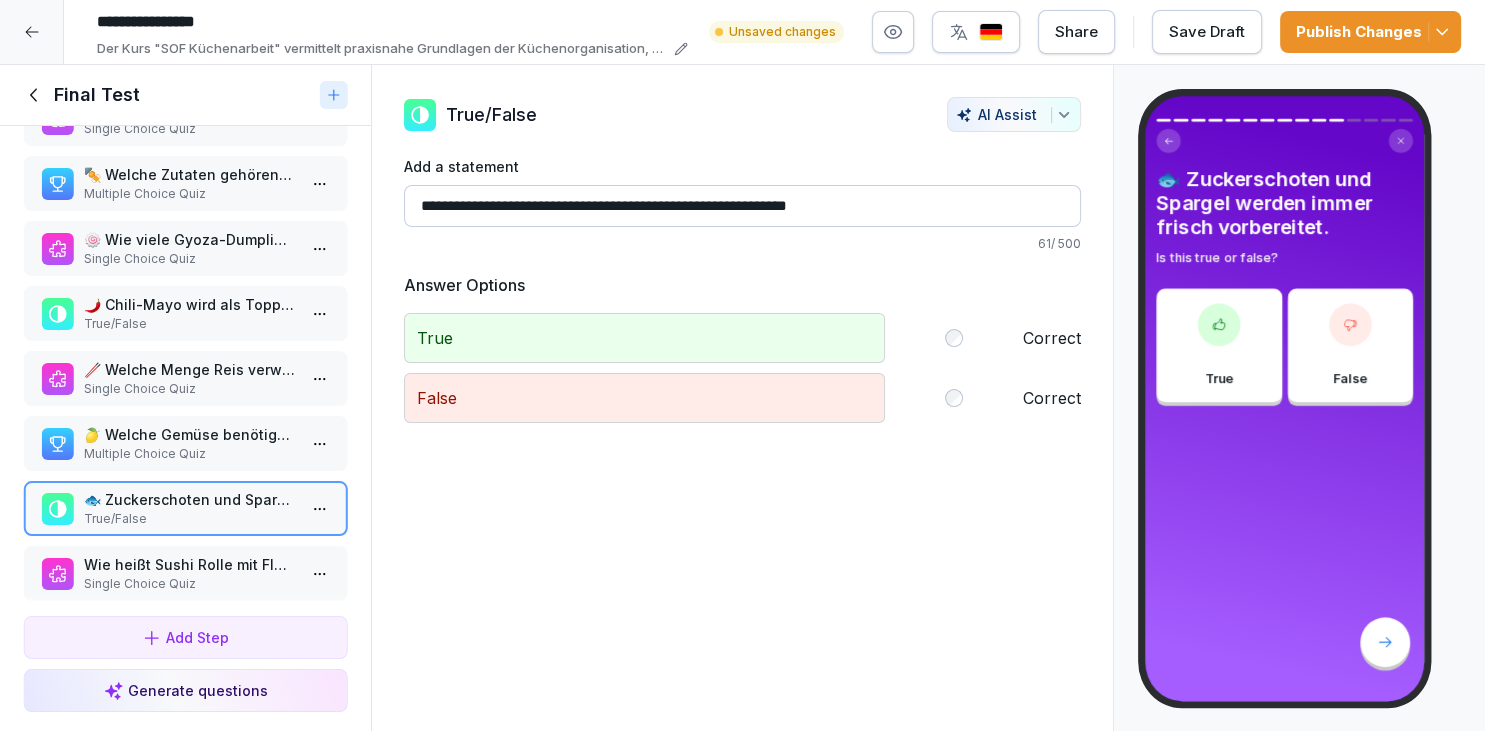 click on "🍋 Welche Gemüse benötigen nur minimale Vorbereitung? Wählen Sie alle zutreffenden Antworten." at bounding box center (189, 434) 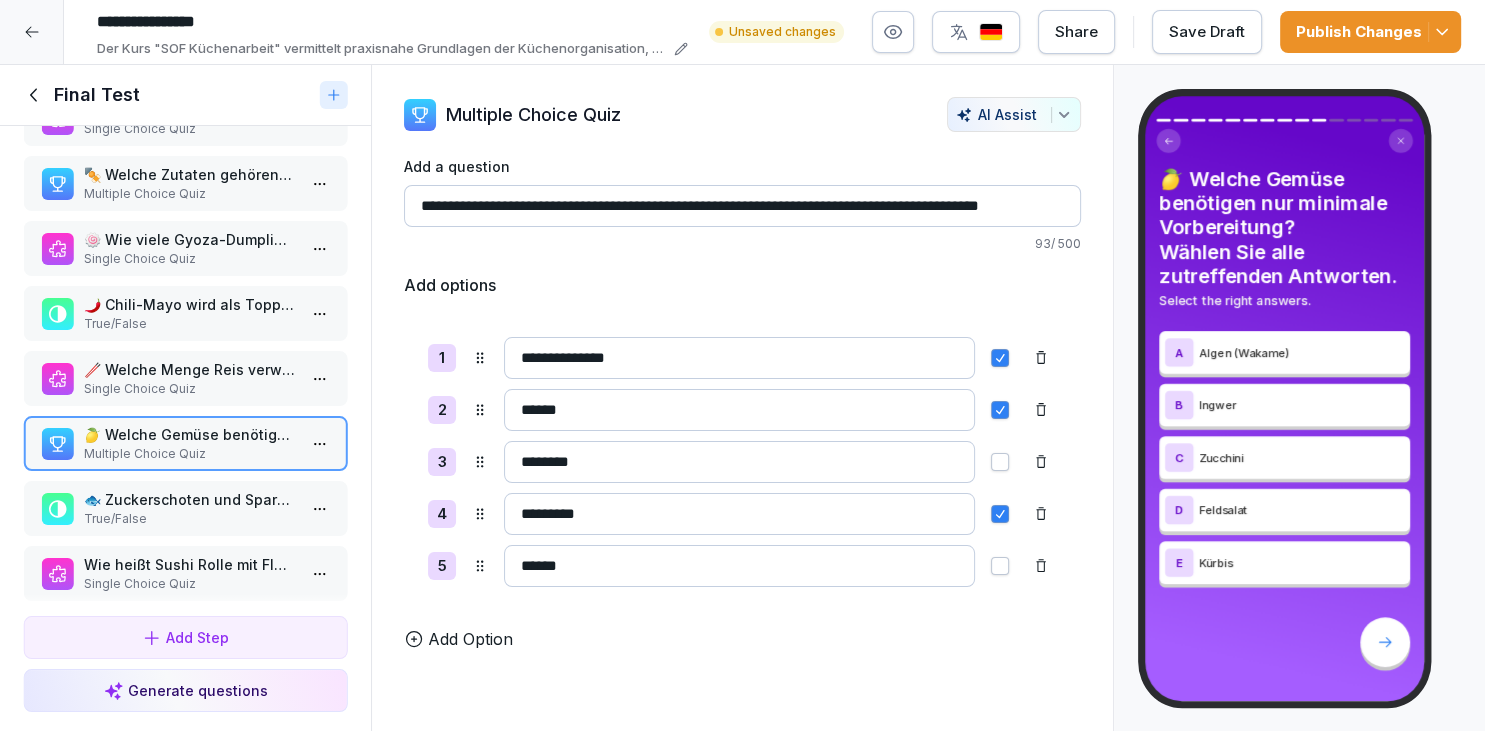 drag, startPoint x: 578, startPoint y: 559, endPoint x: 632, endPoint y: 575, distance: 56.32051 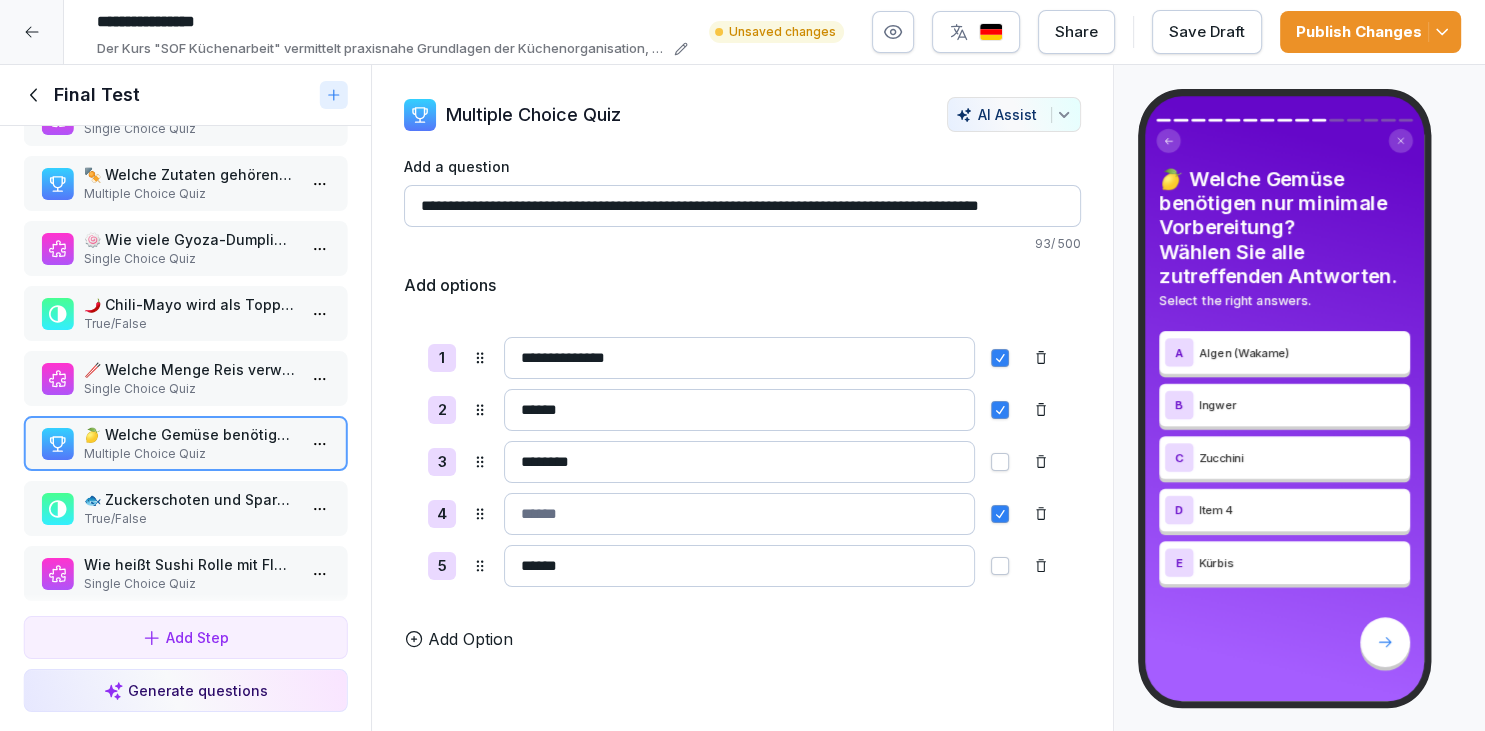 type on "*" 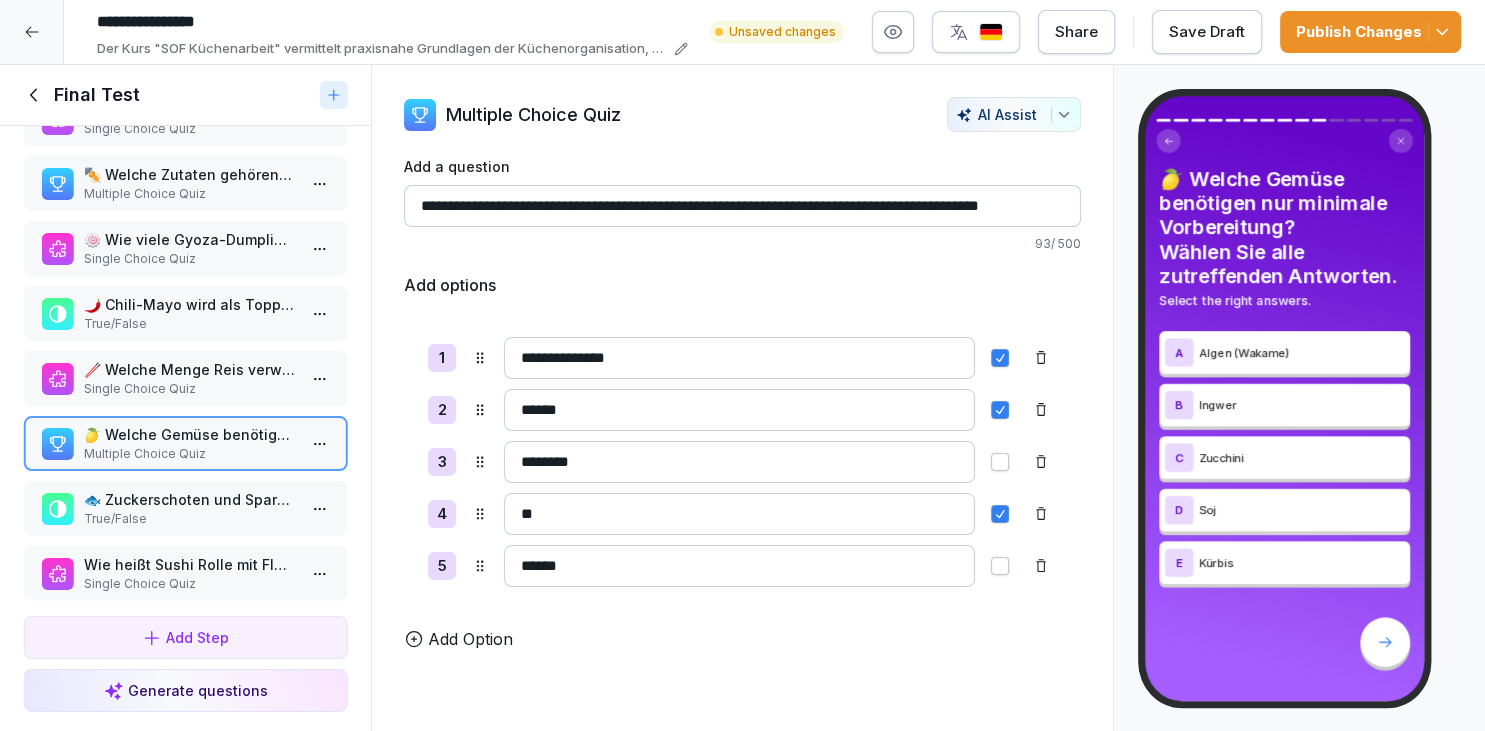 type on "*" 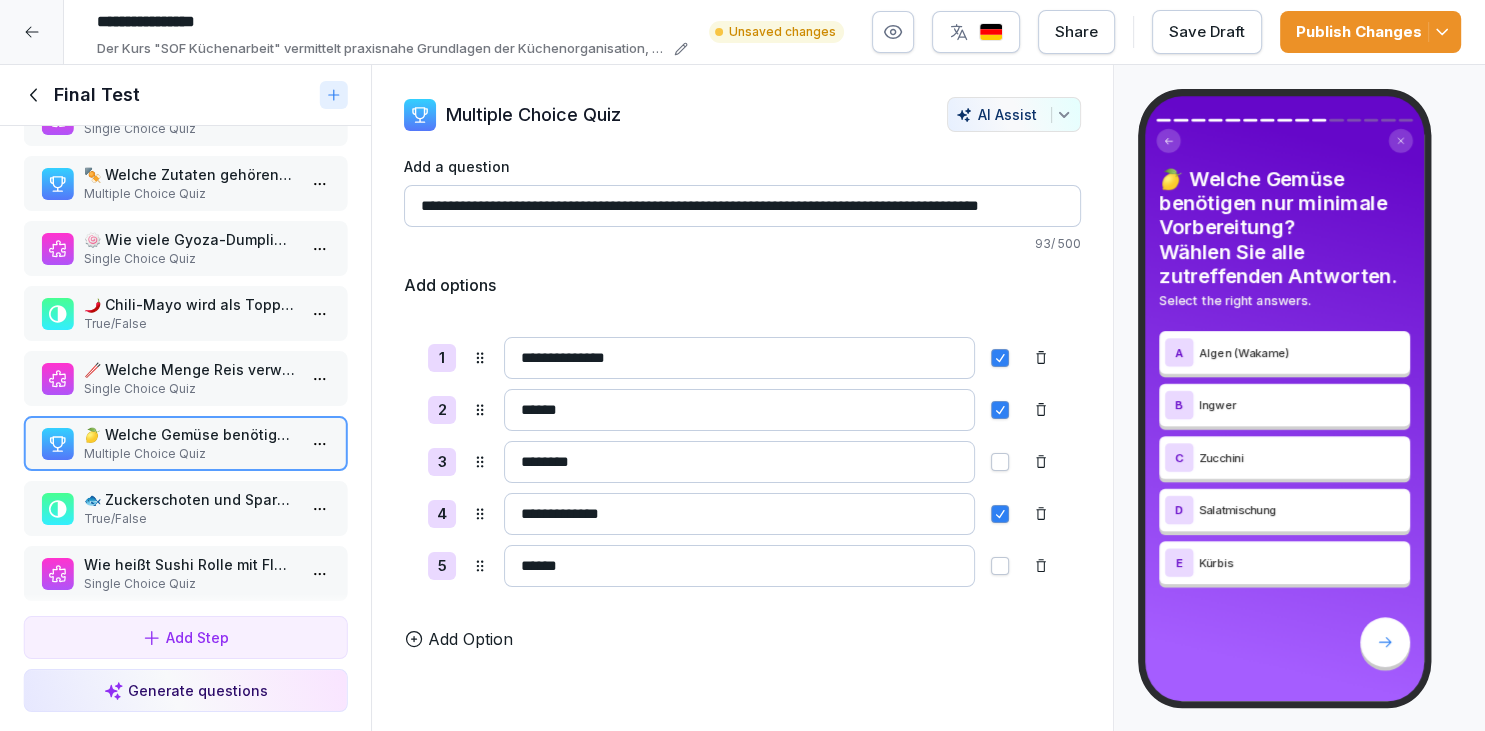 type on "**********" 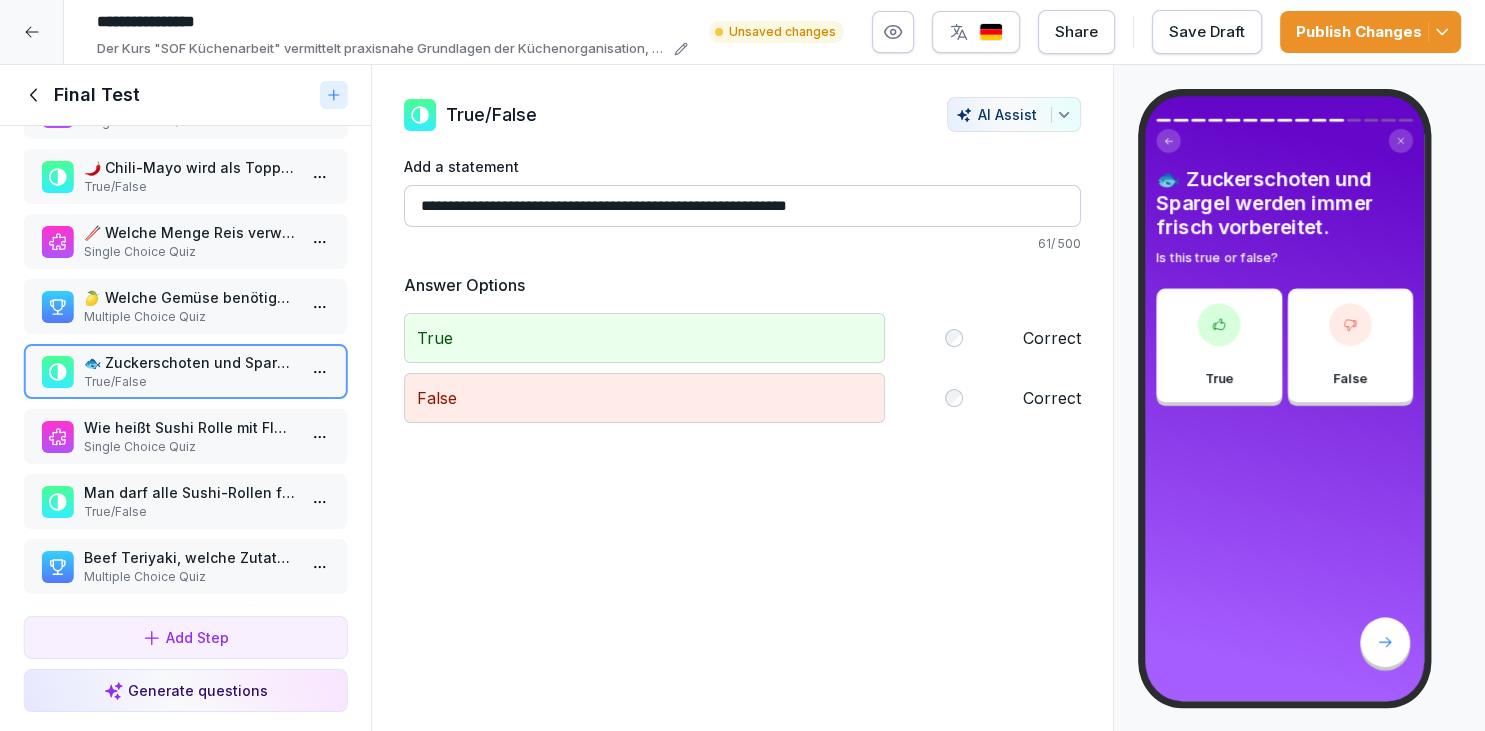 scroll, scrollTop: 466, scrollLeft: 0, axis: vertical 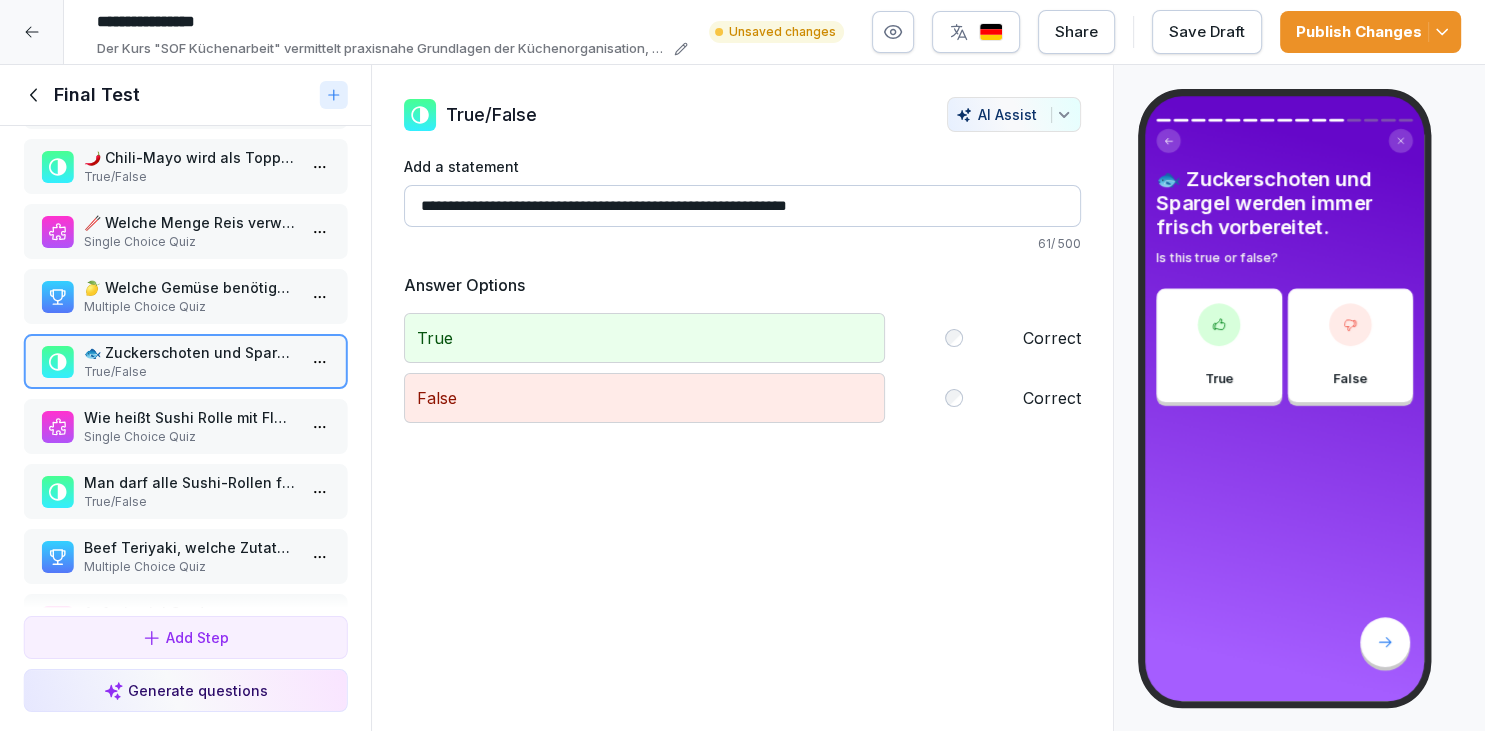 click on "Save Draft" at bounding box center (1207, 32) 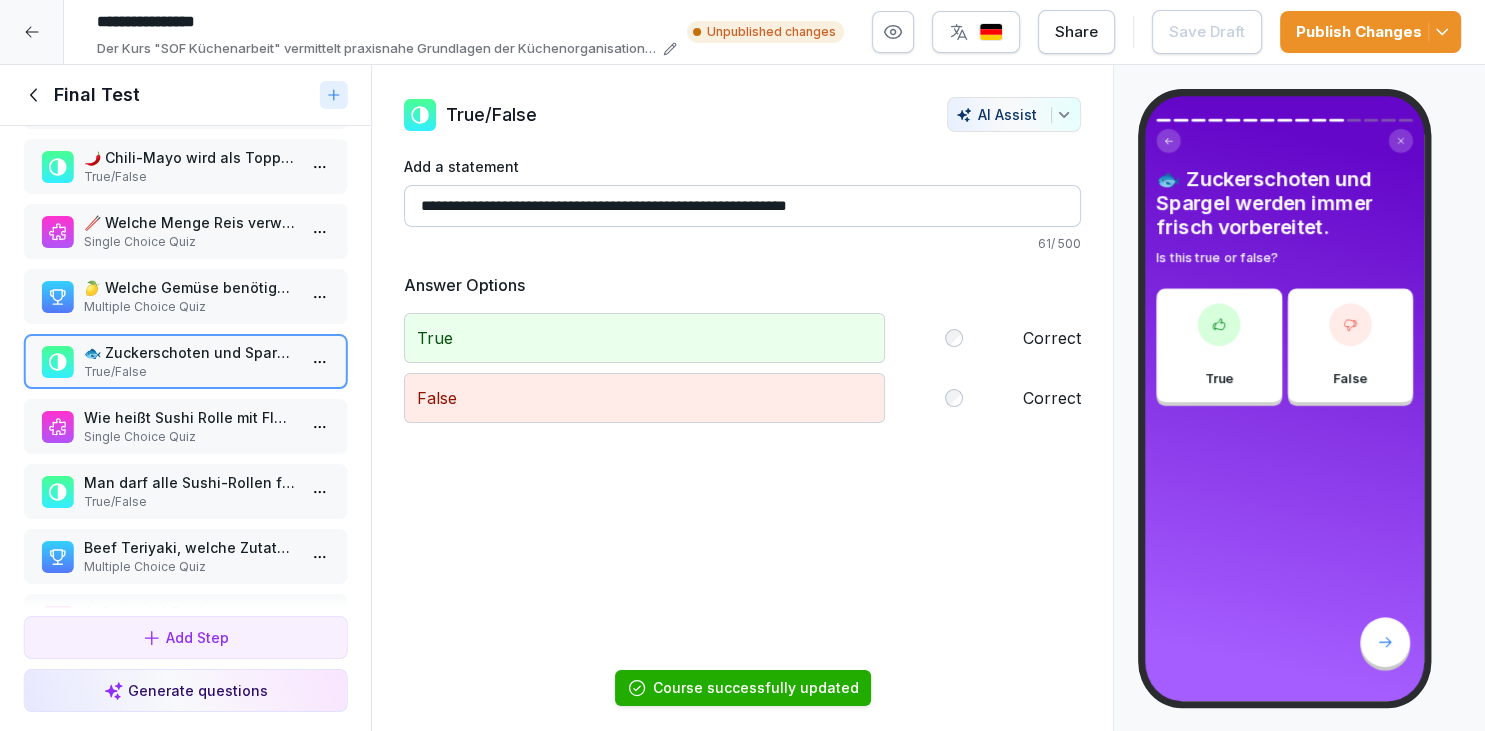 click on "Publish Changes" at bounding box center (1370, 32) 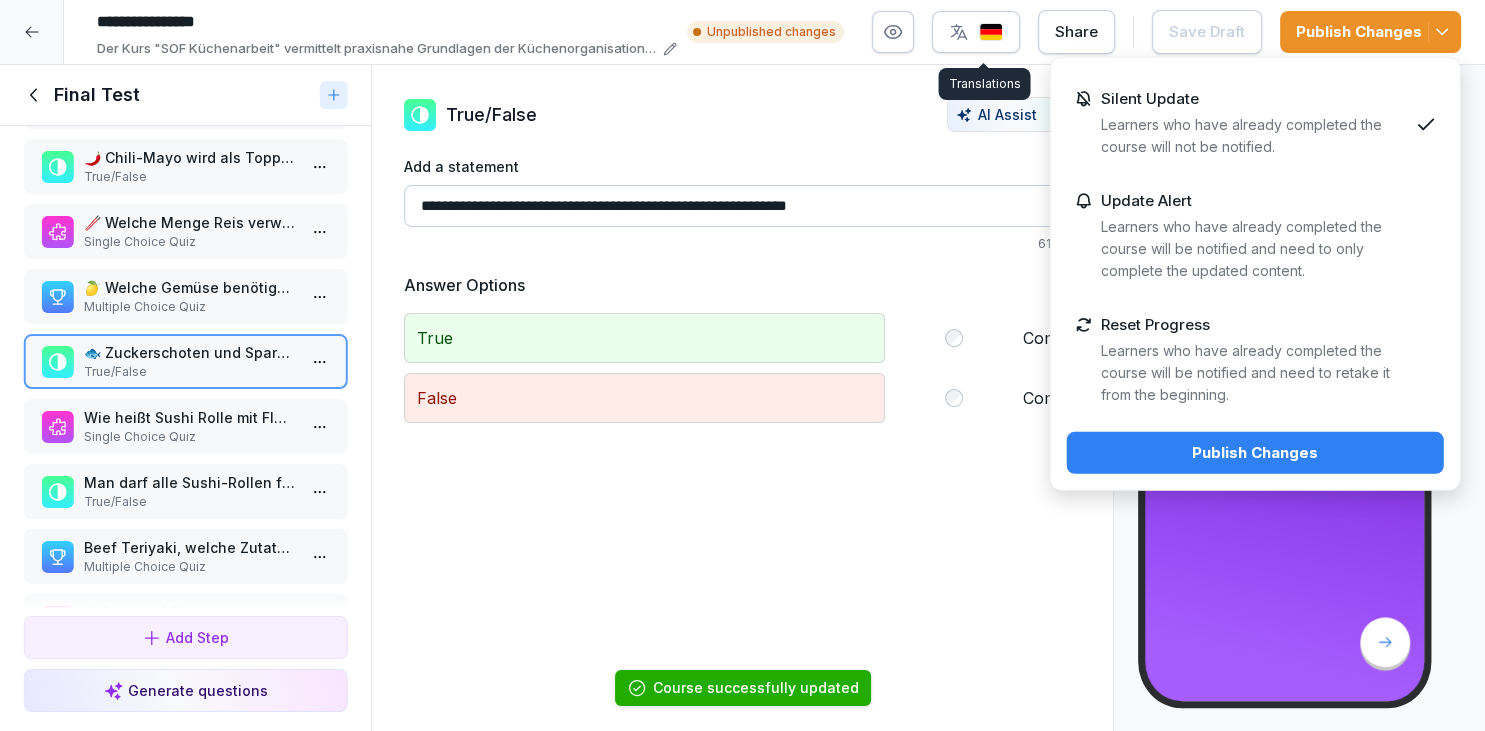 click at bounding box center [976, 32] 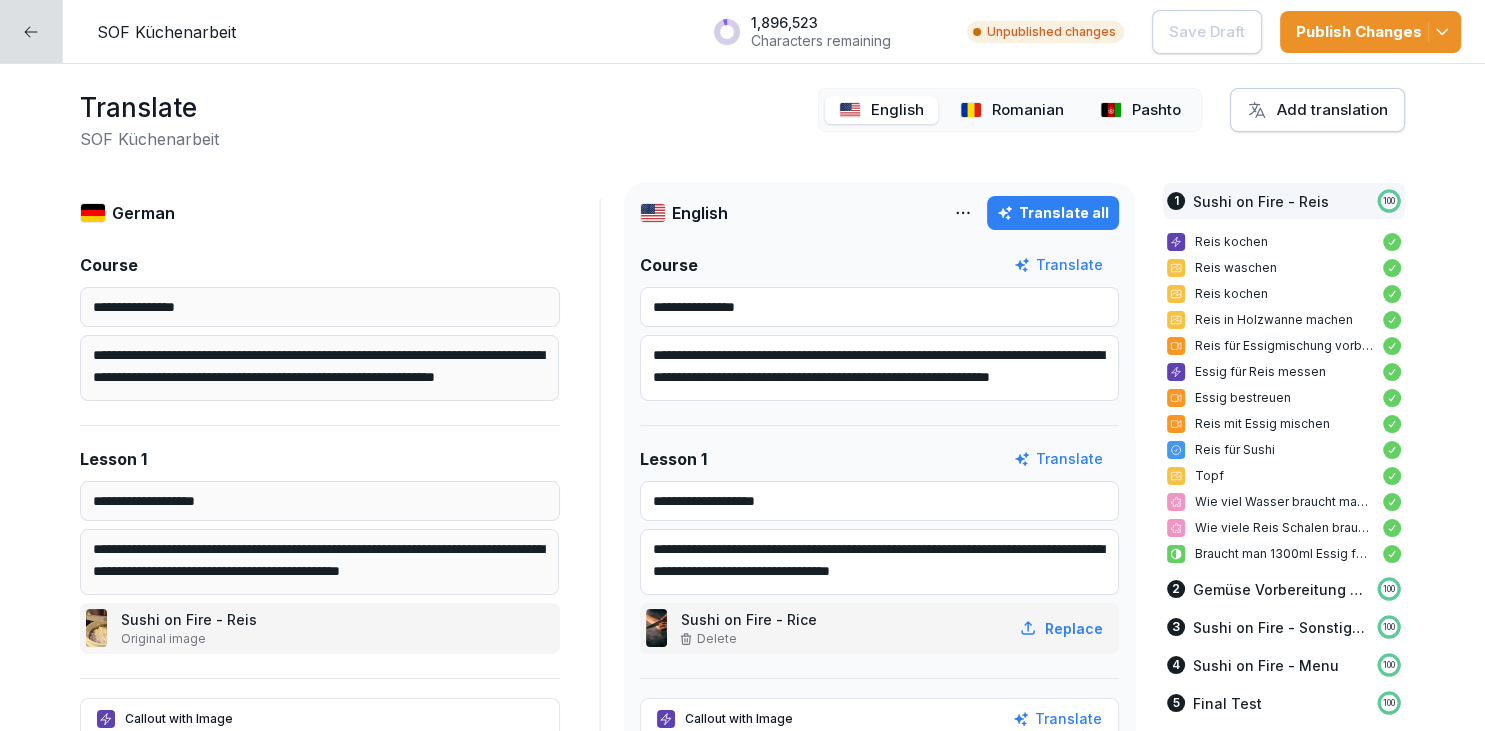 click on "Translate all" at bounding box center [1053, 213] 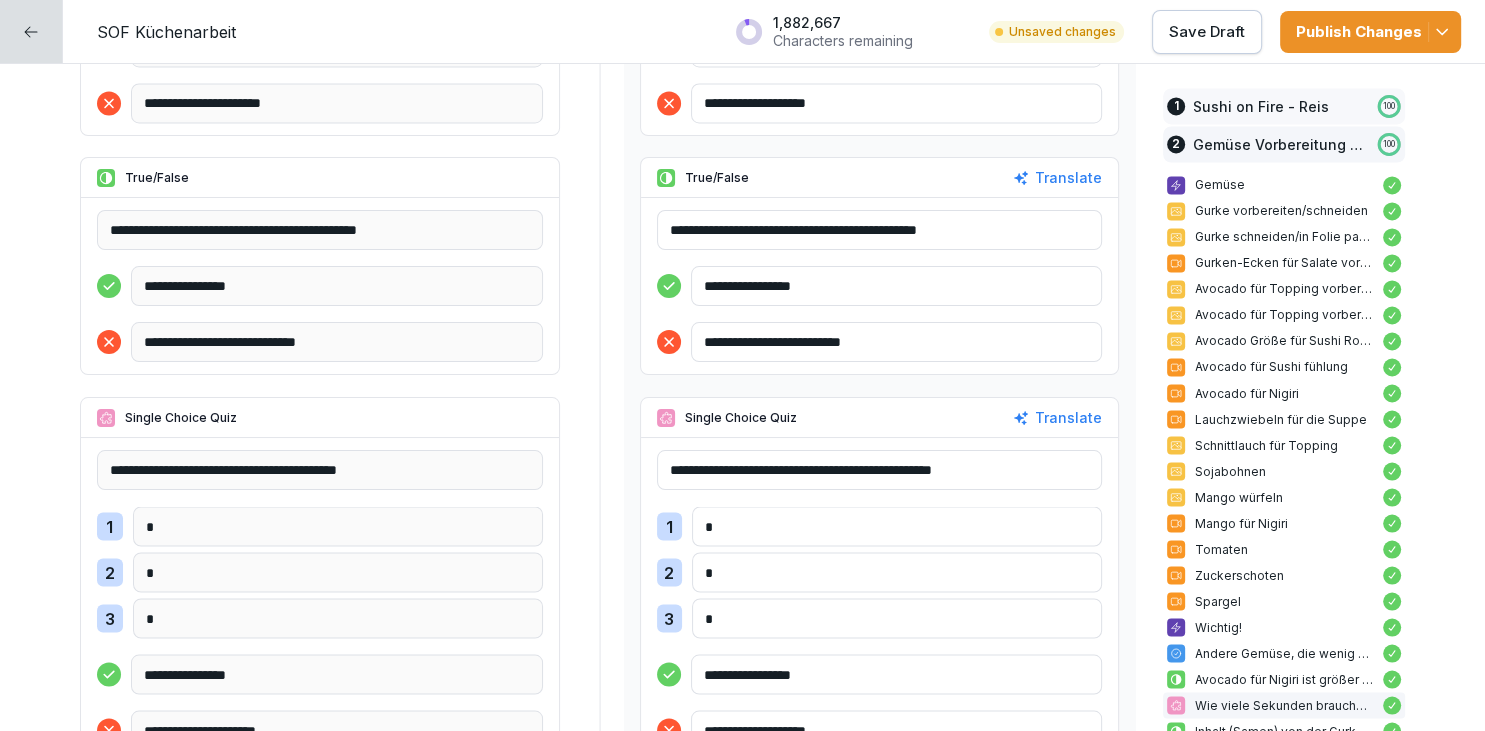 click on "Sushi on Fire - Reis" at bounding box center [1261, 106] 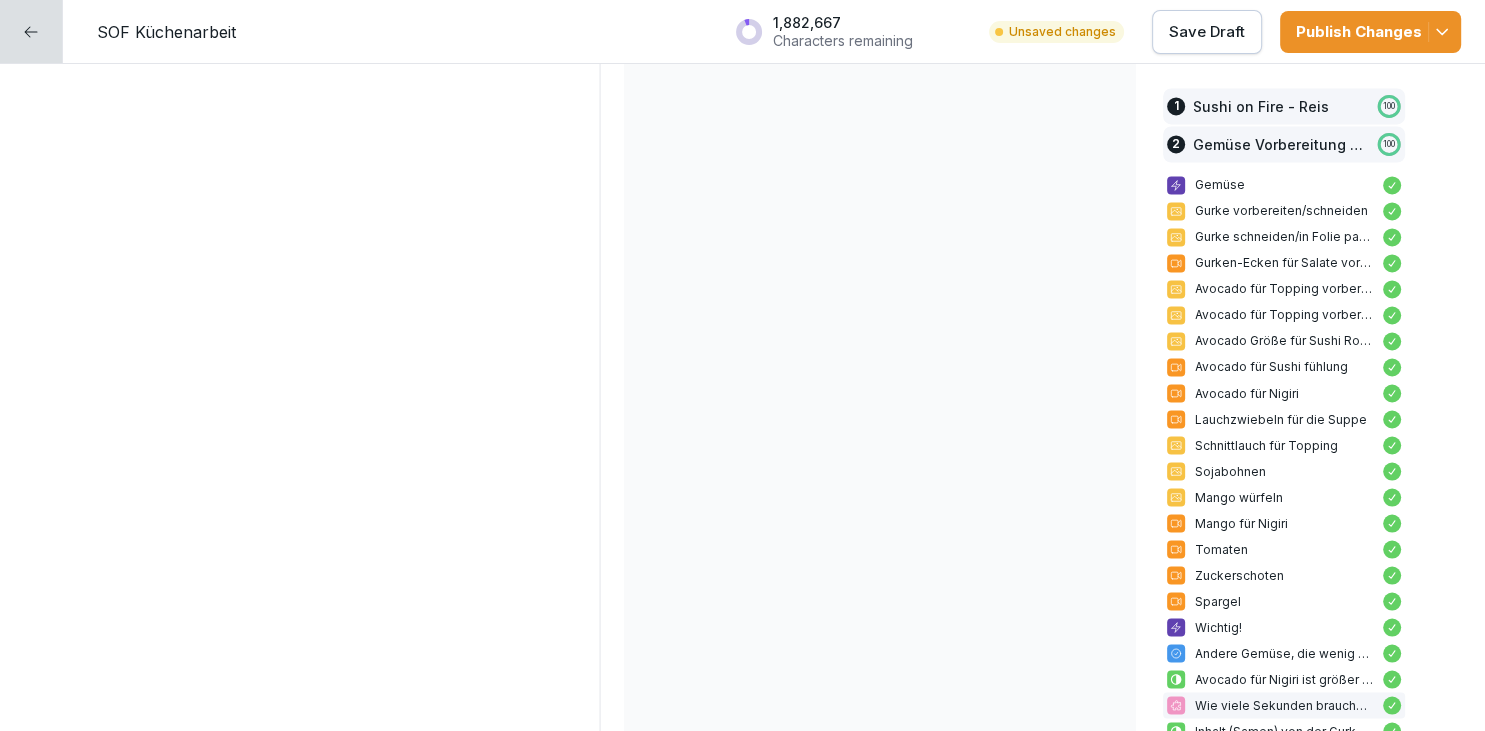 scroll, scrollTop: 246, scrollLeft: 0, axis: vertical 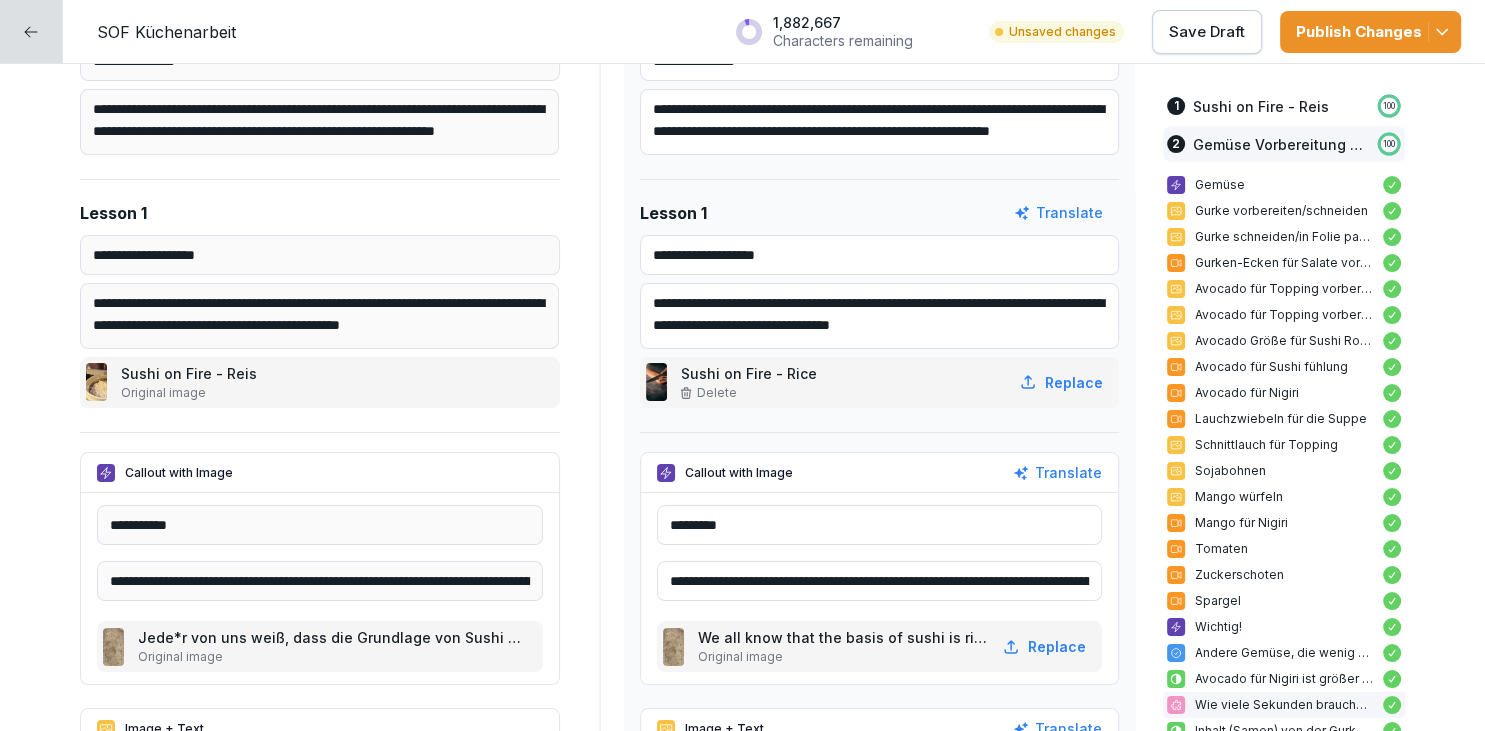 click on "2 Gemüse Vorbereitung (Hinterküche) 100" at bounding box center (1284, 144) 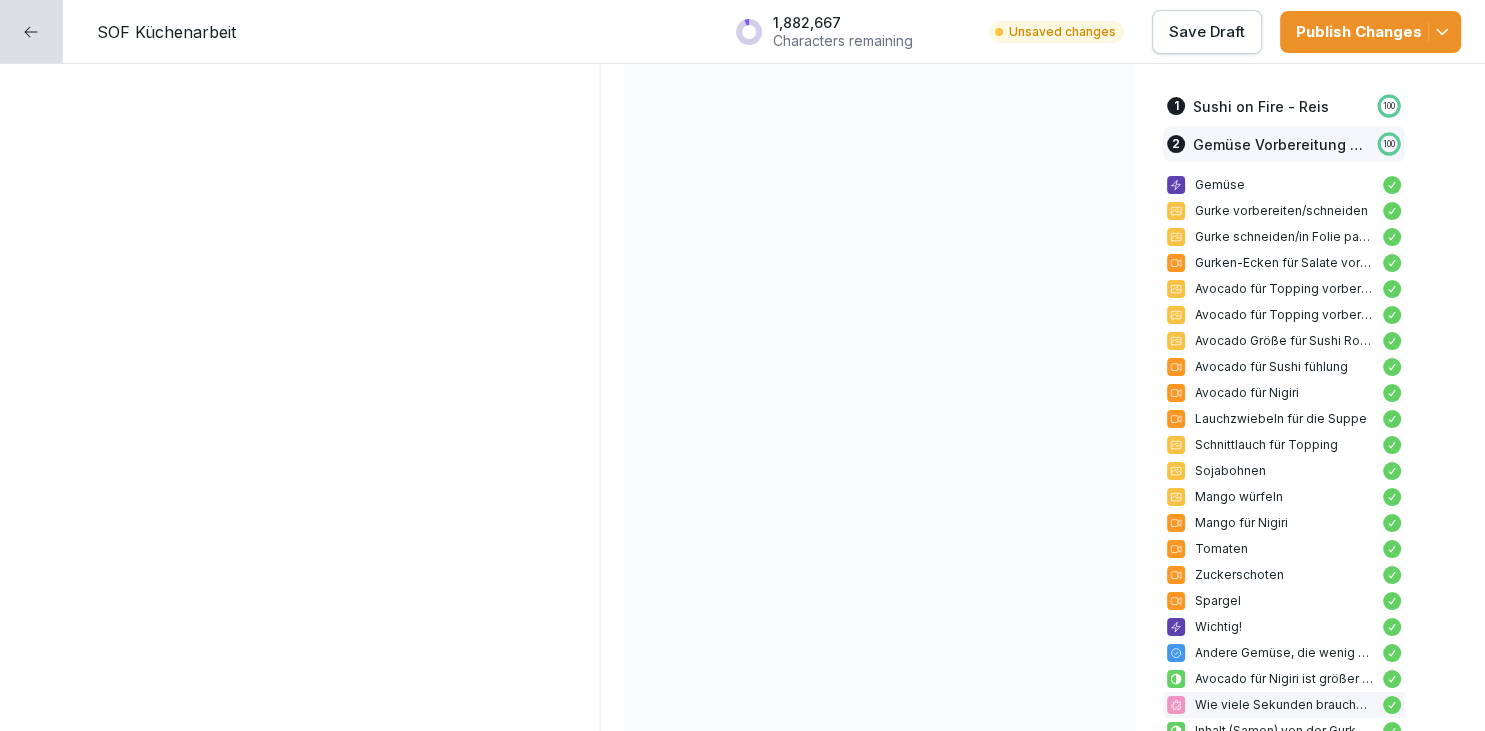 scroll, scrollTop: 4057, scrollLeft: 0, axis: vertical 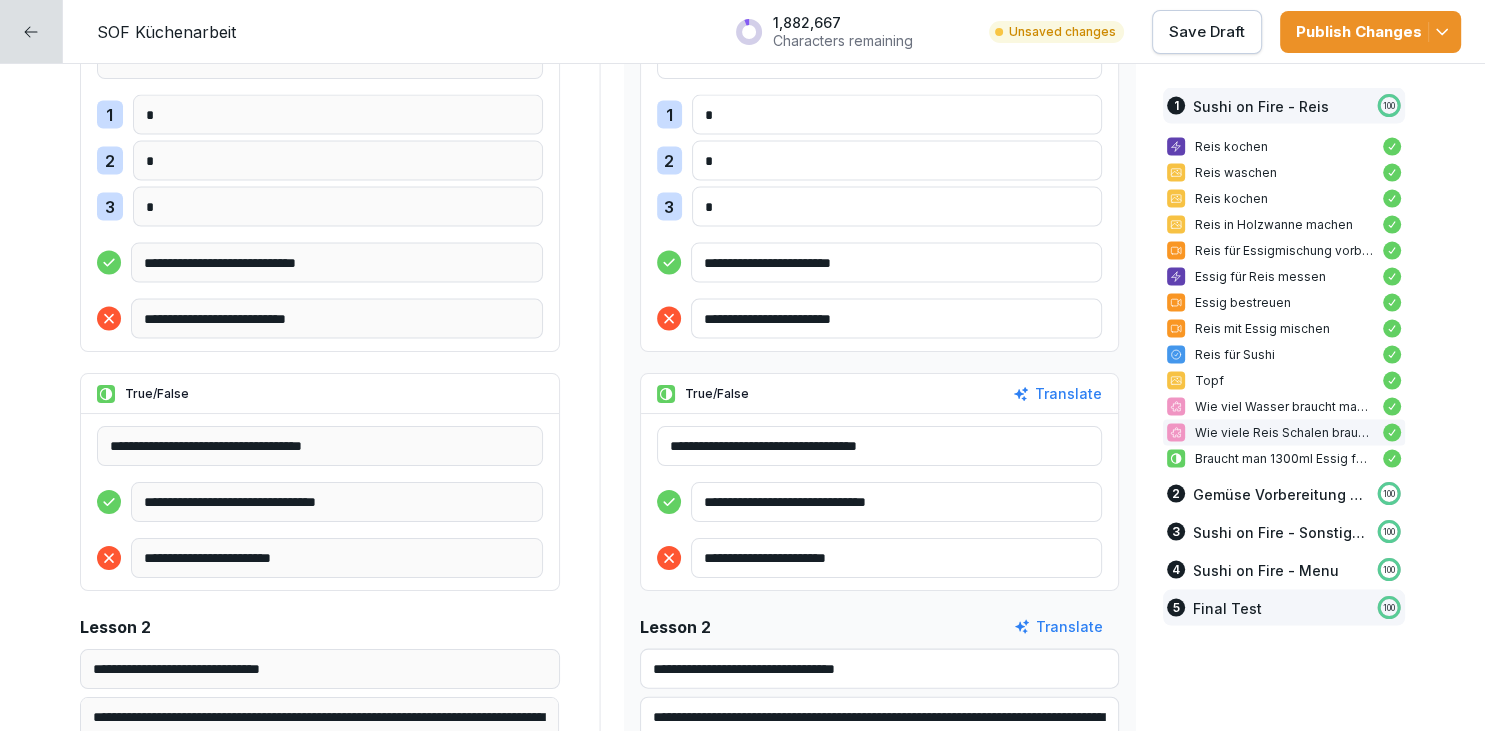 click on "5 Final Test 100" at bounding box center [1284, 608] 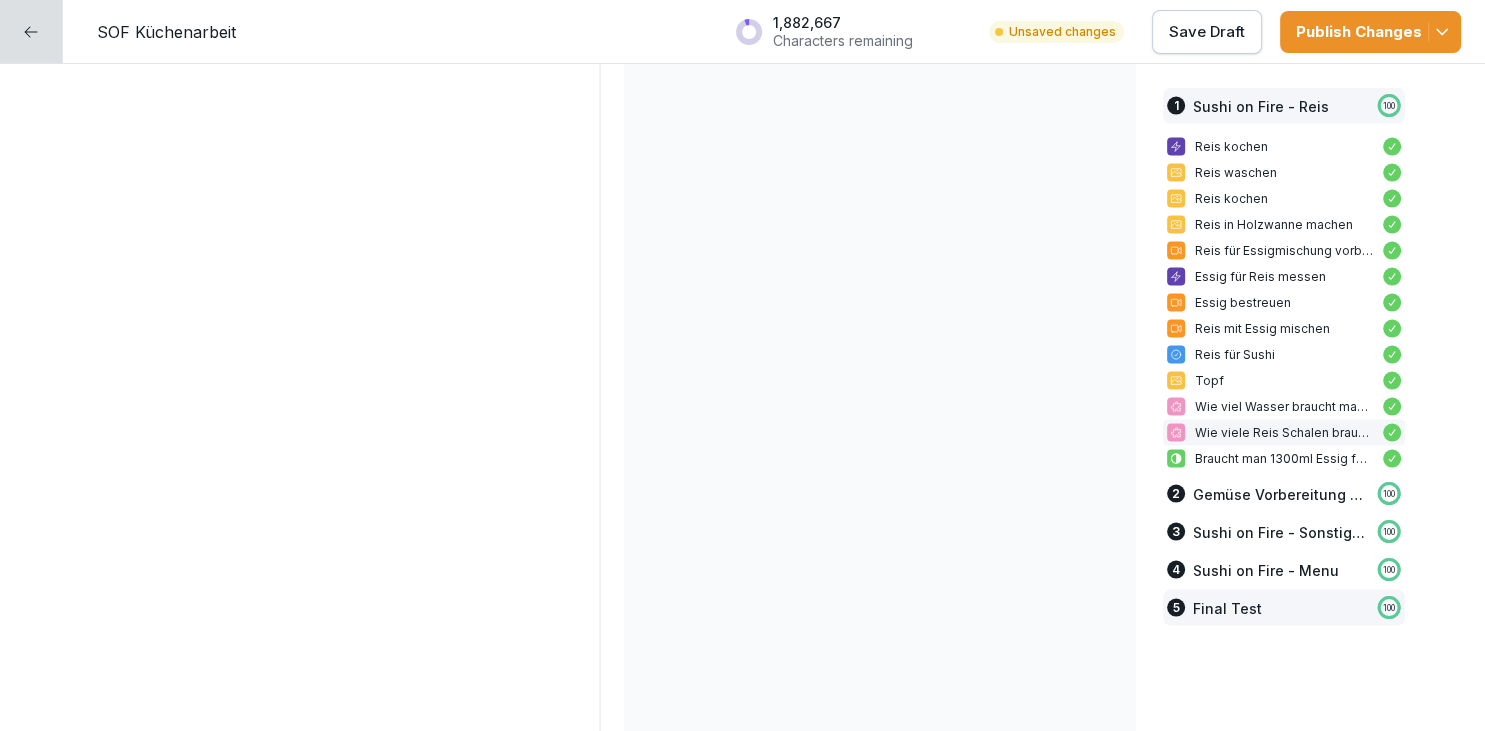 scroll, scrollTop: 25268, scrollLeft: 0, axis: vertical 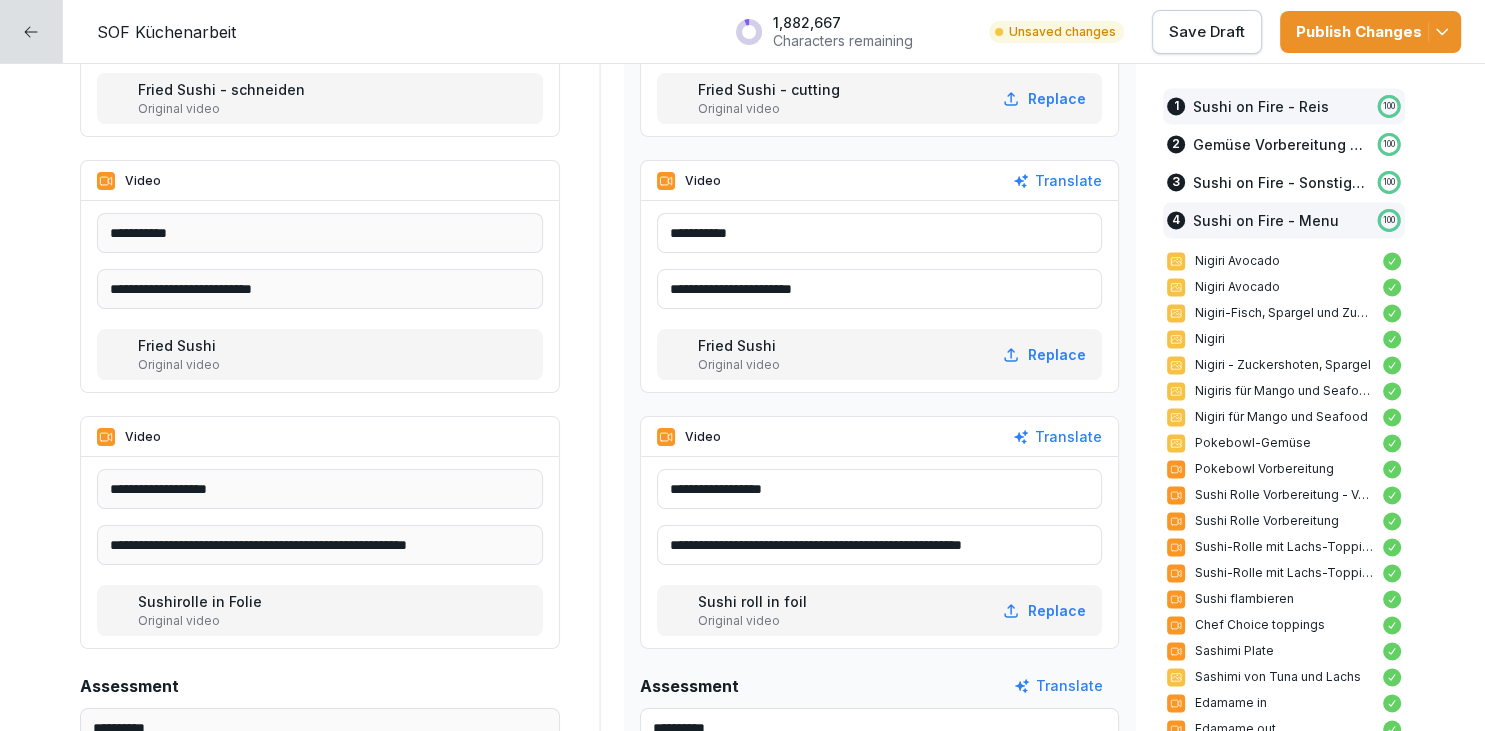 click on "1 Sushi on Fire - Reis 100" at bounding box center (1284, 106) 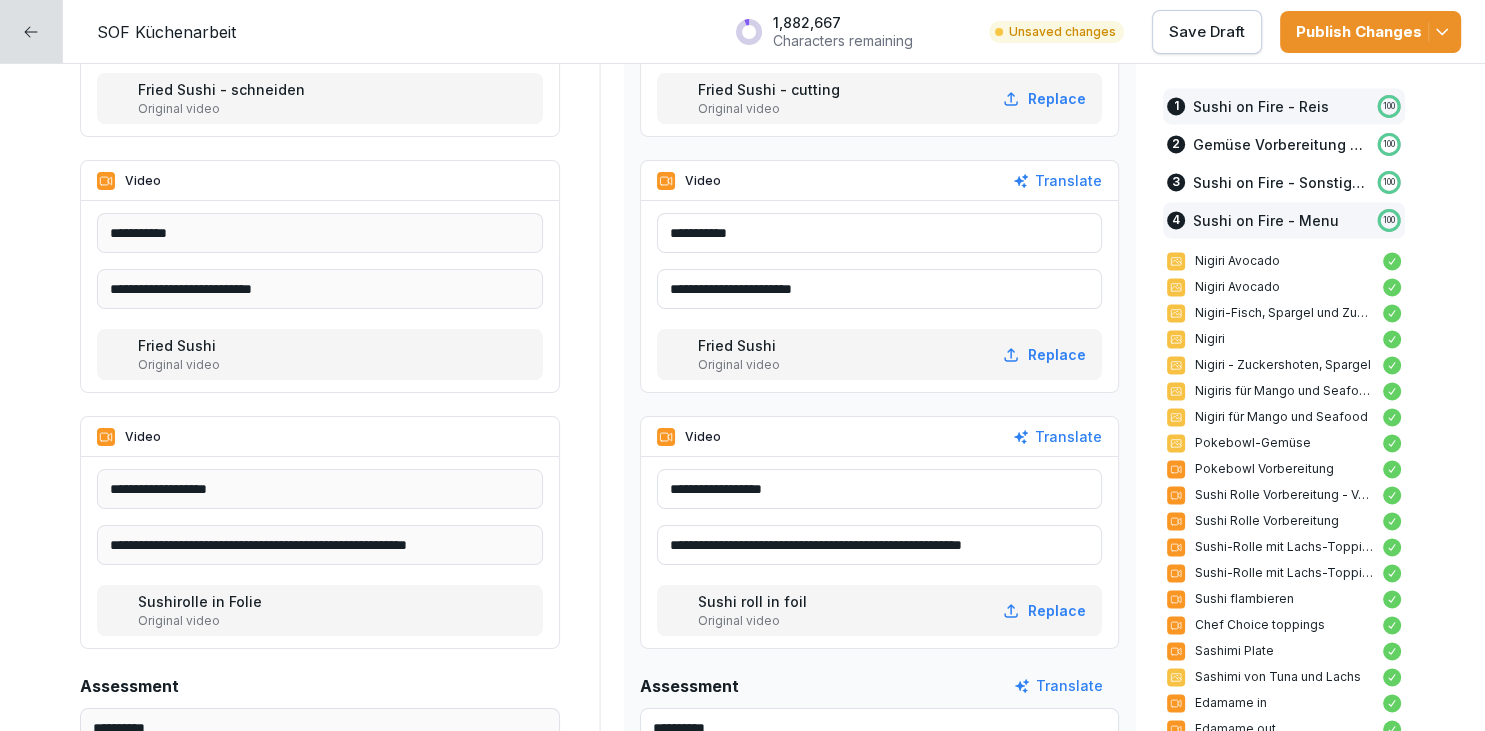 scroll, scrollTop: 246, scrollLeft: 0, axis: vertical 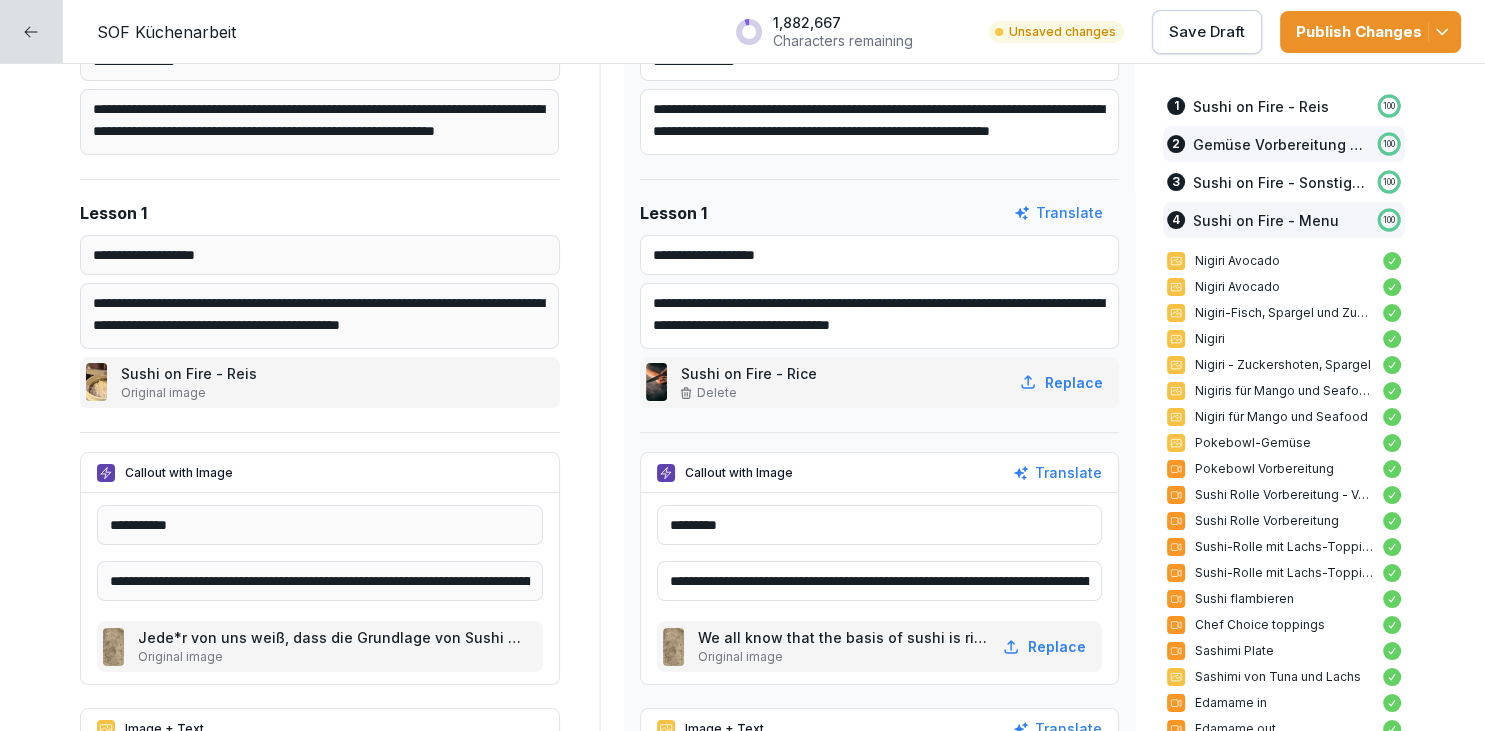 click on "Gemüse Vorbereitung (Hinterküche)" at bounding box center [1280, 144] 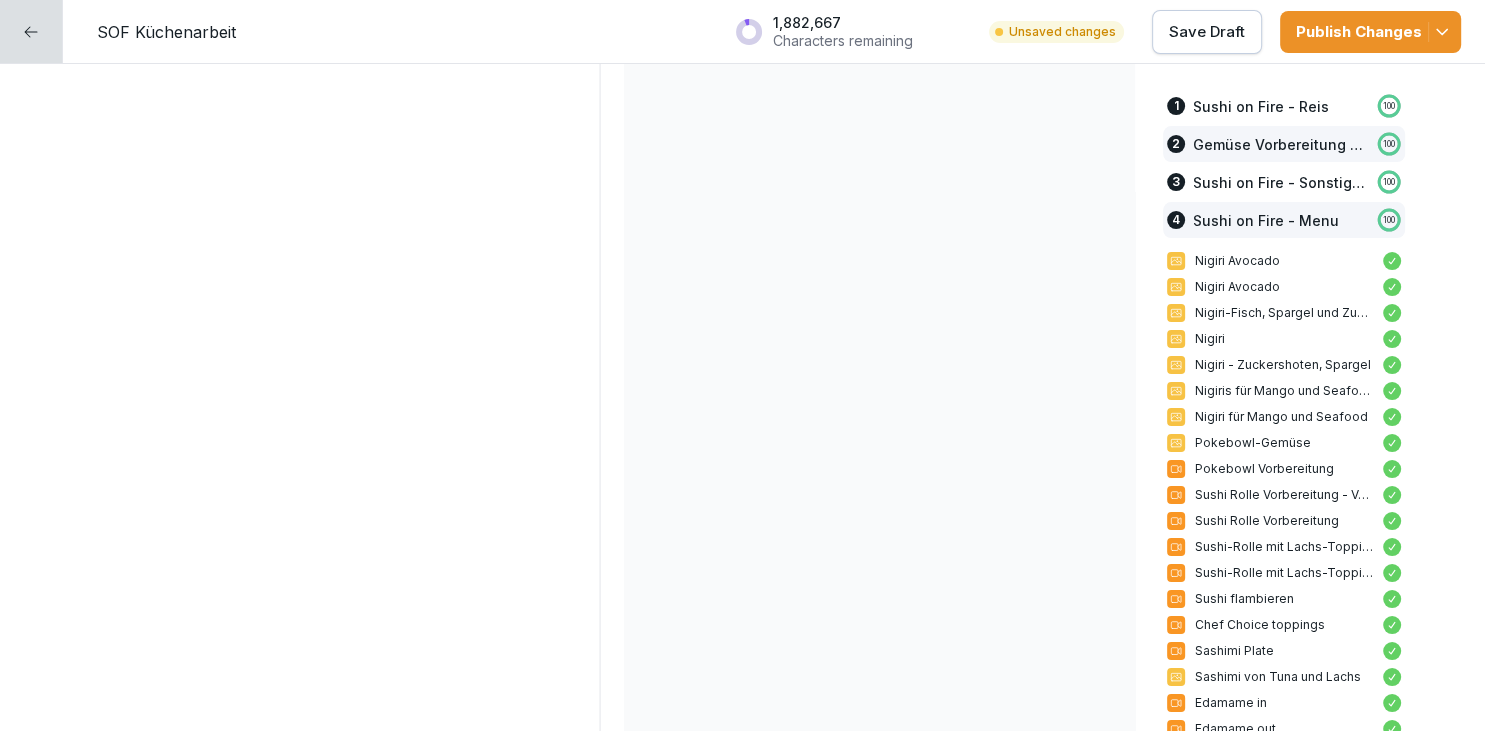 scroll, scrollTop: 4057, scrollLeft: 0, axis: vertical 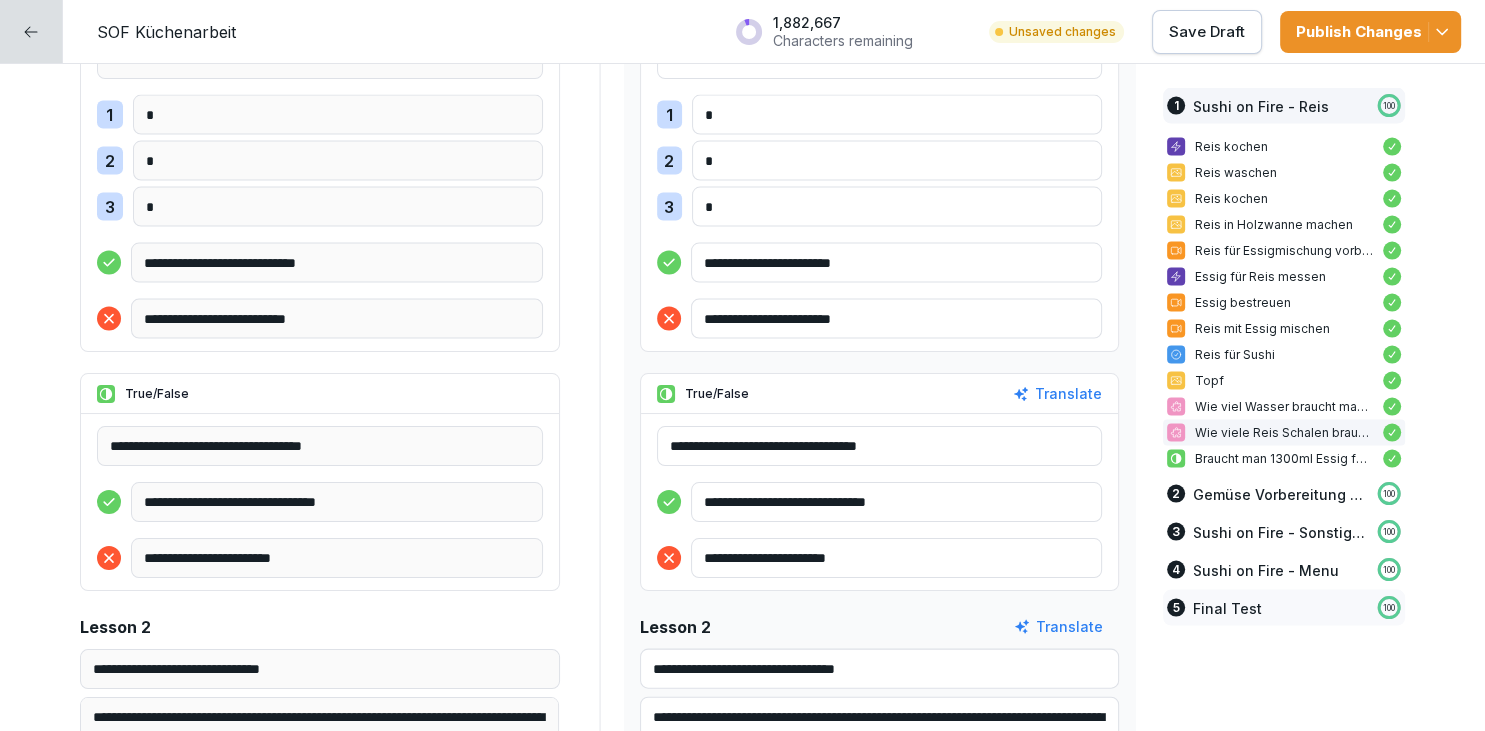 click on "5 Final Test 100" at bounding box center (1284, 608) 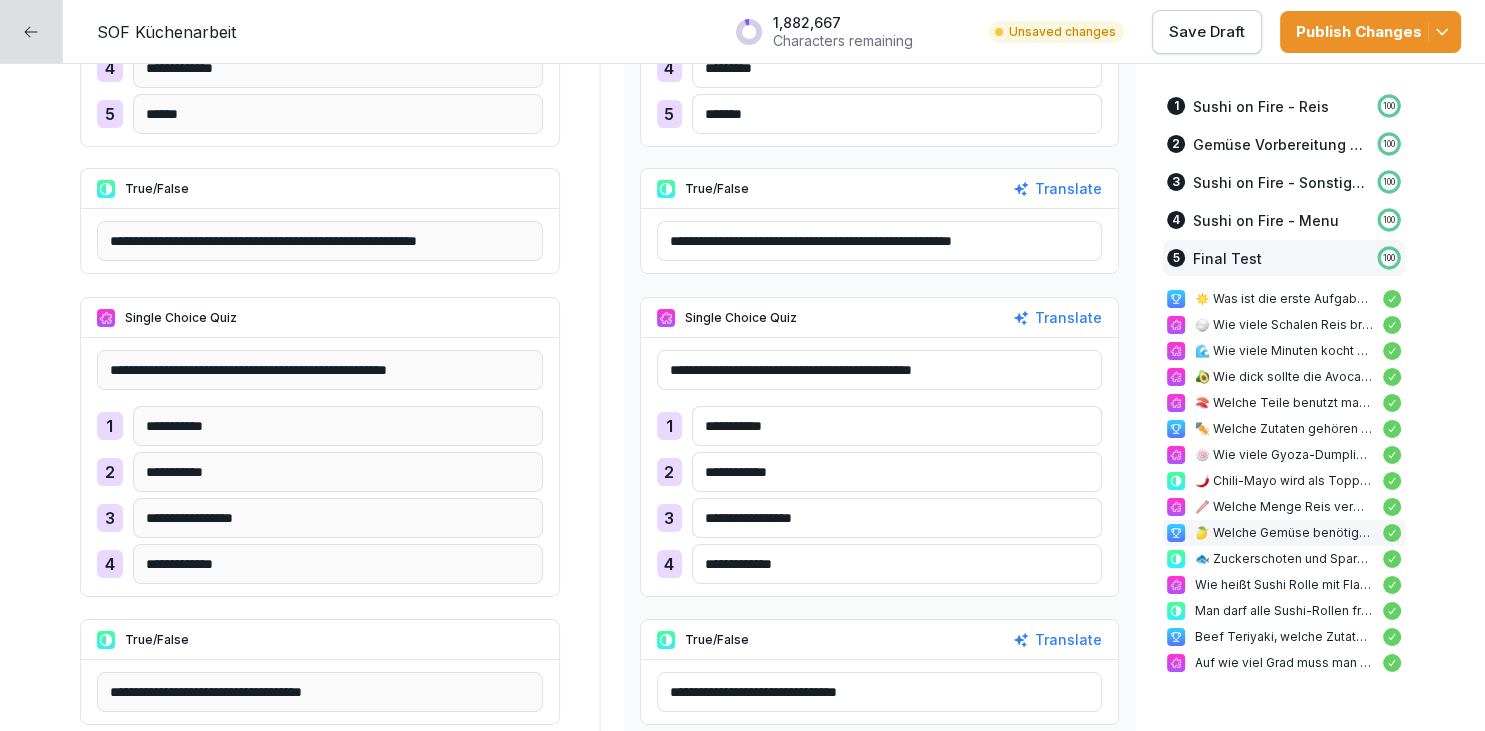 scroll, scrollTop: 29084, scrollLeft: 0, axis: vertical 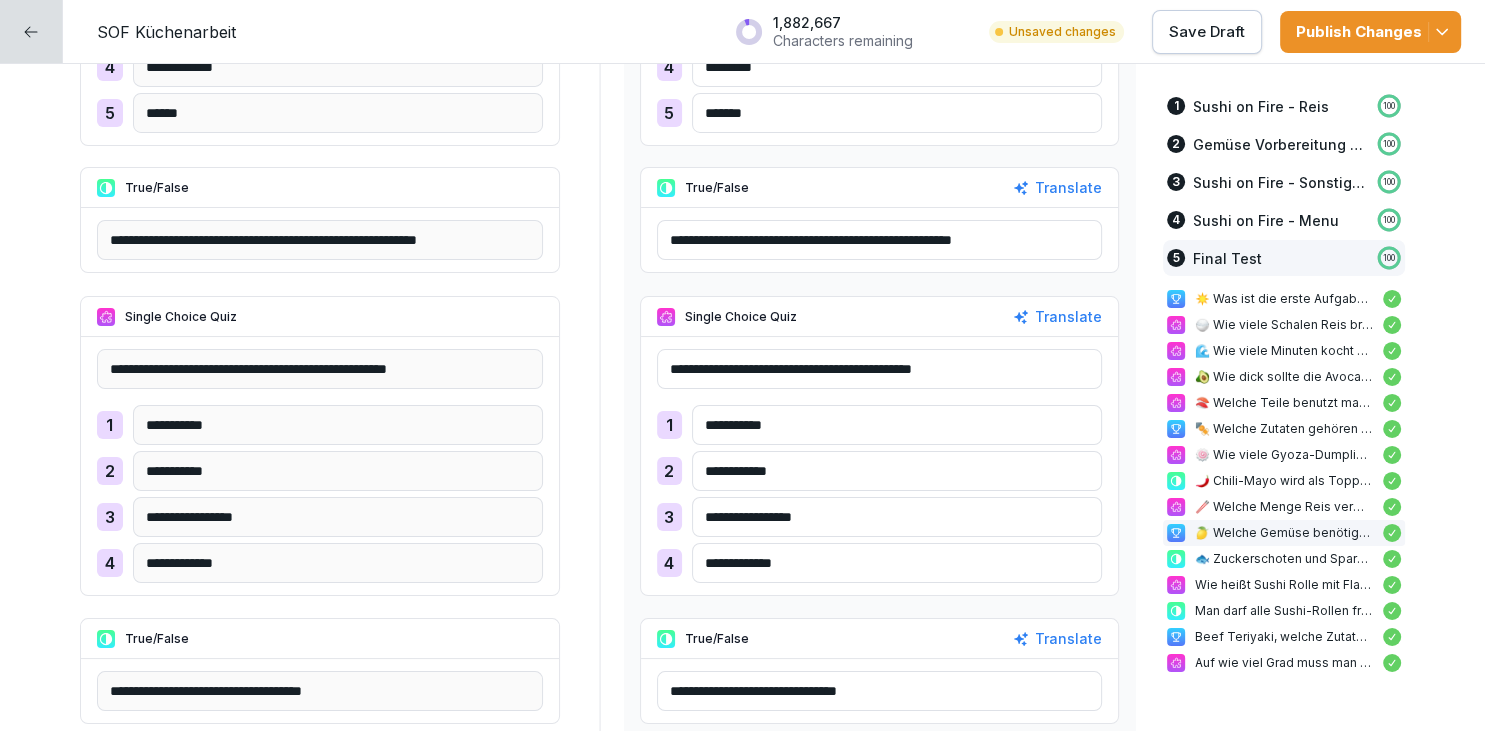 click on "Save Draft" at bounding box center (1207, 32) 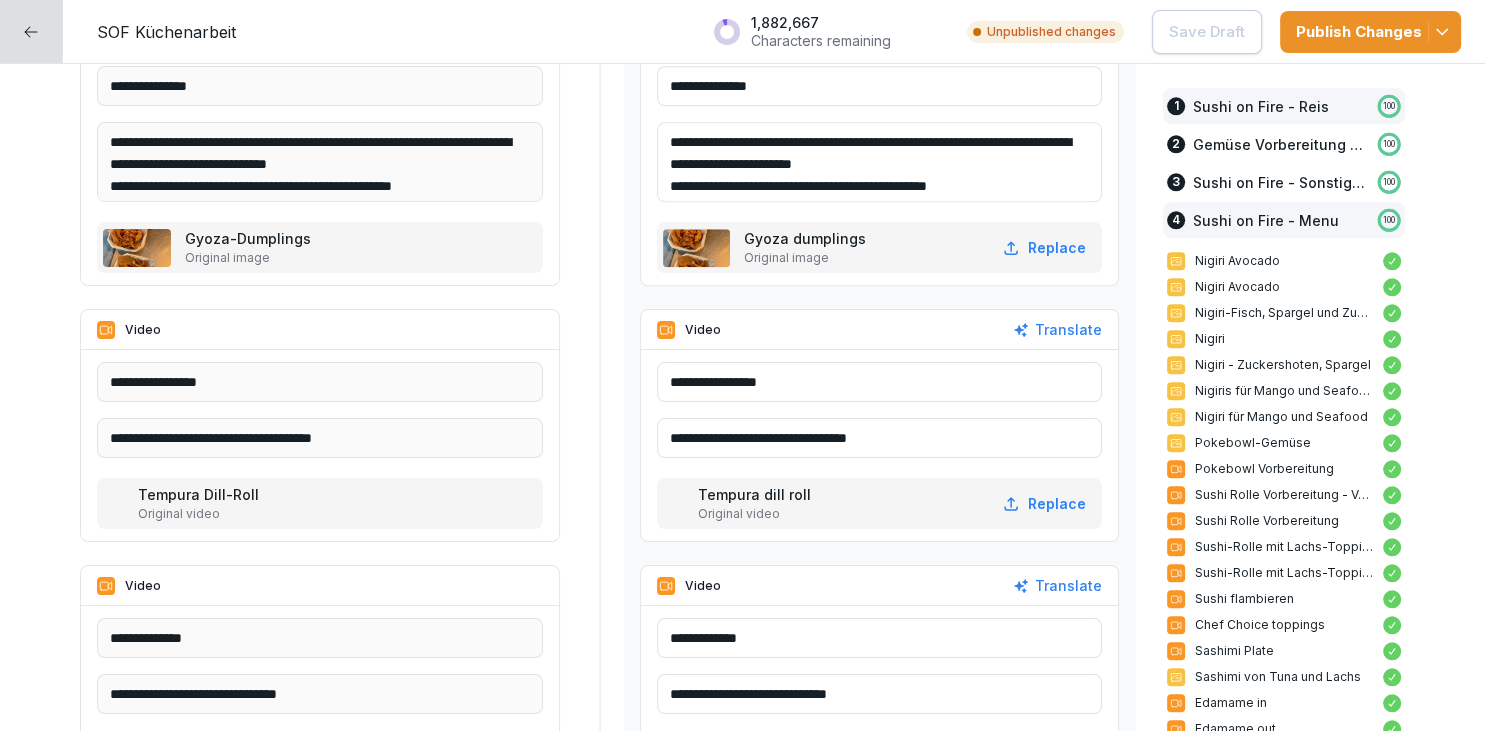 click on "1 Sushi on Fire - Reis 100" at bounding box center [1284, 106] 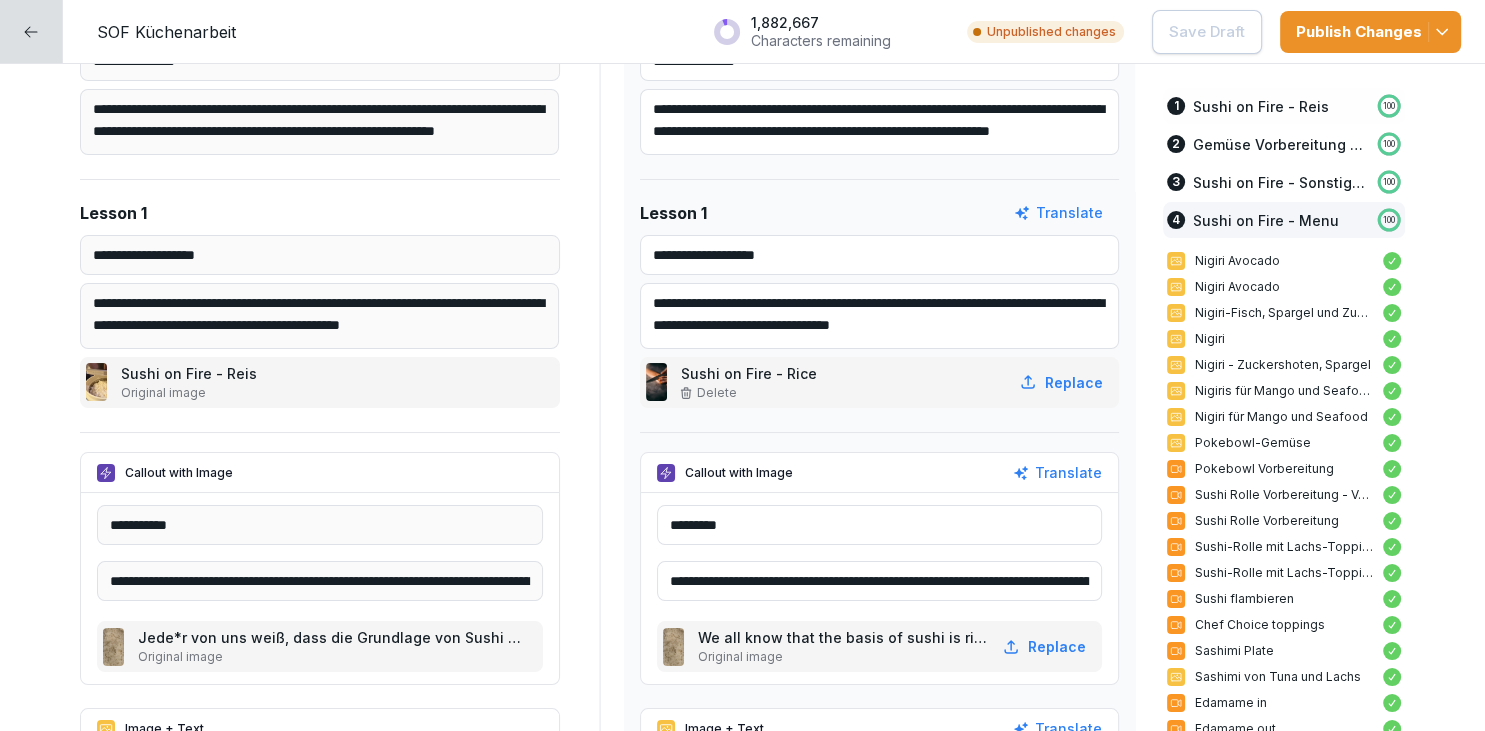 scroll, scrollTop: 0, scrollLeft: 0, axis: both 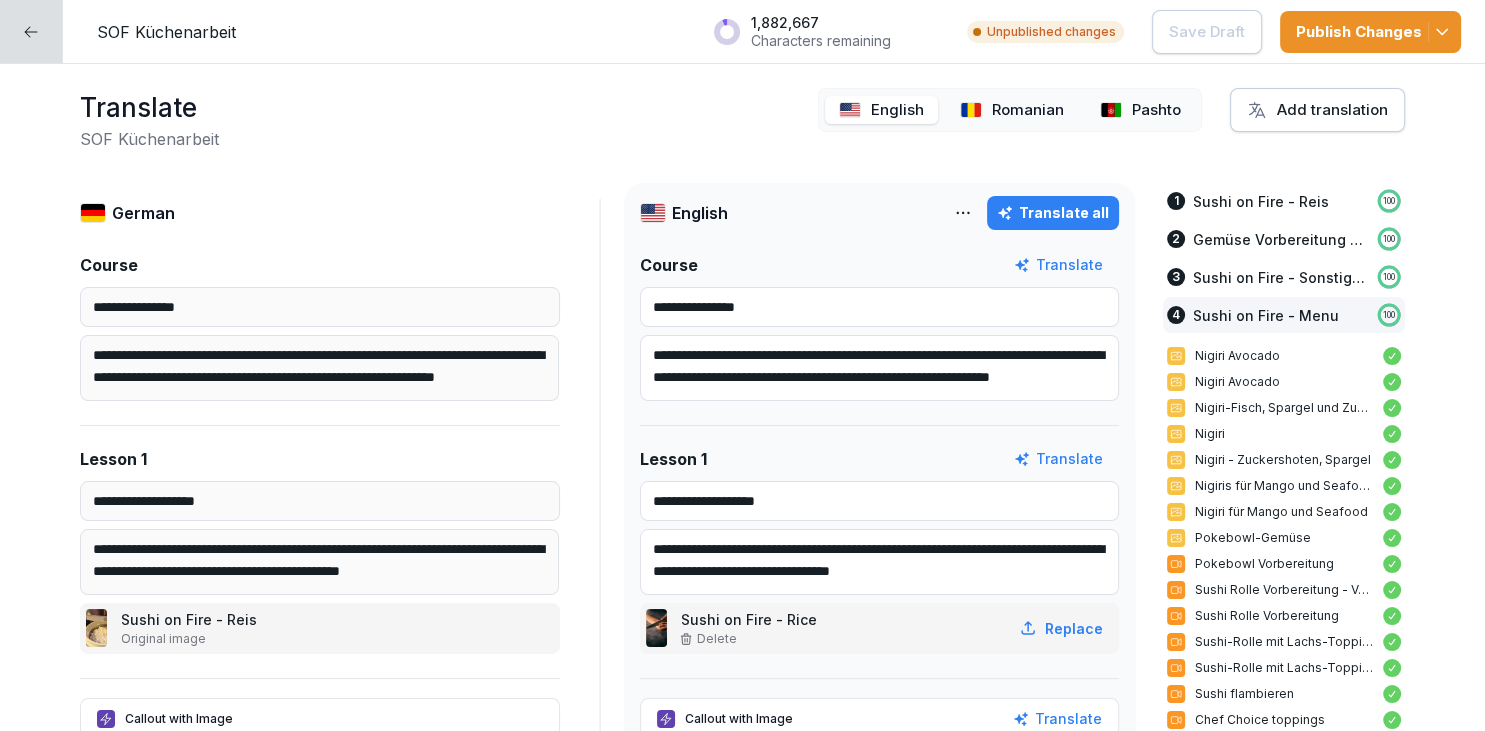 click on "Romanian" at bounding box center [1012, 110] 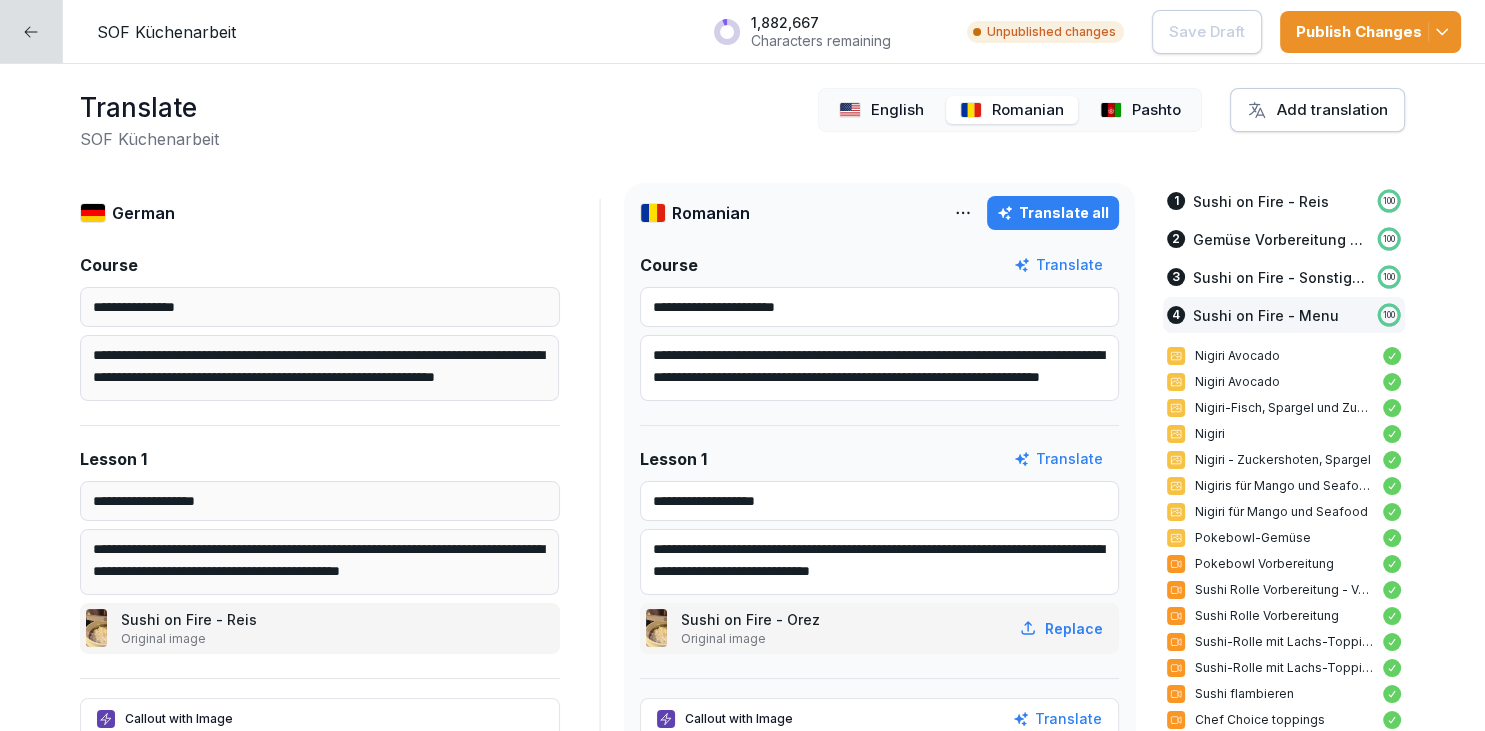 click on "Translate all" at bounding box center (1053, 213) 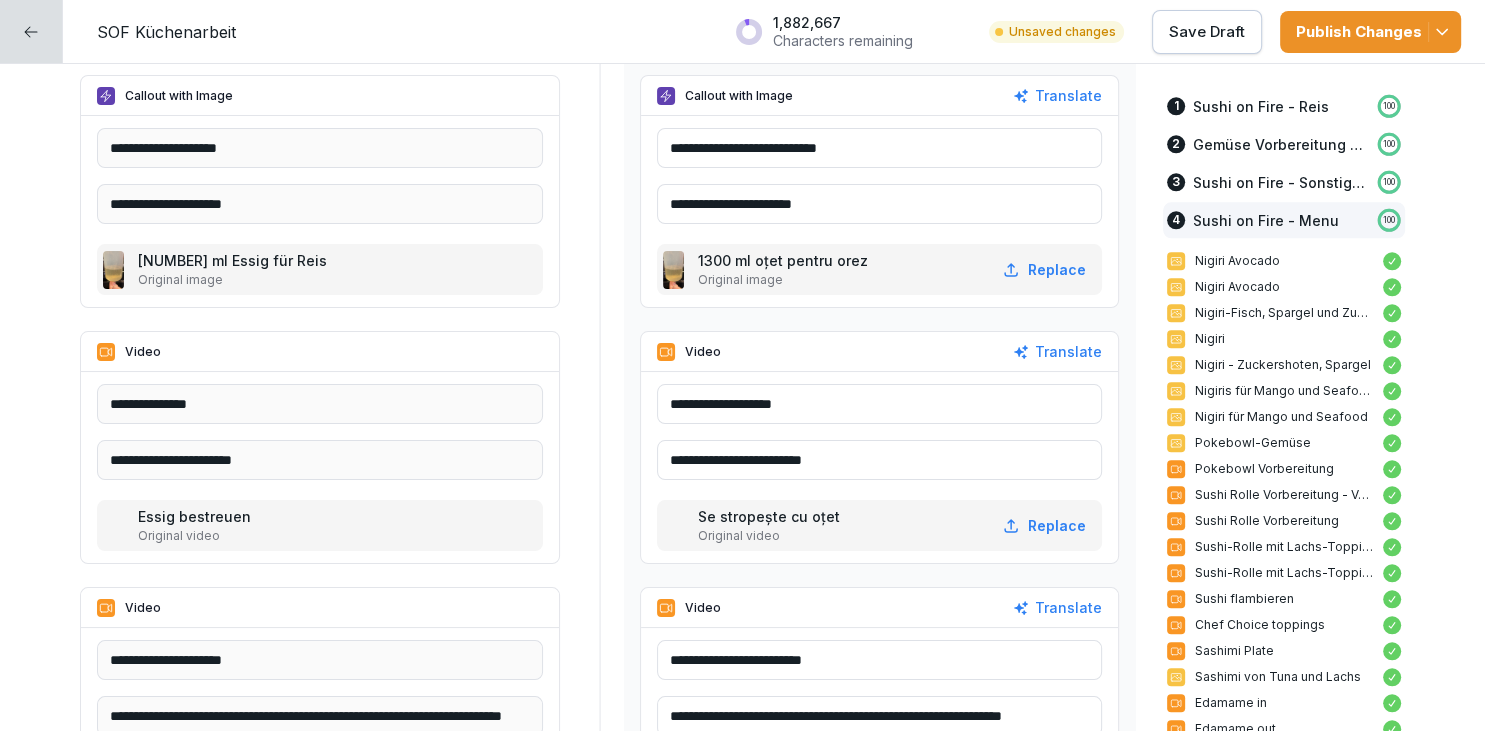 scroll, scrollTop: 2314, scrollLeft: 0, axis: vertical 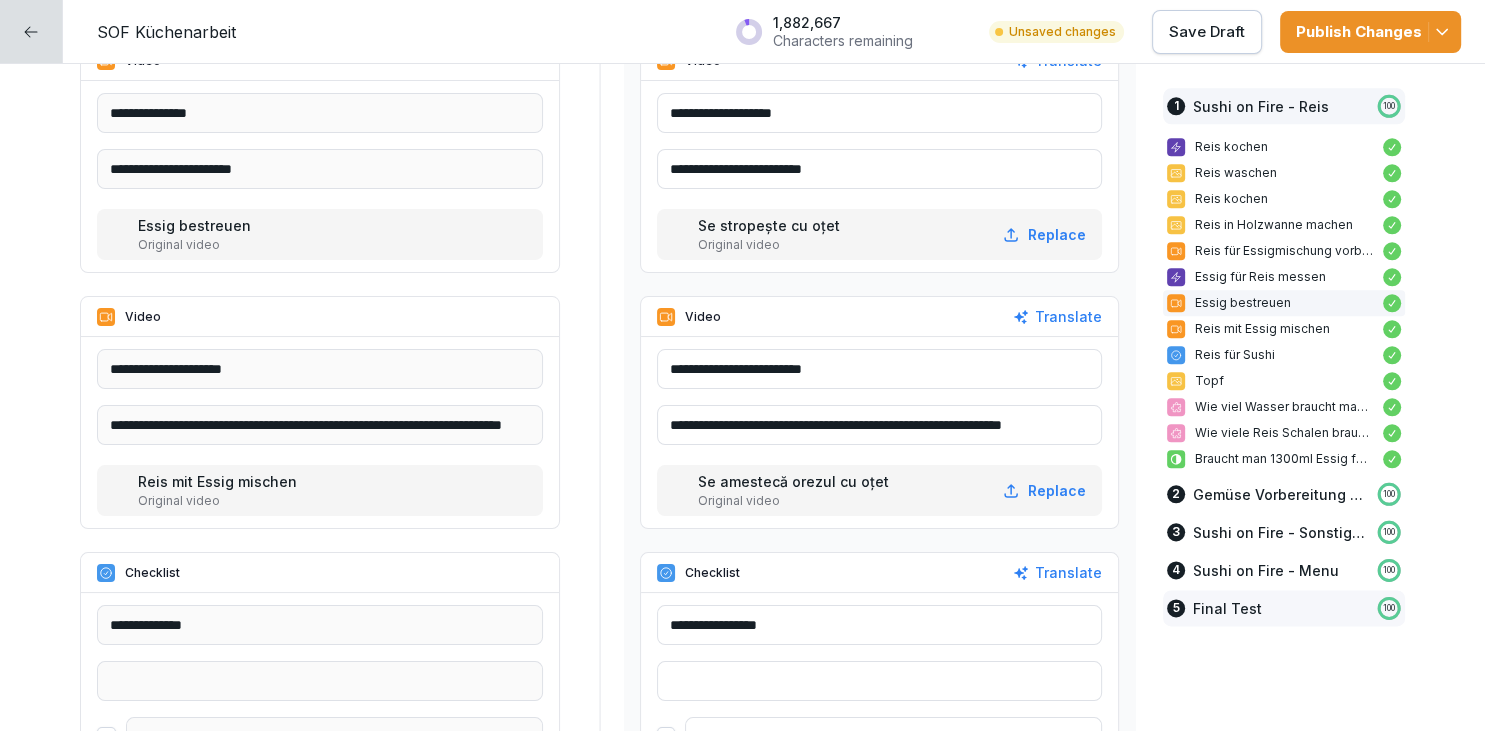 click on "Final Test" at bounding box center (1227, 608) 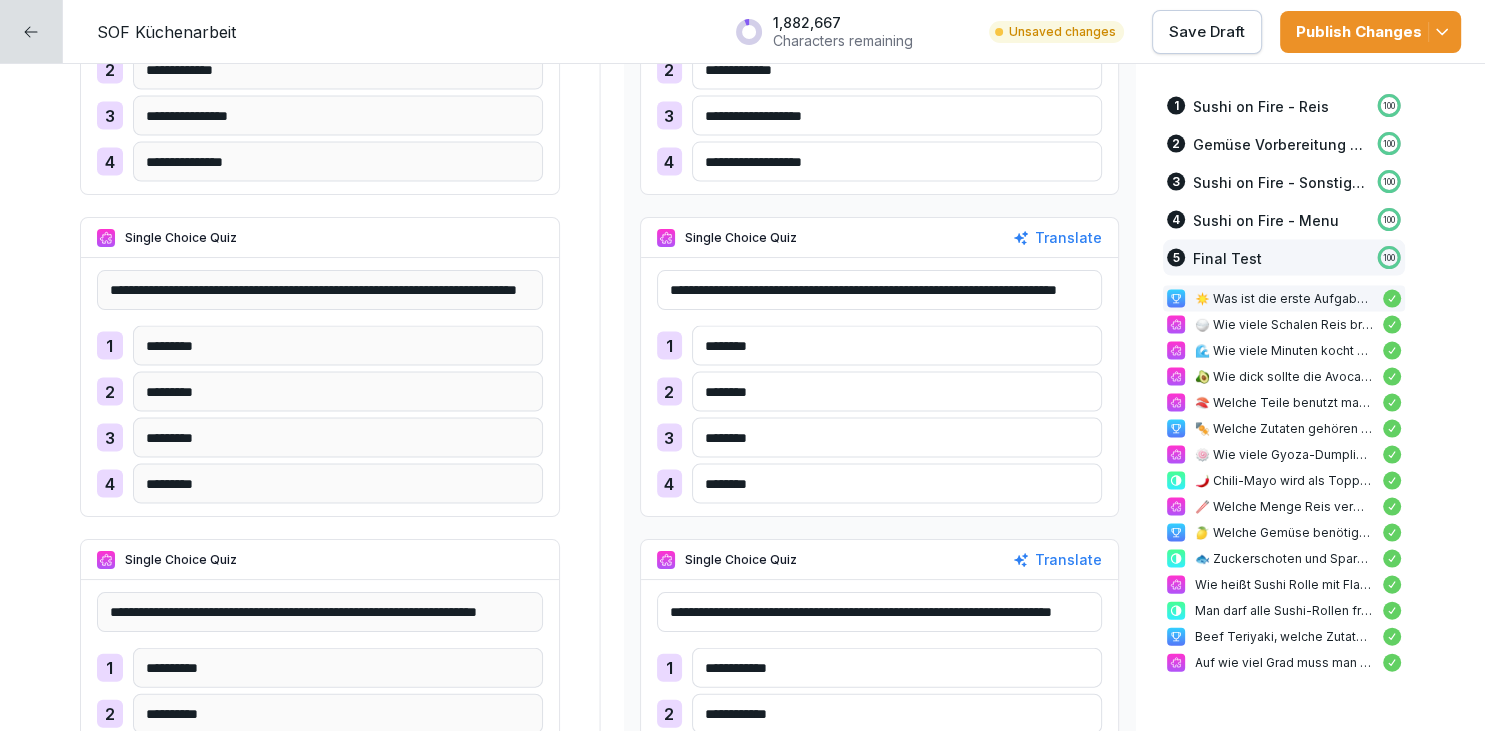 scroll, scrollTop: 26142, scrollLeft: 0, axis: vertical 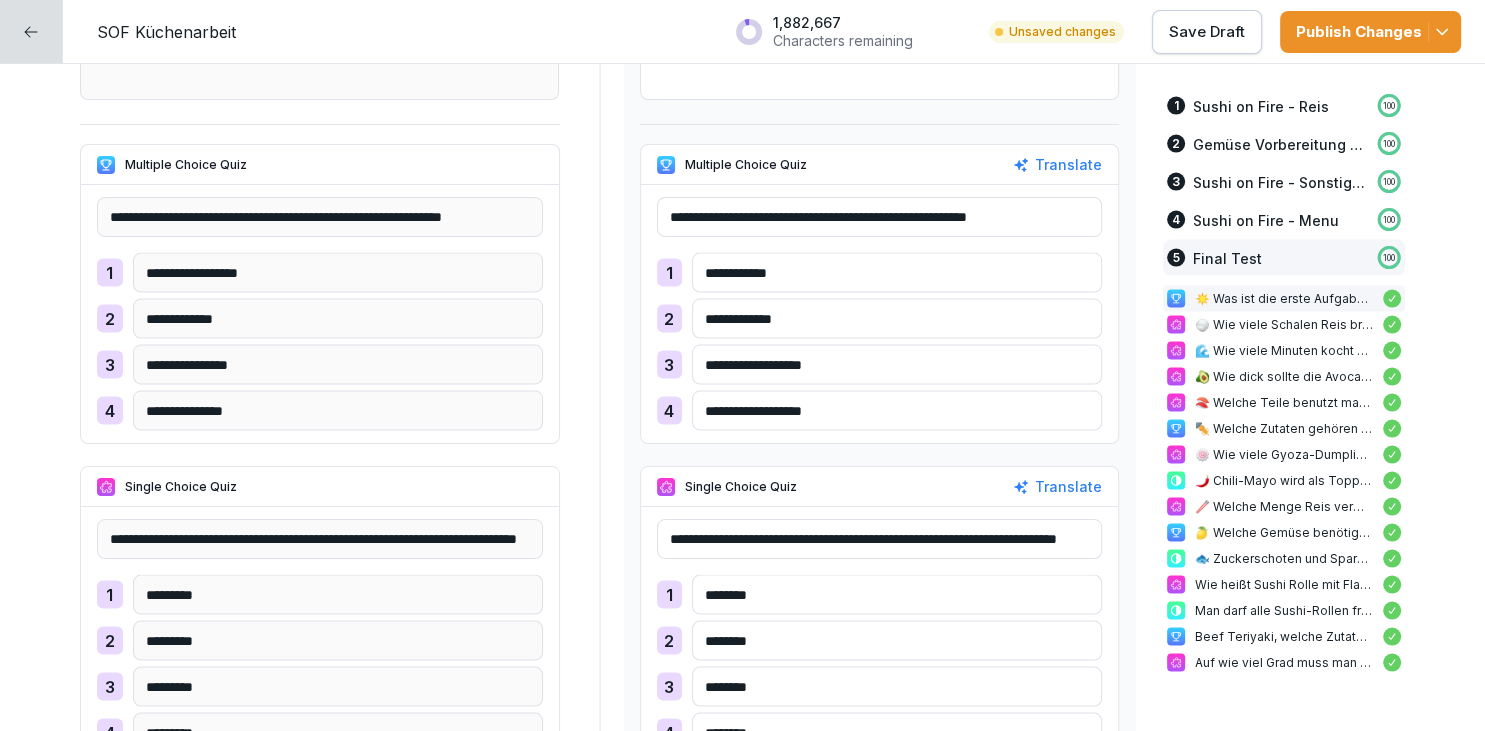 click on "Translate" at bounding box center [1057, 165] 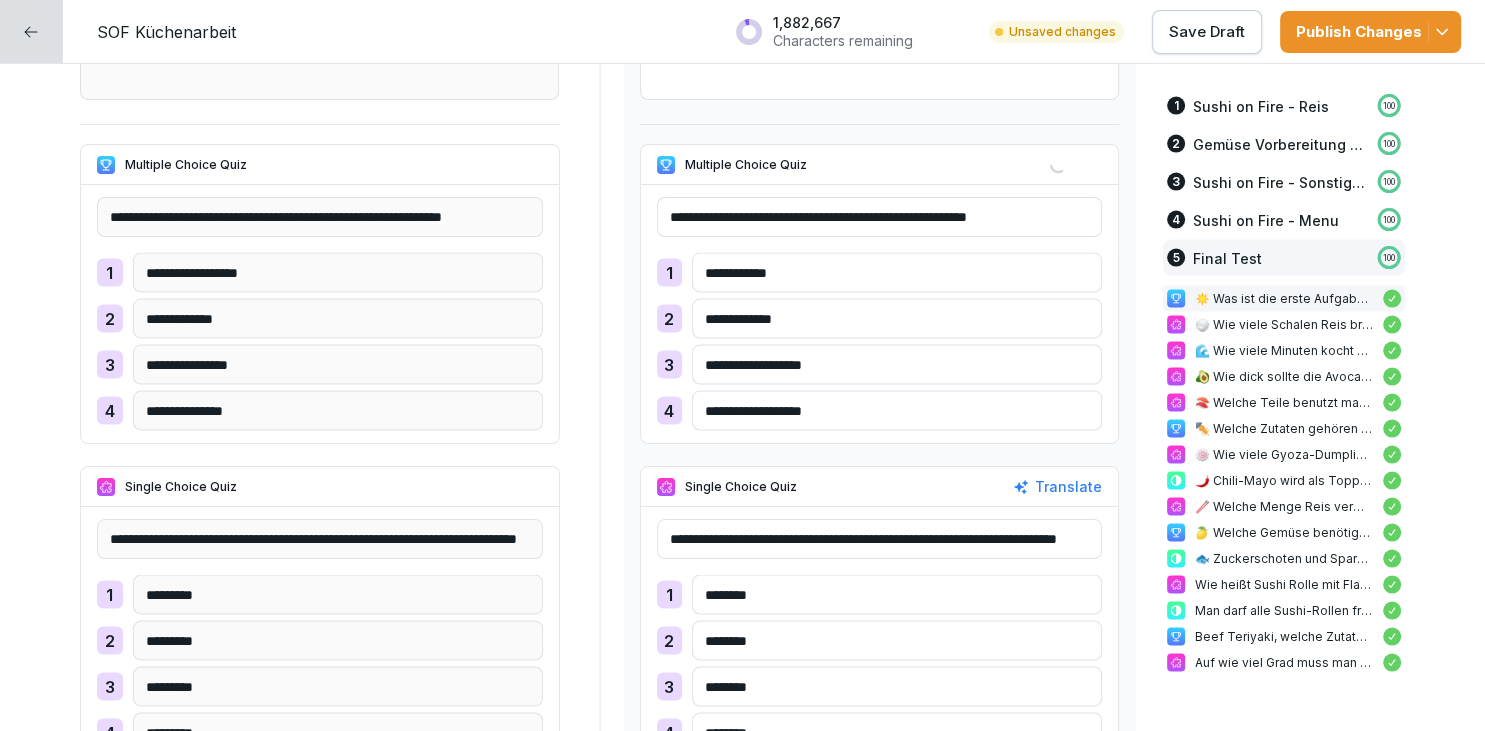 type on "**********" 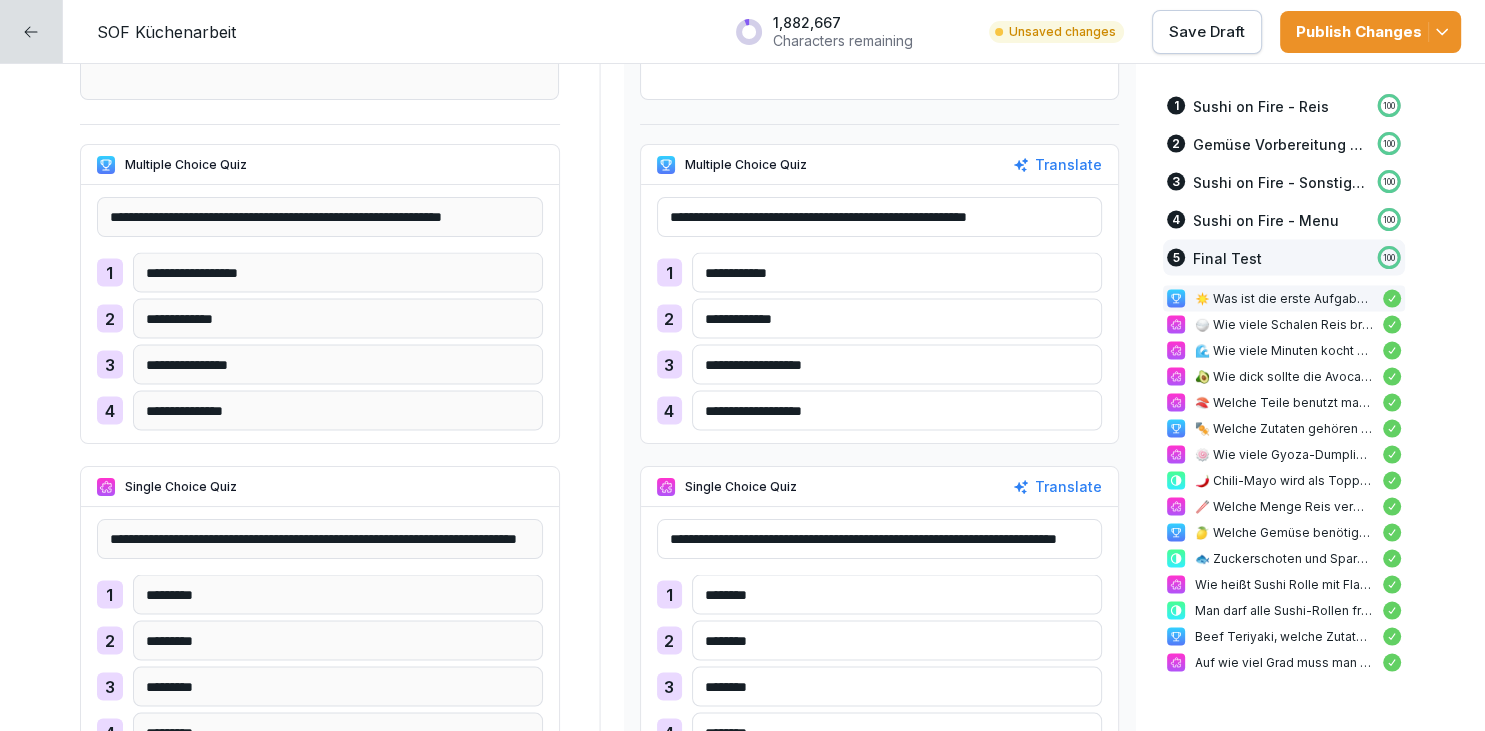 click on "Translate" at bounding box center (1057, 165) 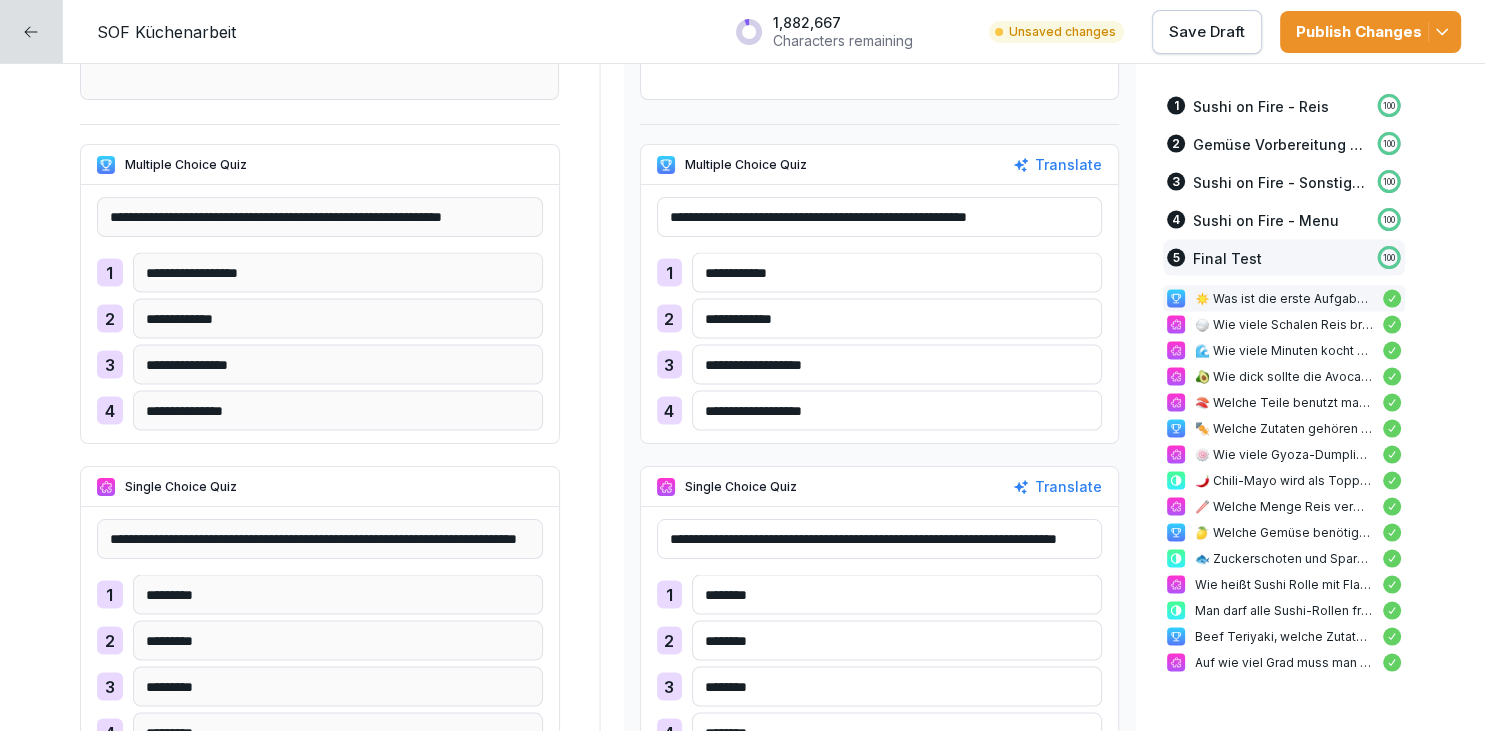 scroll, scrollTop: 26168, scrollLeft: 0, axis: vertical 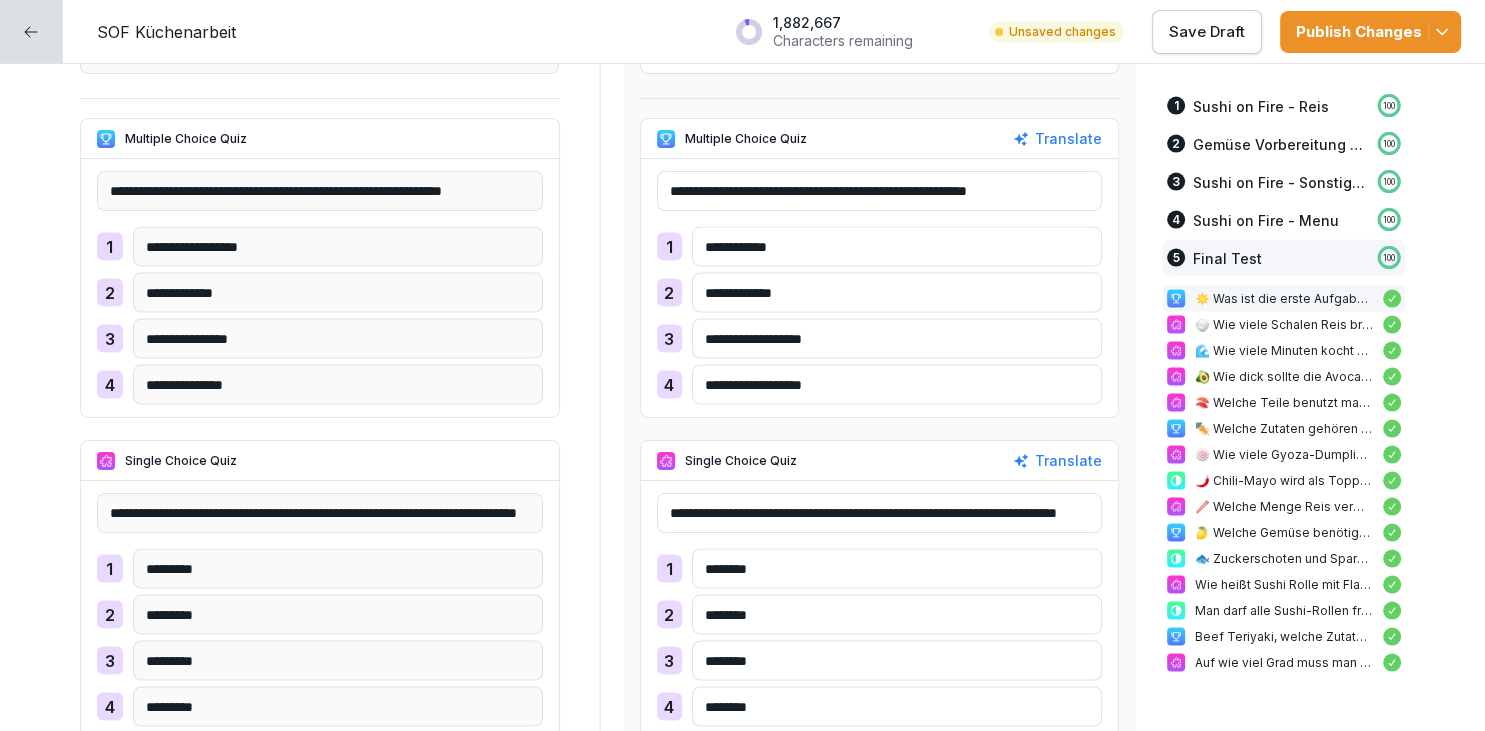 drag, startPoint x: 842, startPoint y: 282, endPoint x: 583, endPoint y: 303, distance: 259.84995 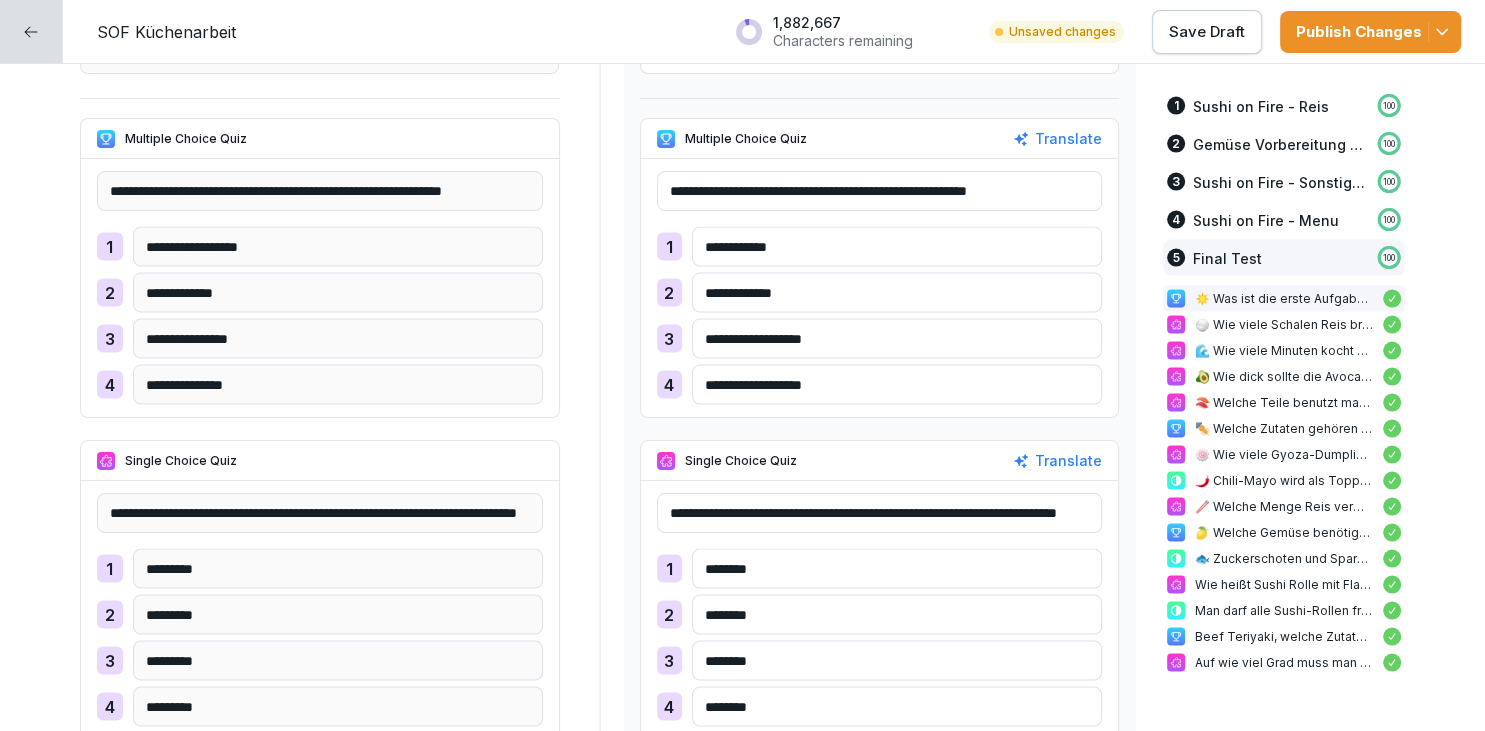 paste 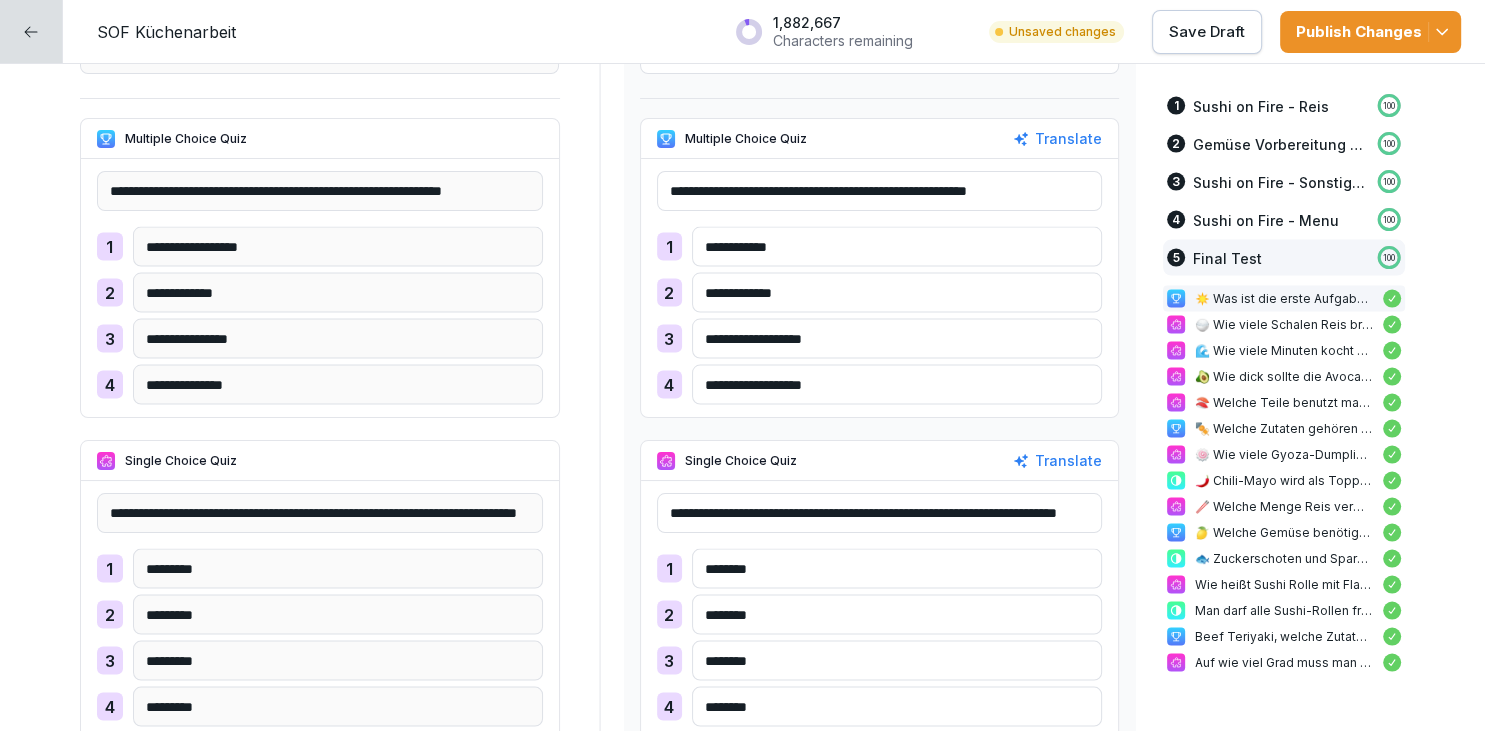 click on "**********" at bounding box center (897, 293) 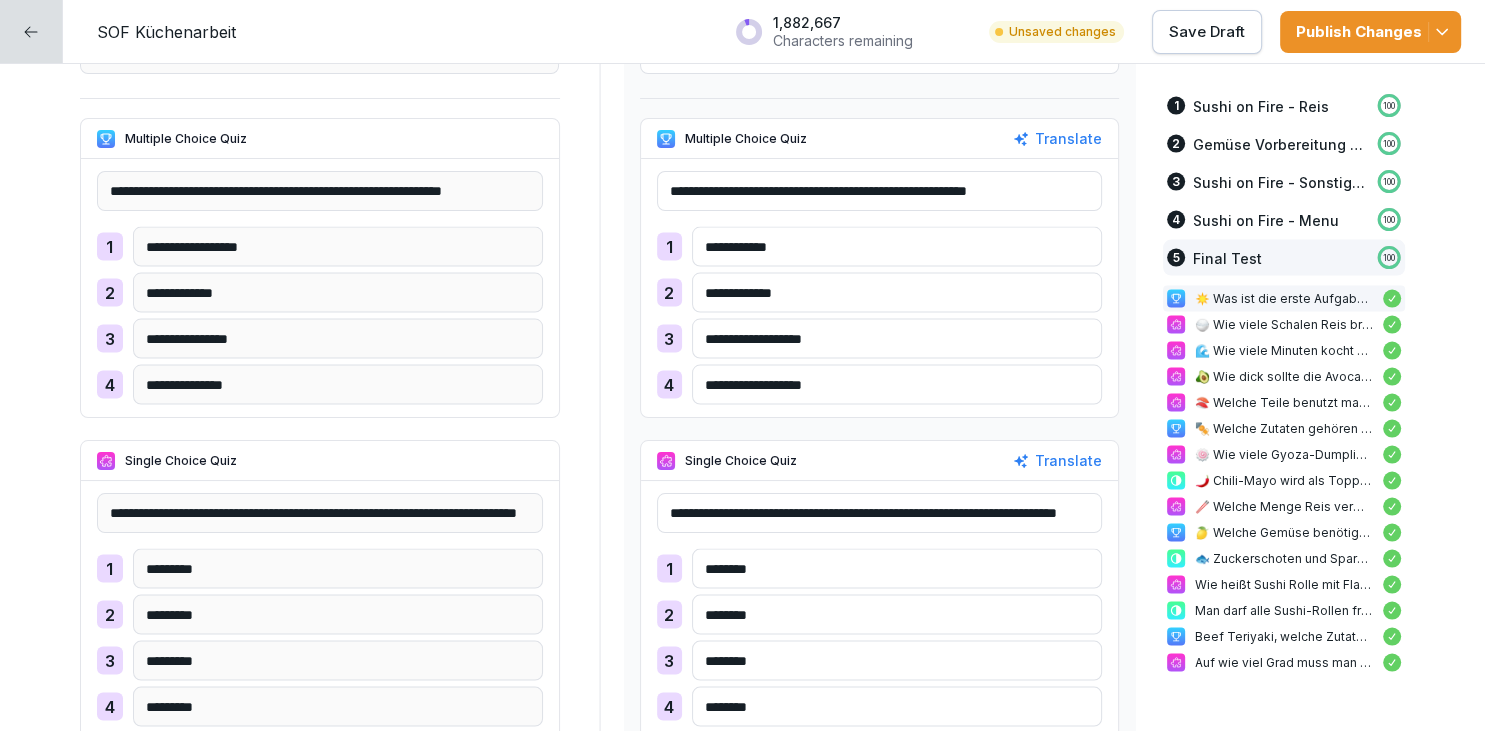 type on "**********" 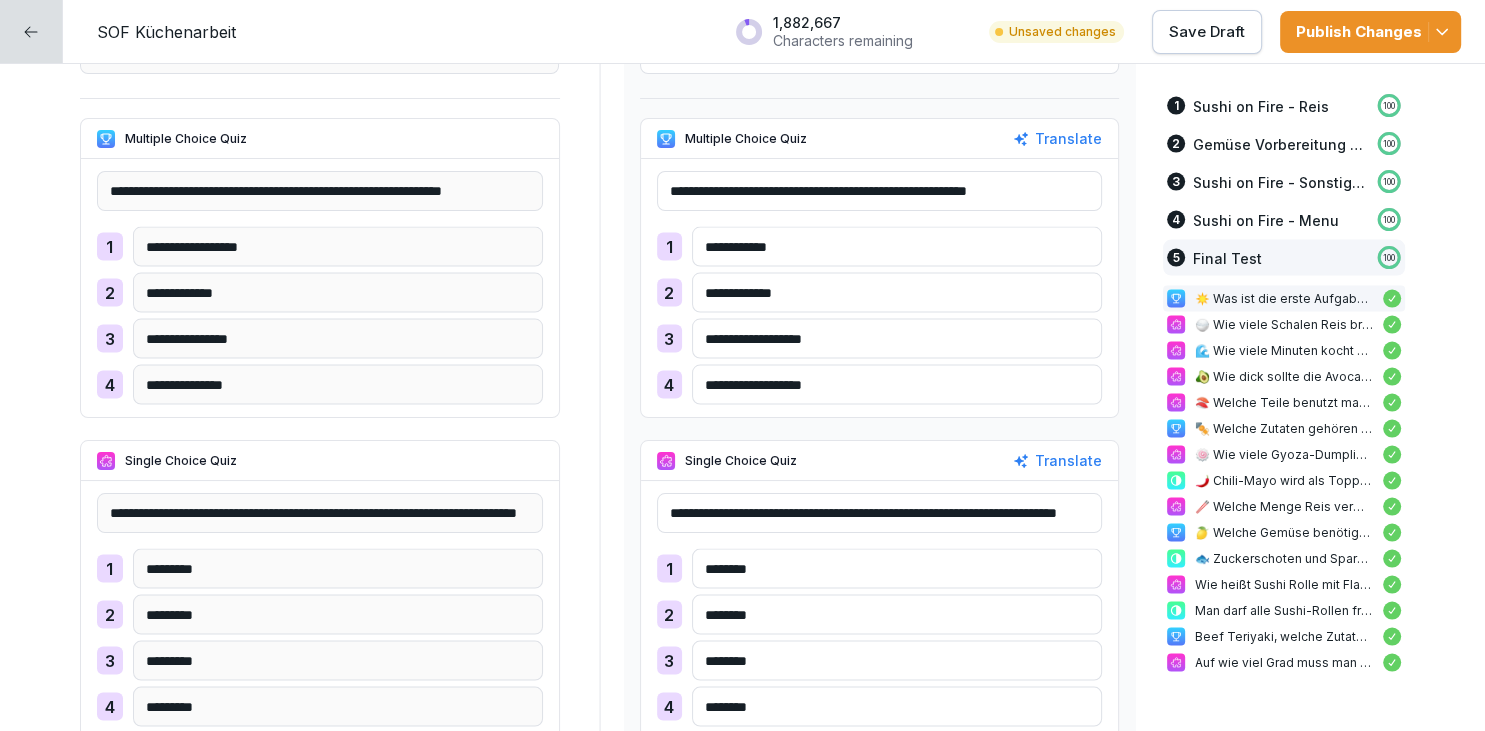 drag, startPoint x: 759, startPoint y: 246, endPoint x: 606, endPoint y: 270, distance: 154.87091 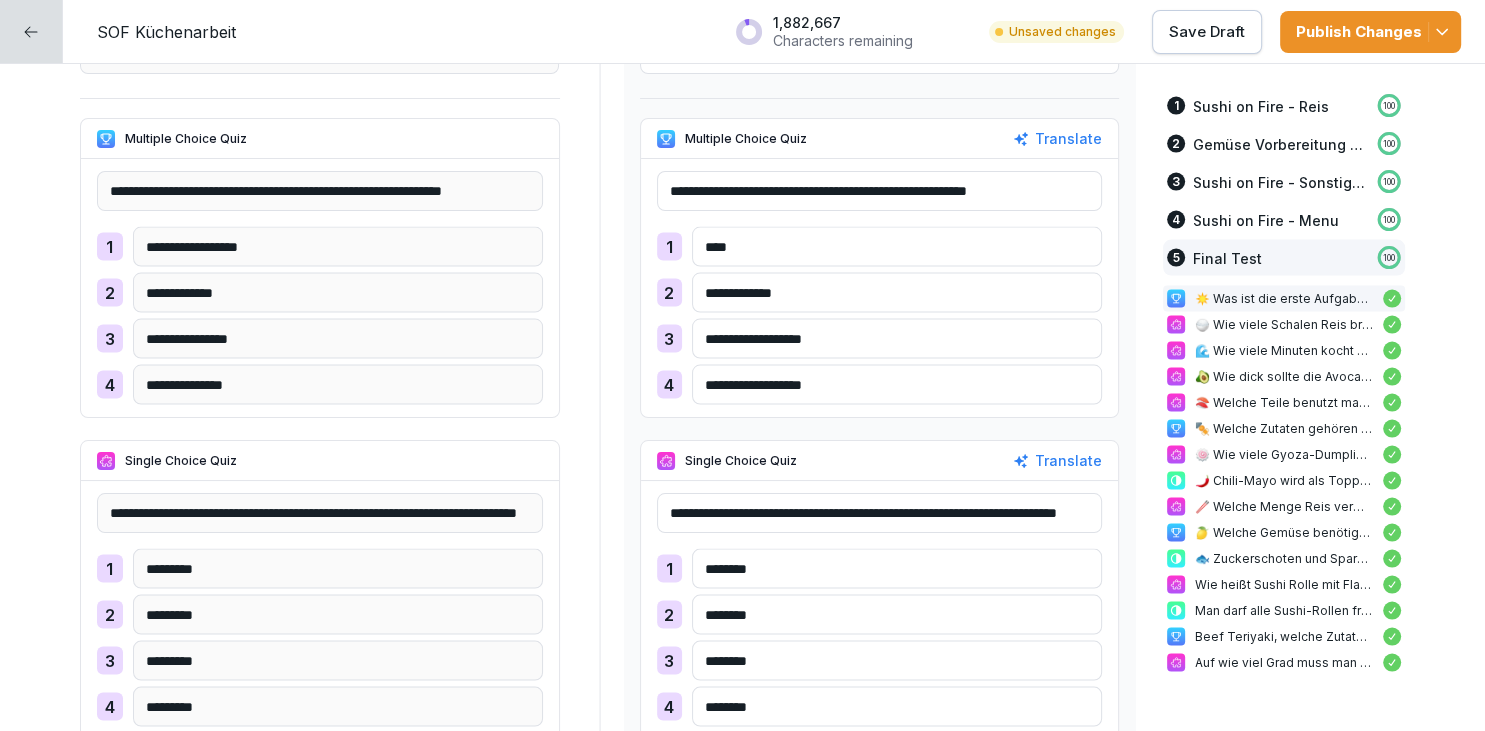 paste on "**********" 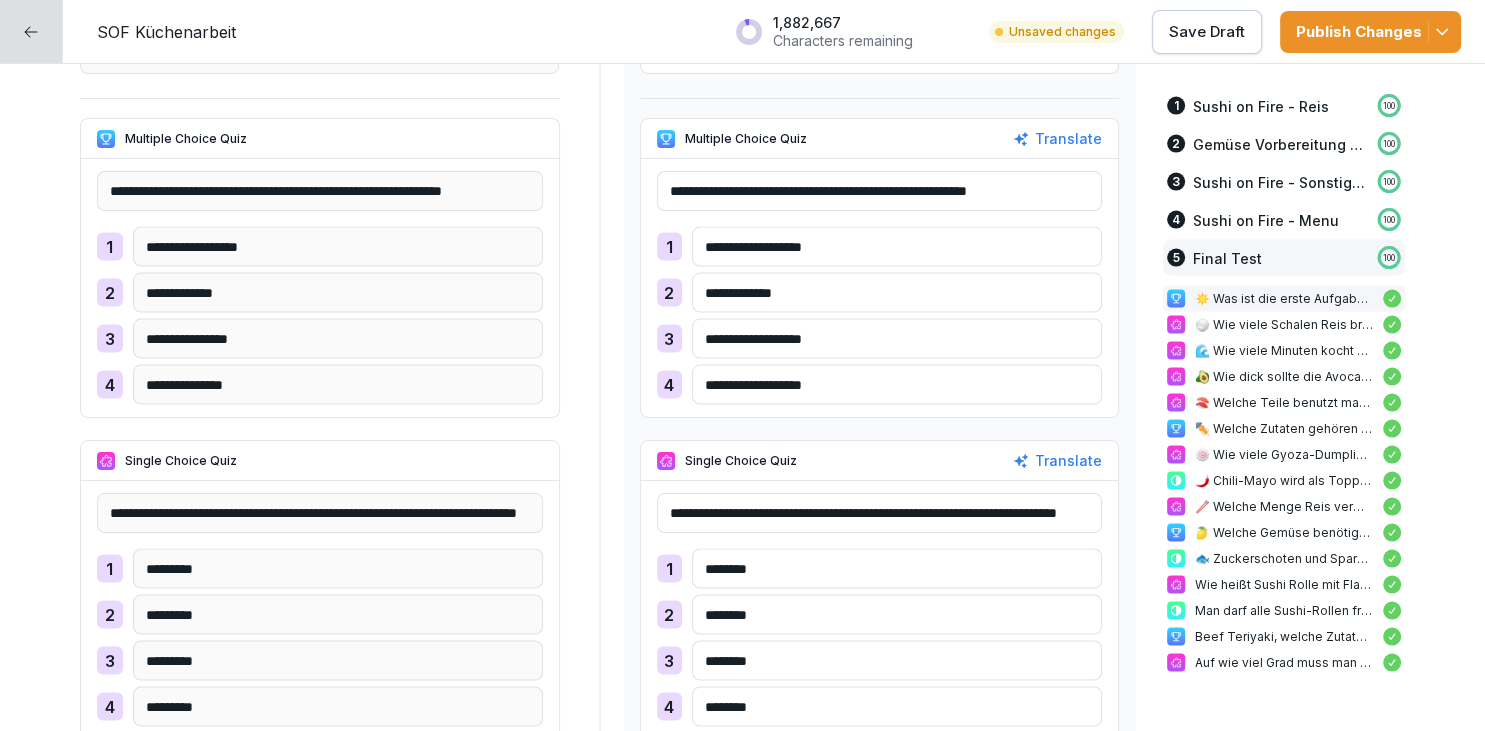 click on "**********" at bounding box center (897, 293) 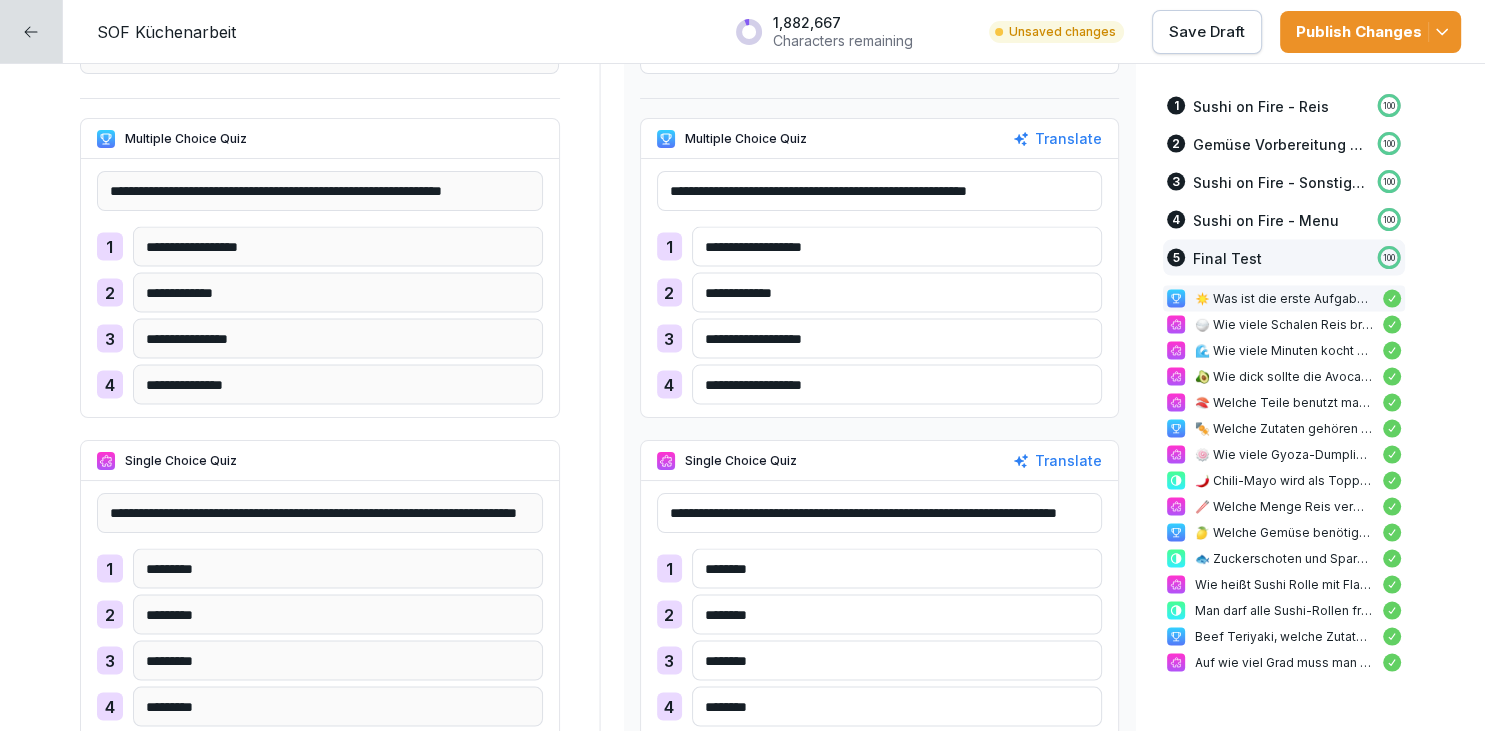 click on "Translate" at bounding box center (1057, 139) 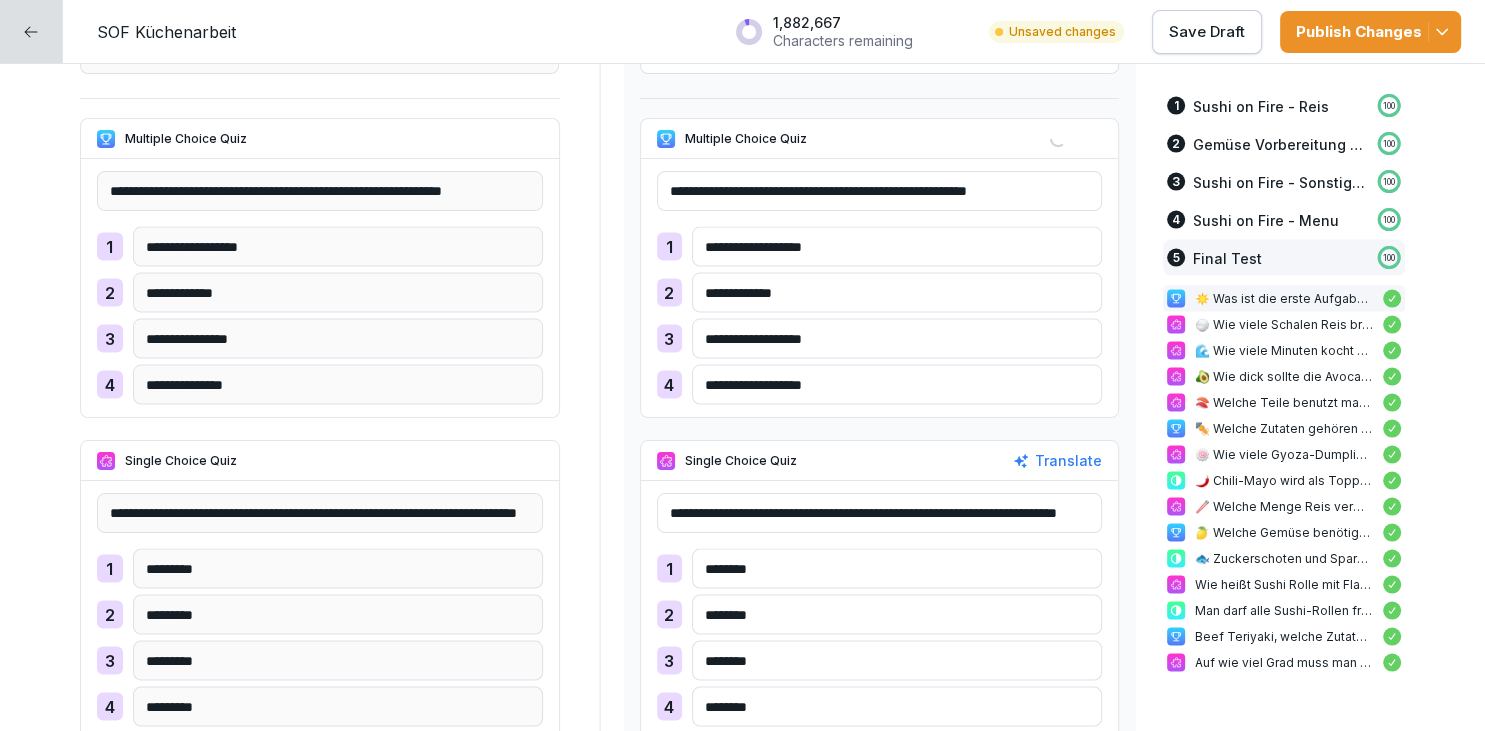 type on "**********" 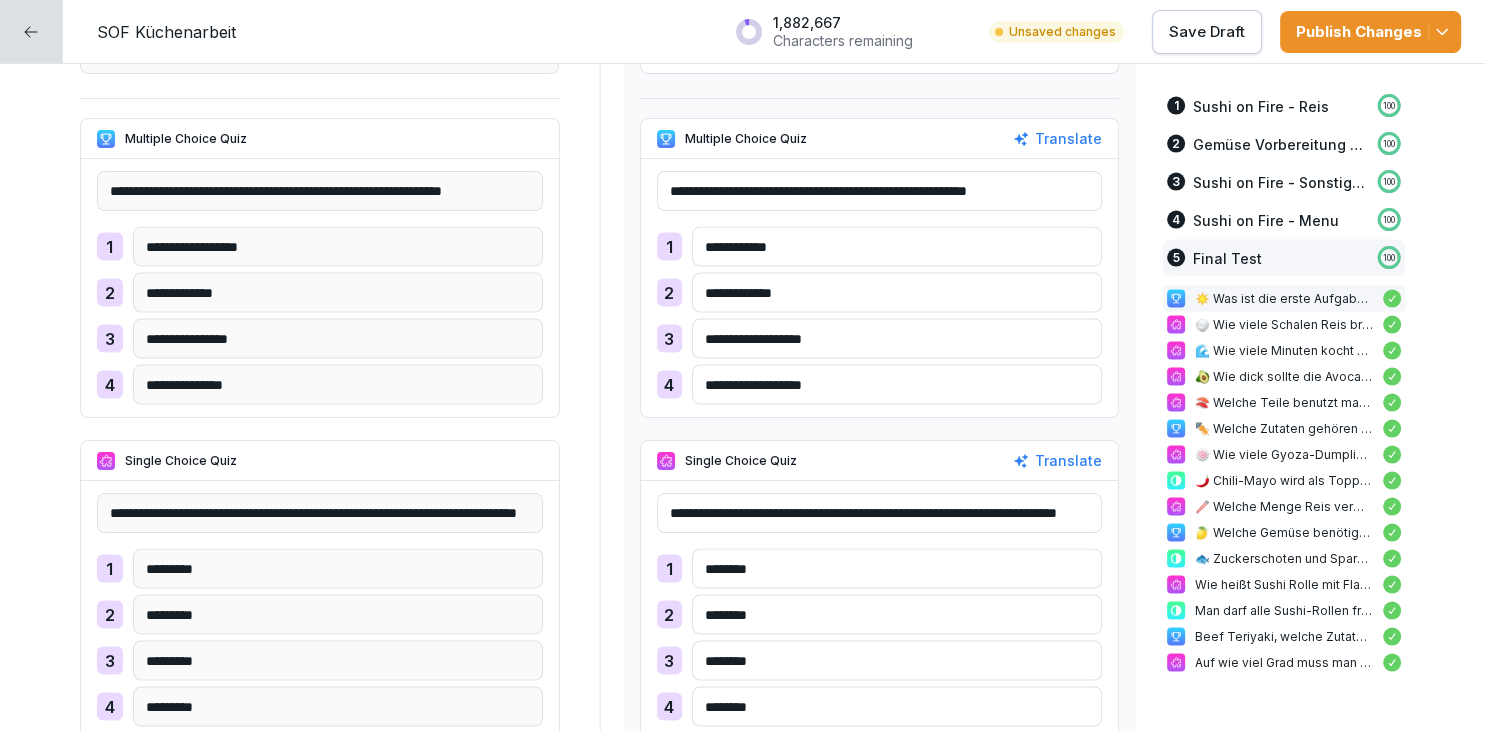 drag, startPoint x: 790, startPoint y: 299, endPoint x: 667, endPoint y: 314, distance: 123.911255 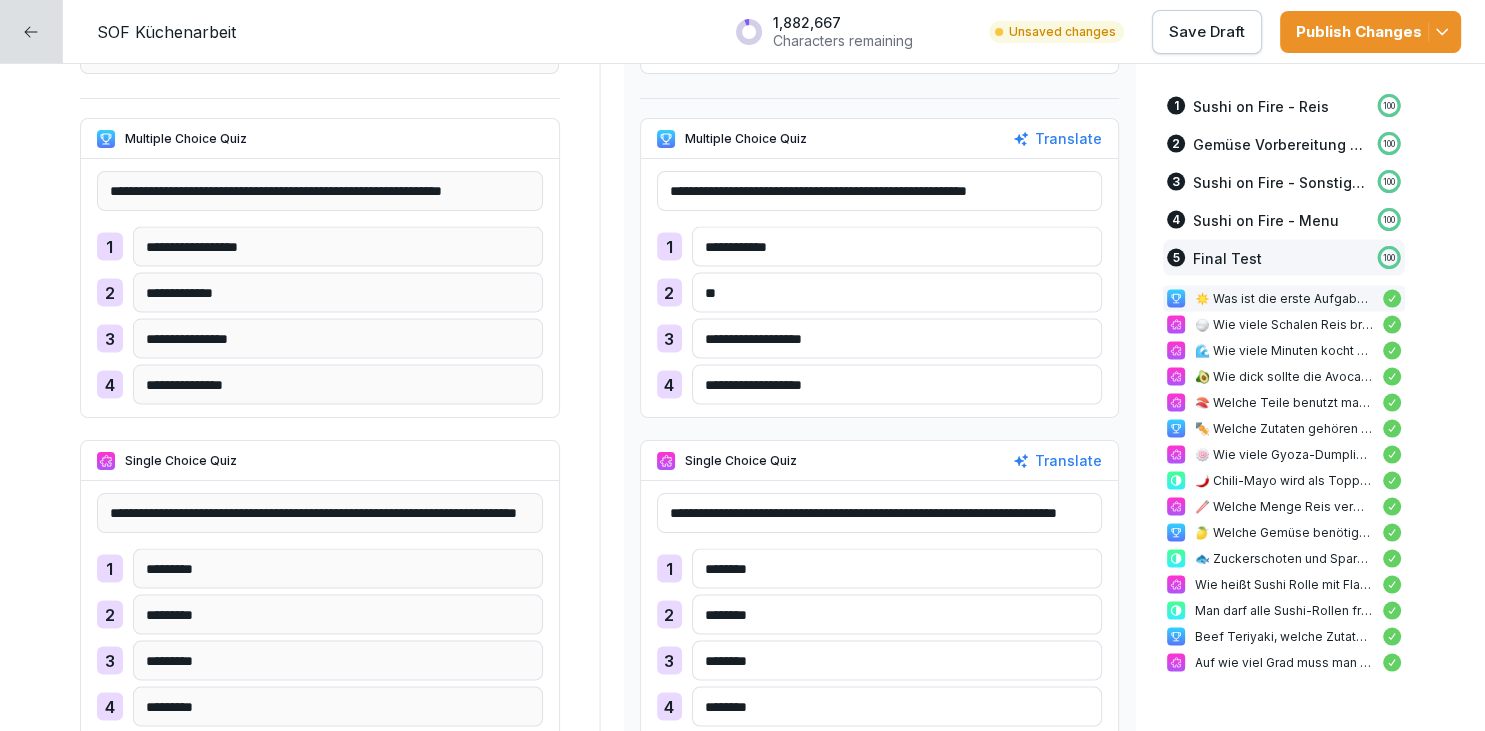 type on "**" 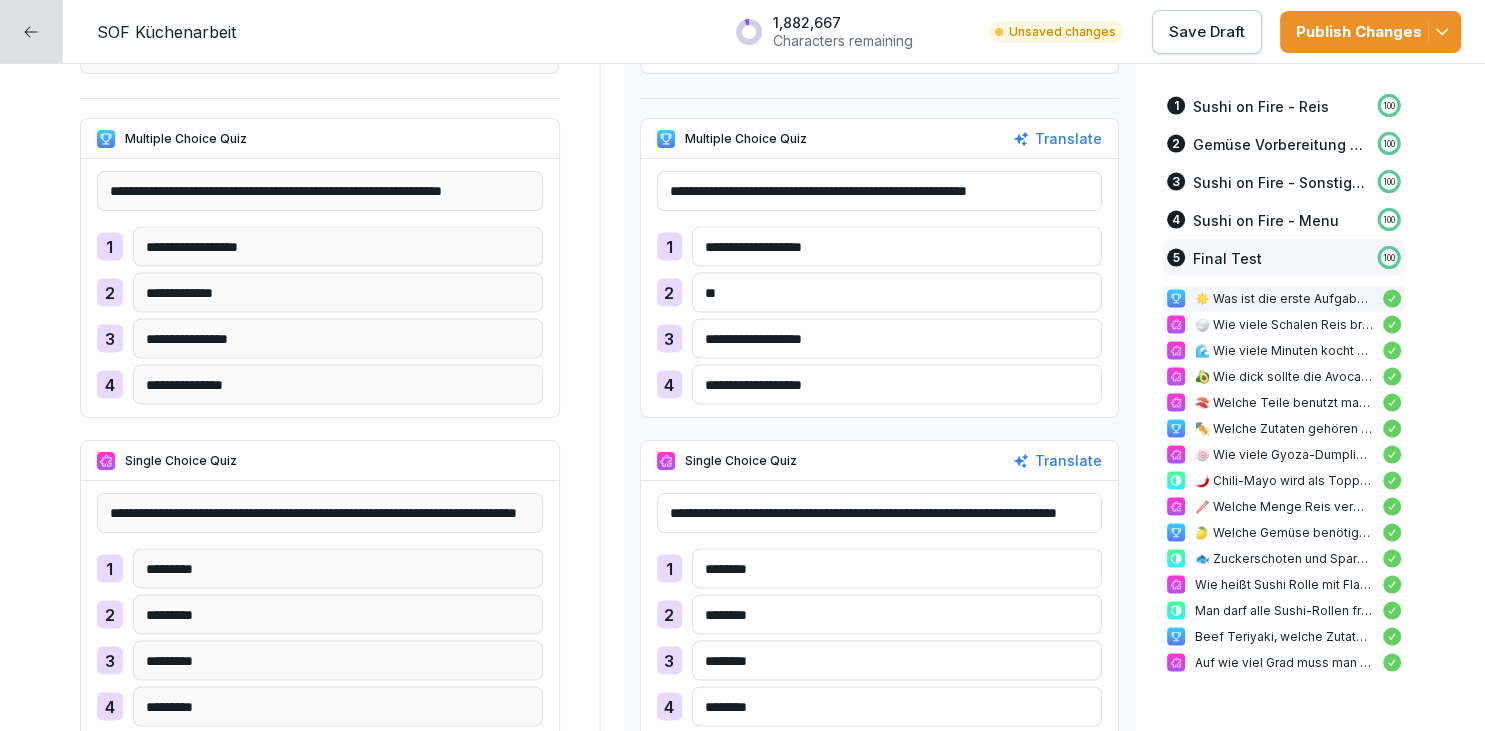 type on "**********" 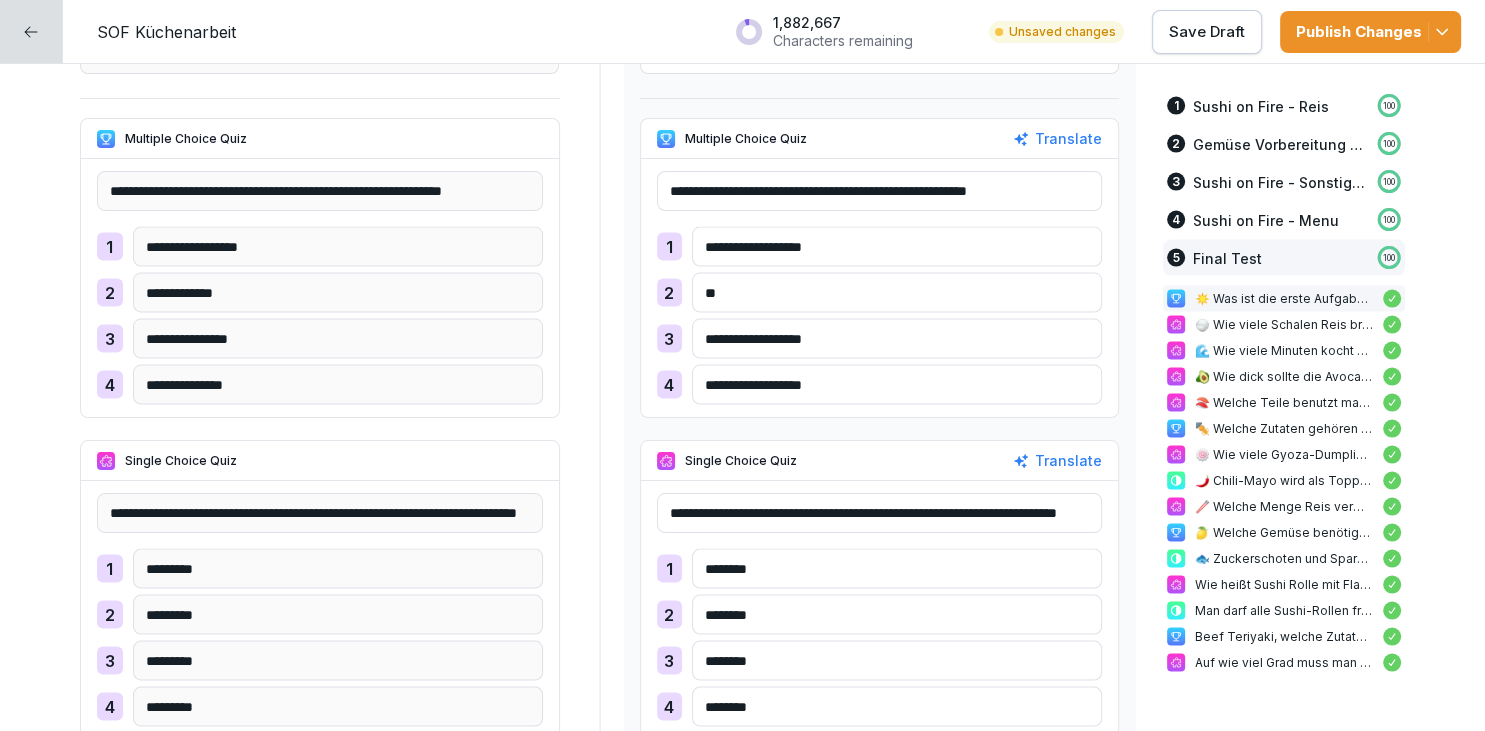 click on "**" at bounding box center (897, 293) 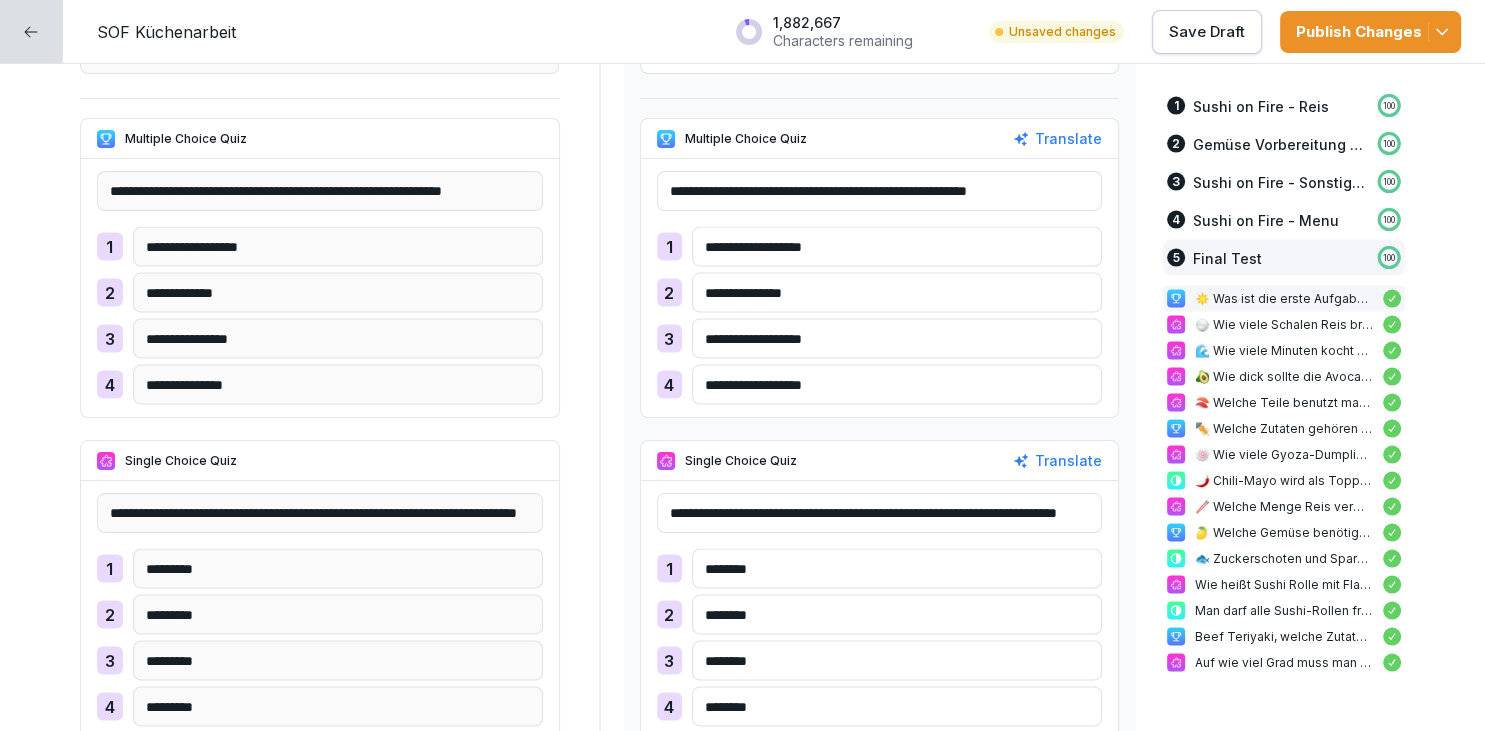 type on "**********" 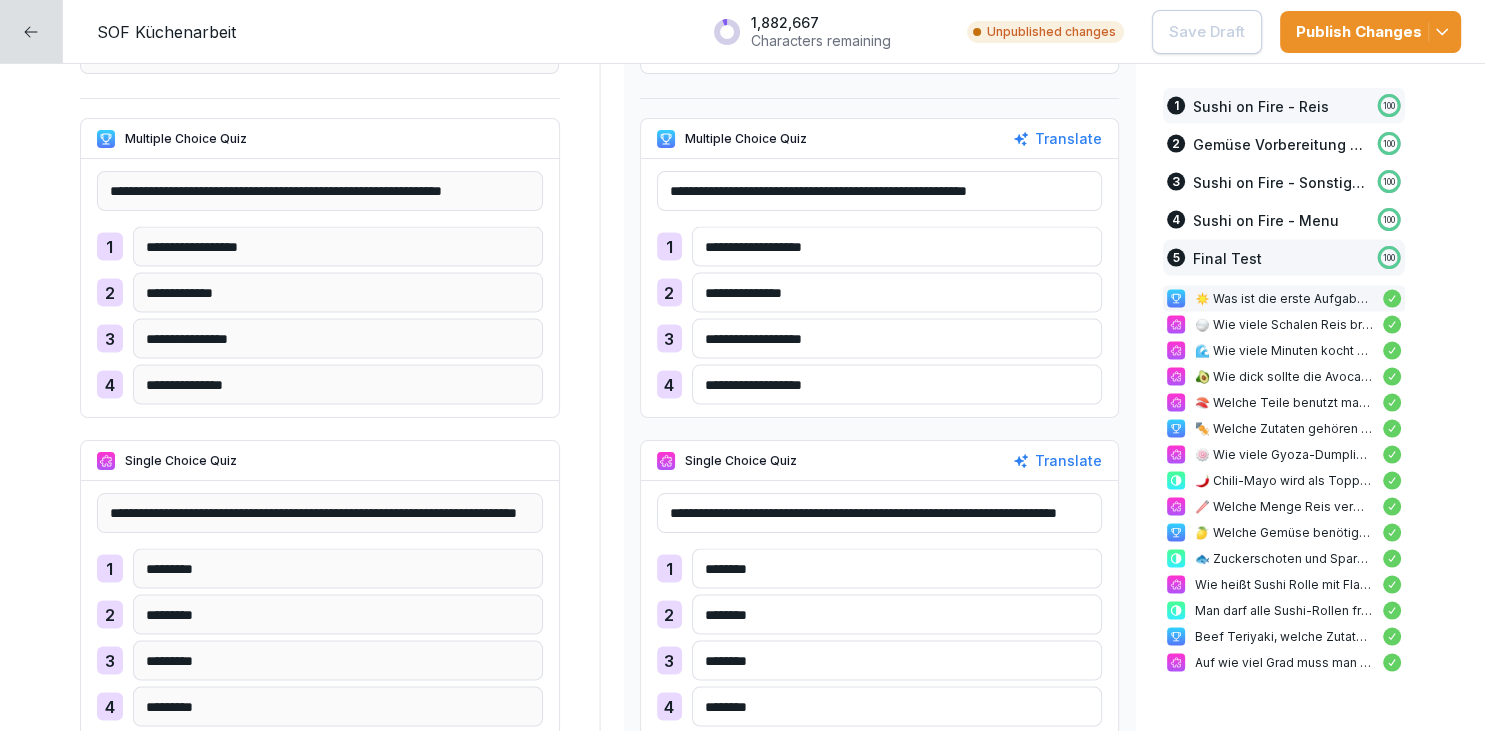 click on "Sushi on Fire - Reis" at bounding box center [1261, 106] 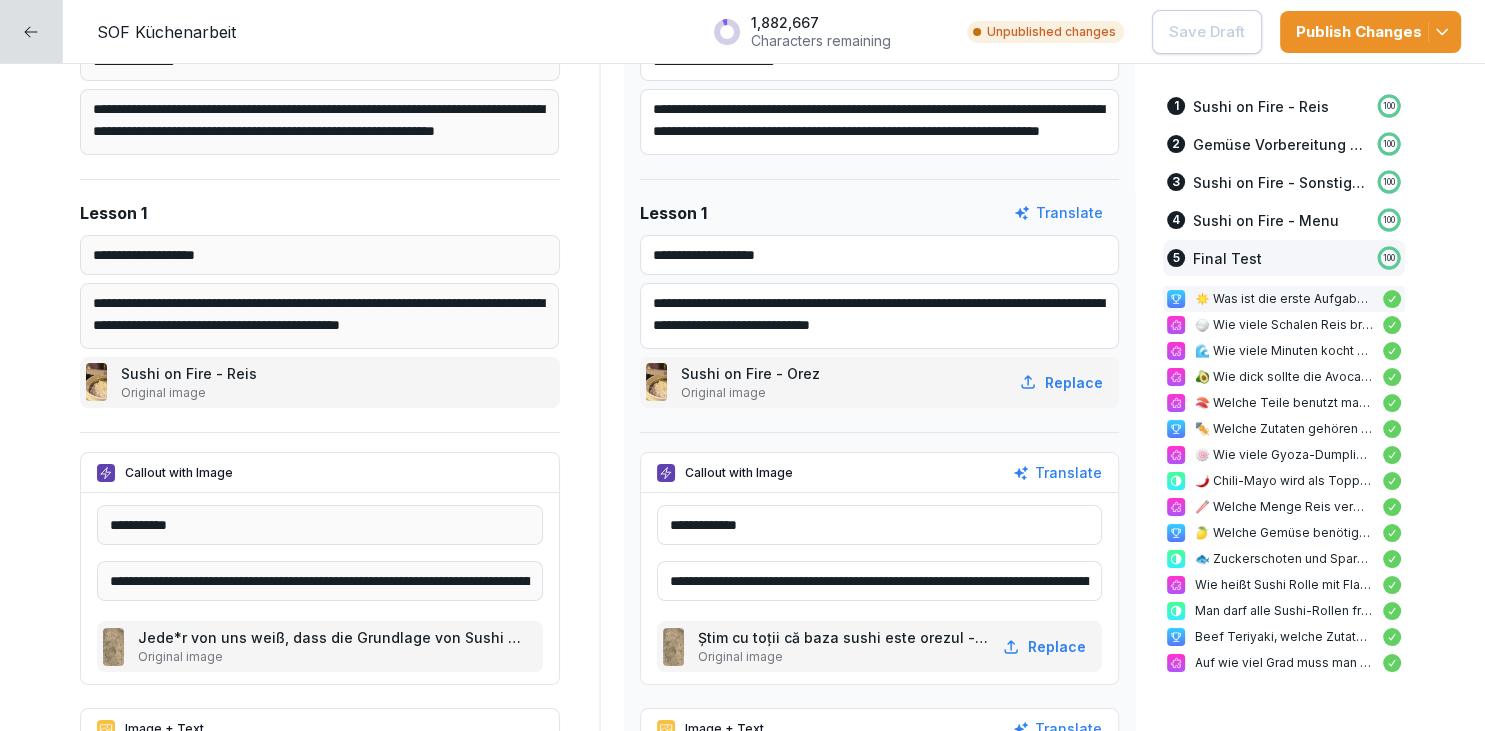 scroll, scrollTop: 0, scrollLeft: 0, axis: both 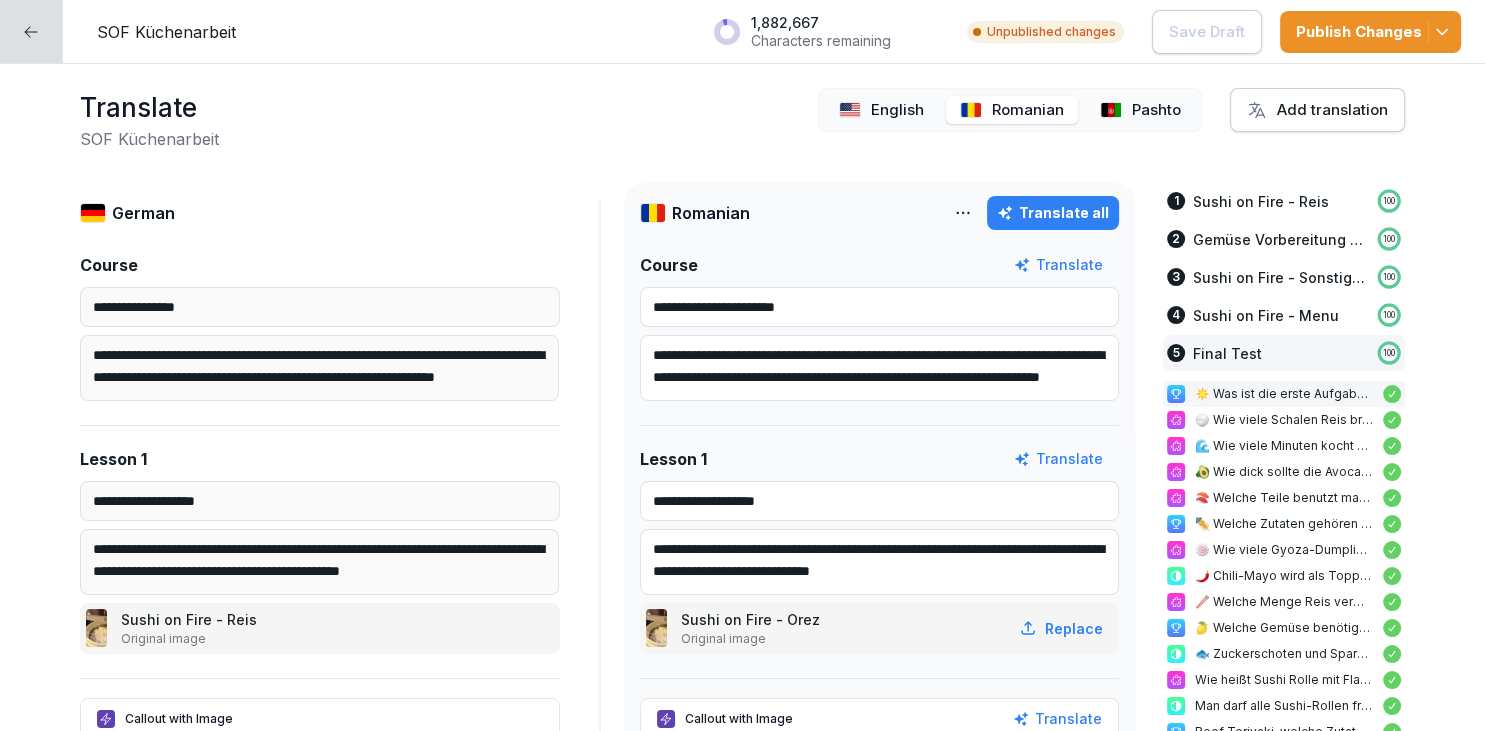 click at bounding box center [1111, 110] 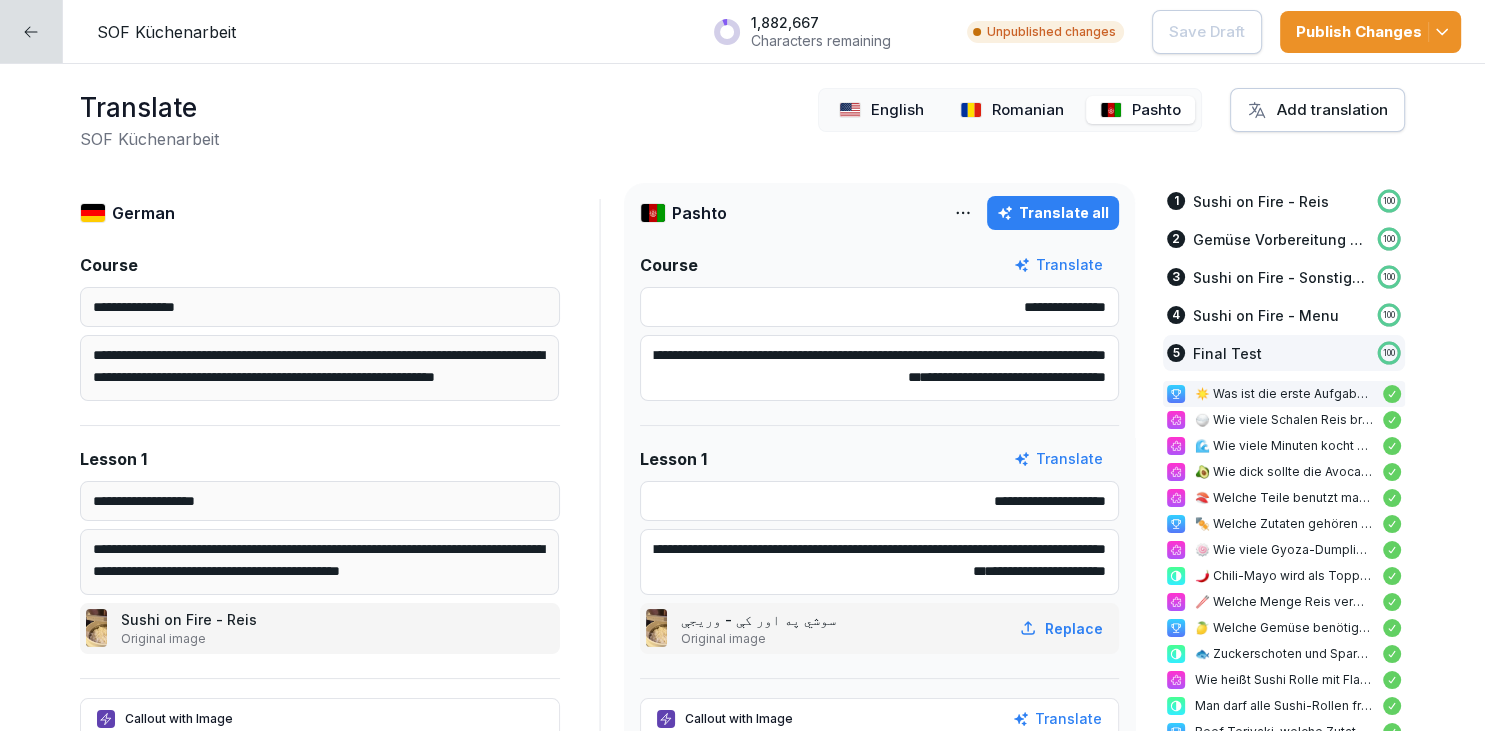 click at bounding box center [31, 31] 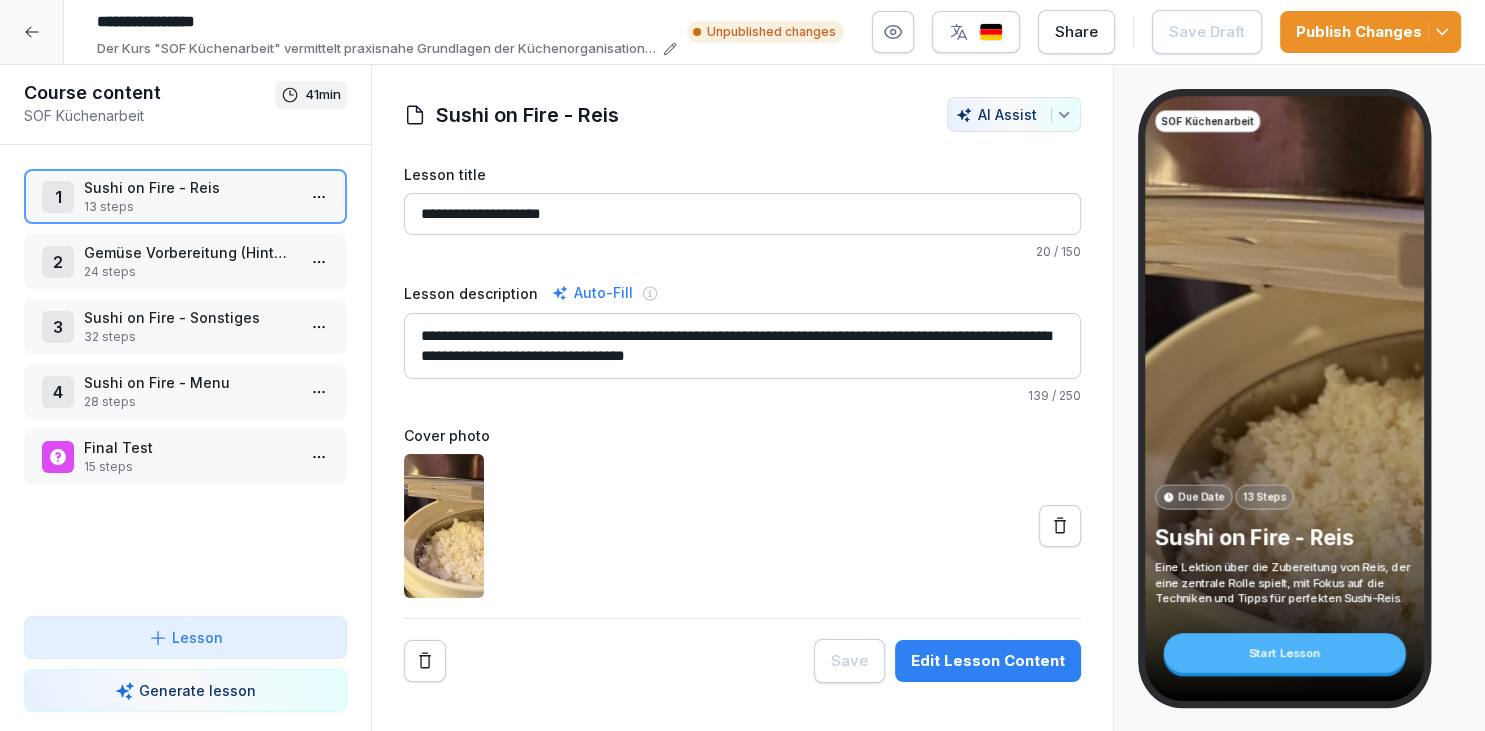 click on "Final Test" at bounding box center [189, 447] 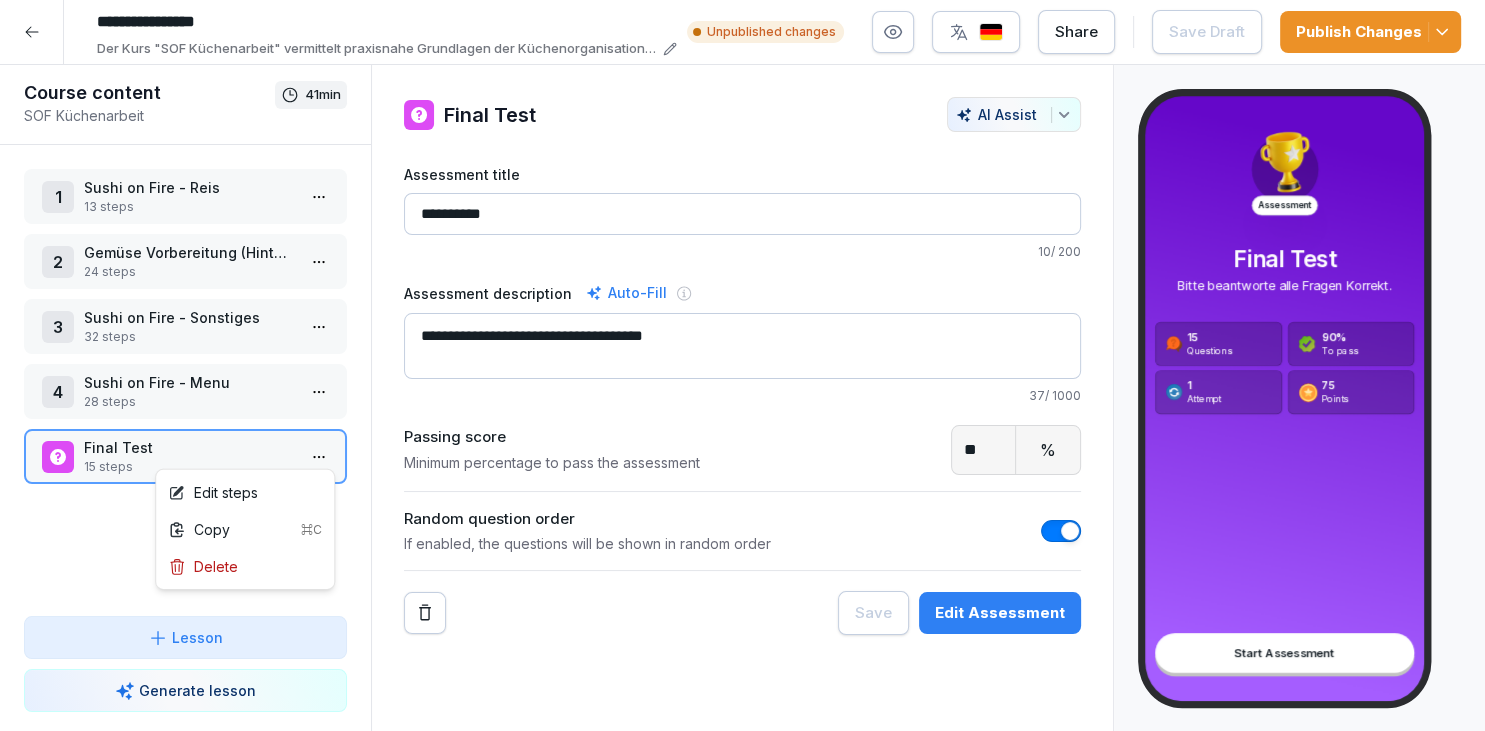 click on "**********" at bounding box center (742, 365) 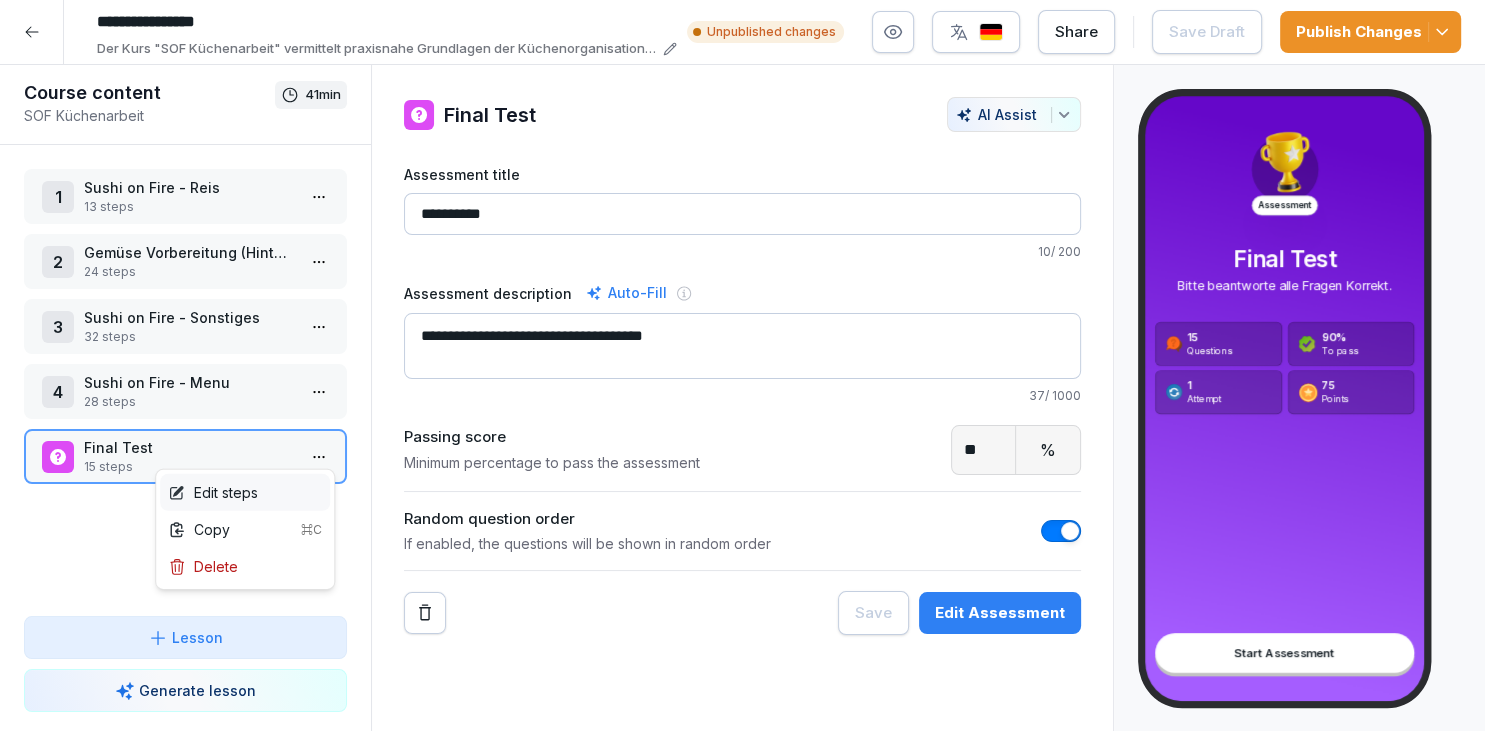 click on "Edit steps" at bounding box center (245, 492) 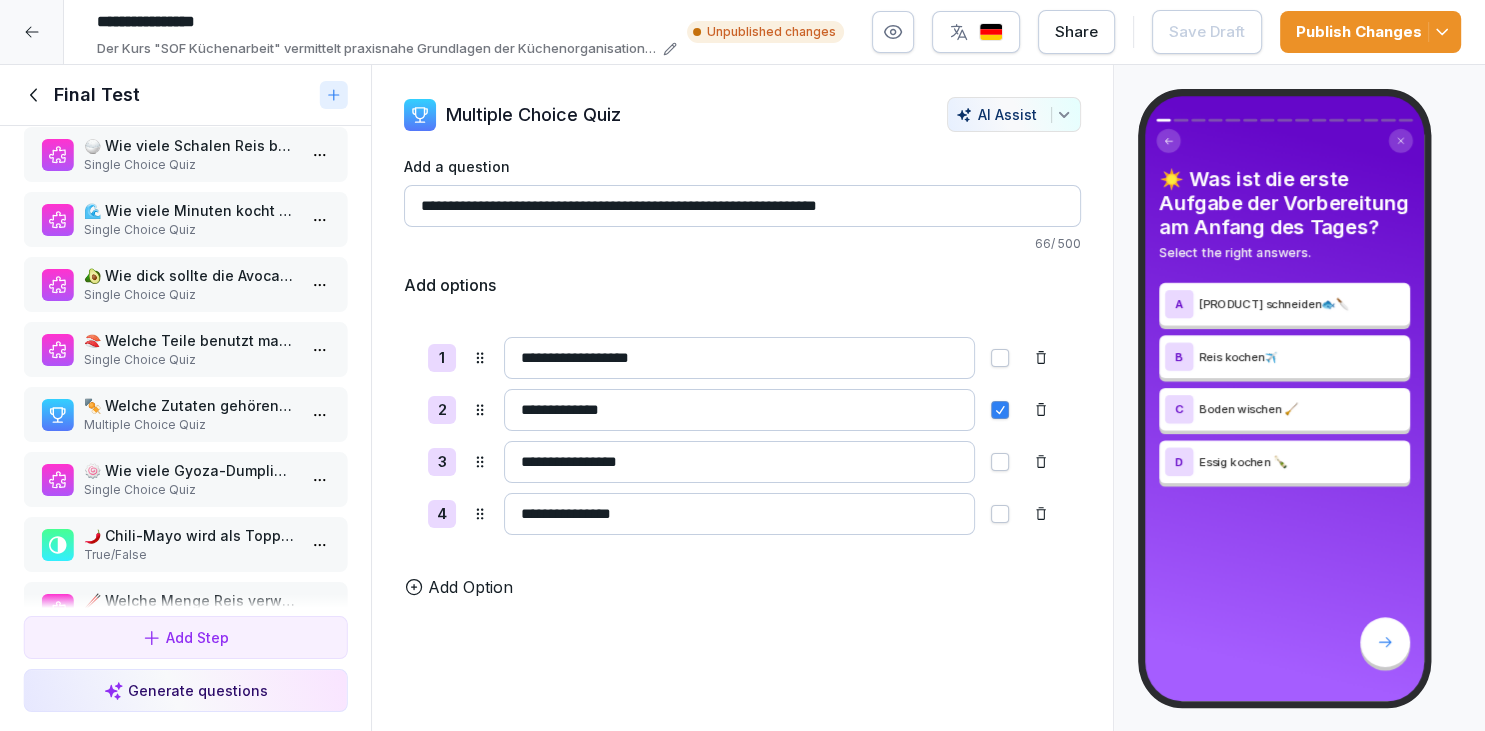 scroll, scrollTop: 0, scrollLeft: 0, axis: both 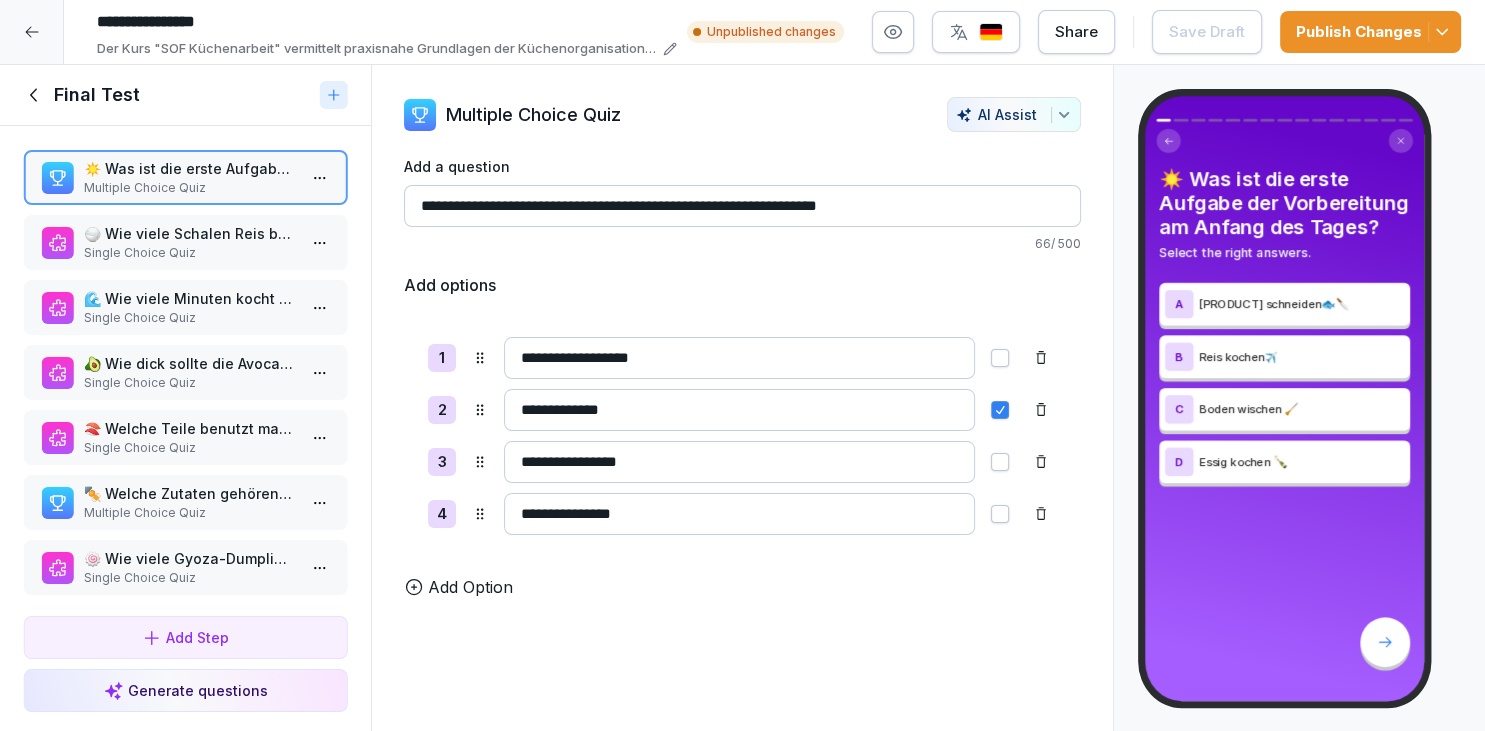 click on "☀️ Was ist die erste Aufgabe der Vorbereitung am Anfang des Tages? Multiple Choice Quiz 🍚 Wie viele Schalen Reis braucht man für die Sushi-Reis-Zubereitung laut Rezept? Single Choice Quiz 🌊 Wie viele Minuten kocht man 20l Essig, um ihn für Sushi vorzubereiten? Single Choice Quiz 🥑 Wie dick sollte die Avocado geschnitten werden, wenn sie als Topping verwendet wird? Single Choice Quiz 🍣 Welche Teile benutzt man für die Crunchy-Lachs-Sideorder? Single Choice Quiz 🍢 Welche Zutaten gehören zu der Mischung bei der Essig-Vorbereitung? Multiple Choice Quiz 🍥 Wie viele Gyoza-Dumplings werden pro Portion zubereitet? Single Choice Quiz 🌶️ Chili-Mayo wird als Topping für Crunchy-Lachs verwendet. True/False 🥢 Welche Menge Reis verwendet man für ein Avocado-Nigiri? Single Choice Quiz 🍋 Welche Gemüse benötigen nur minimale Vorbereitung? Wählen Sie alle zutreffenden Antworten. Multiple Choice Quiz 🐟 Zuckerschoten und Spargel werden immer frisch vorbereitet. True/False True/False" at bounding box center (185, 367) 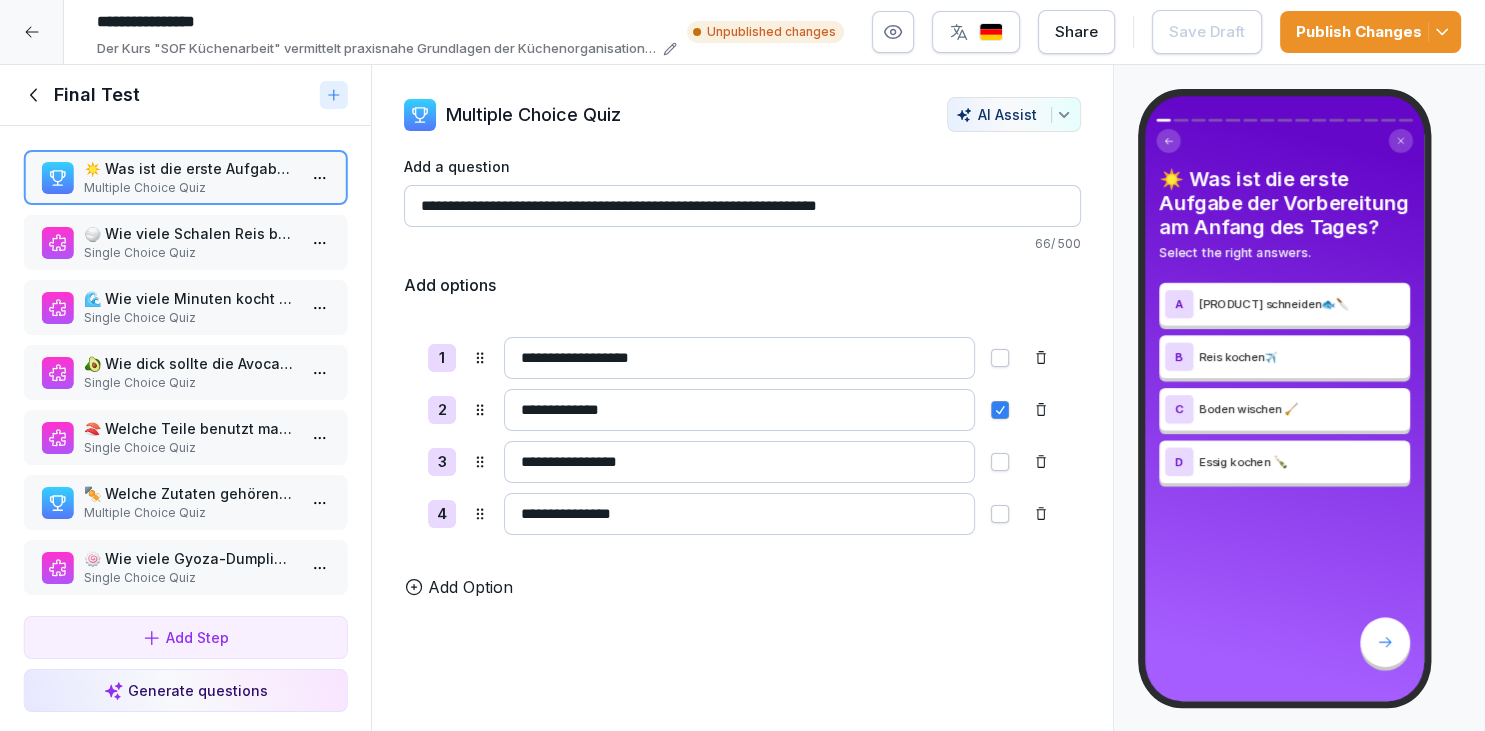 click on "**********" at bounding box center [739, 410] 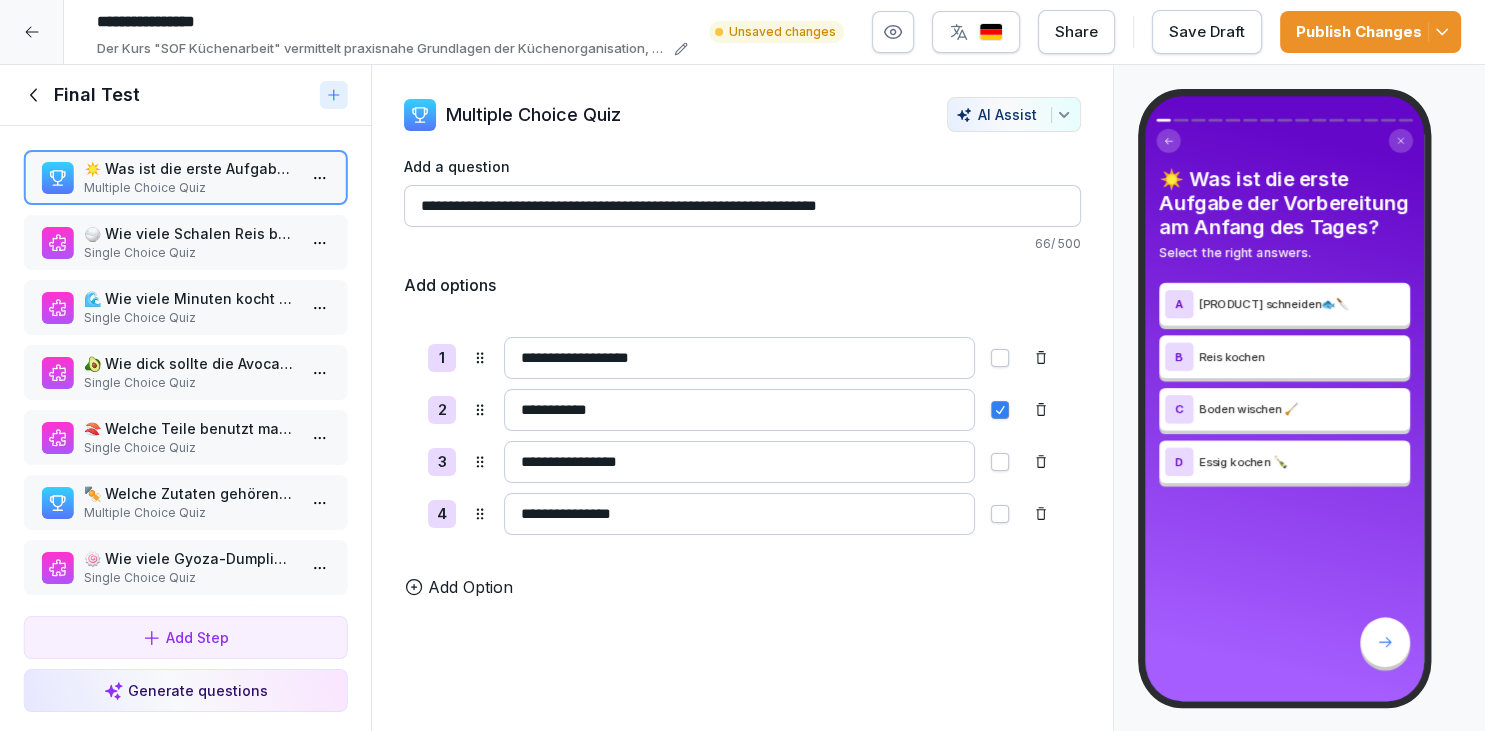 click on "**********" at bounding box center [739, 410] 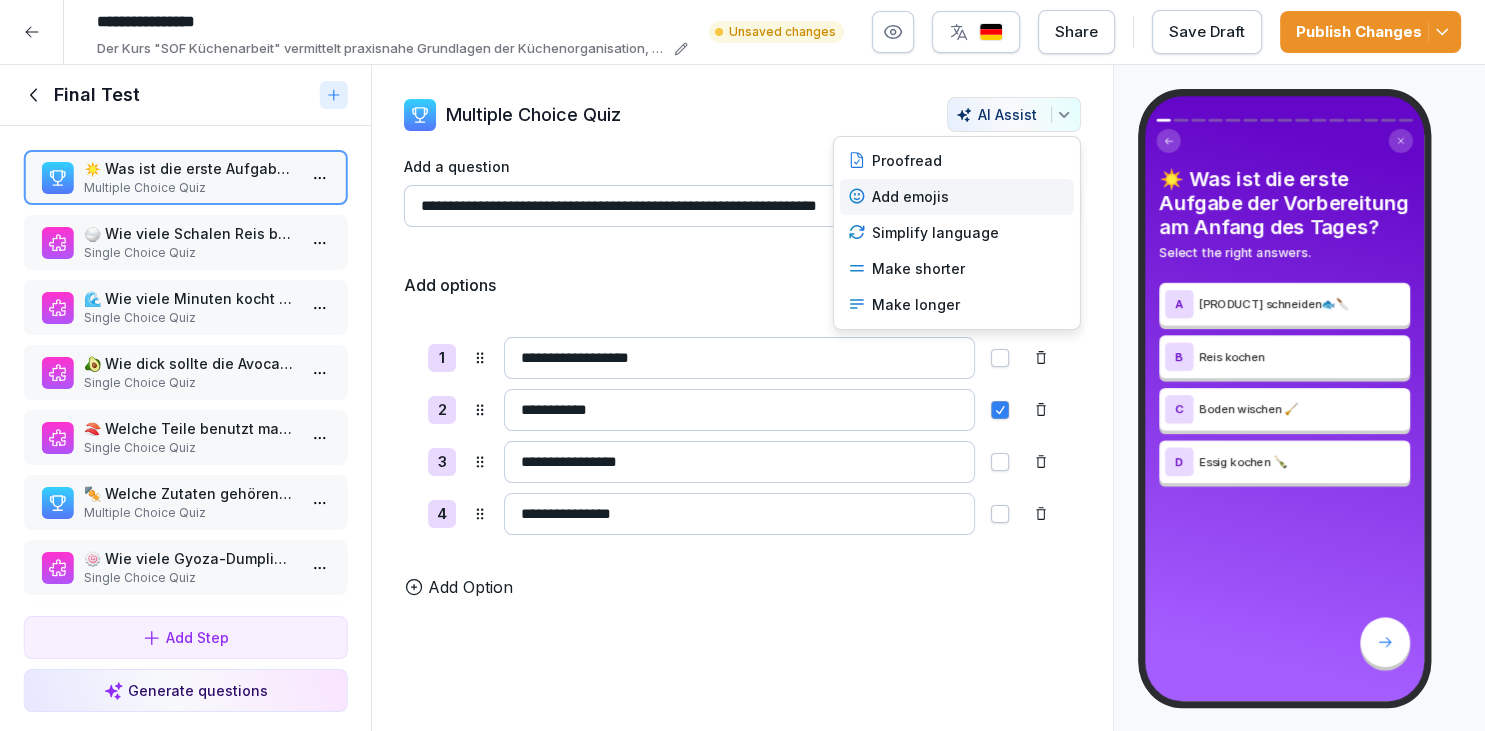 click on "Add emojis" at bounding box center [957, 197] 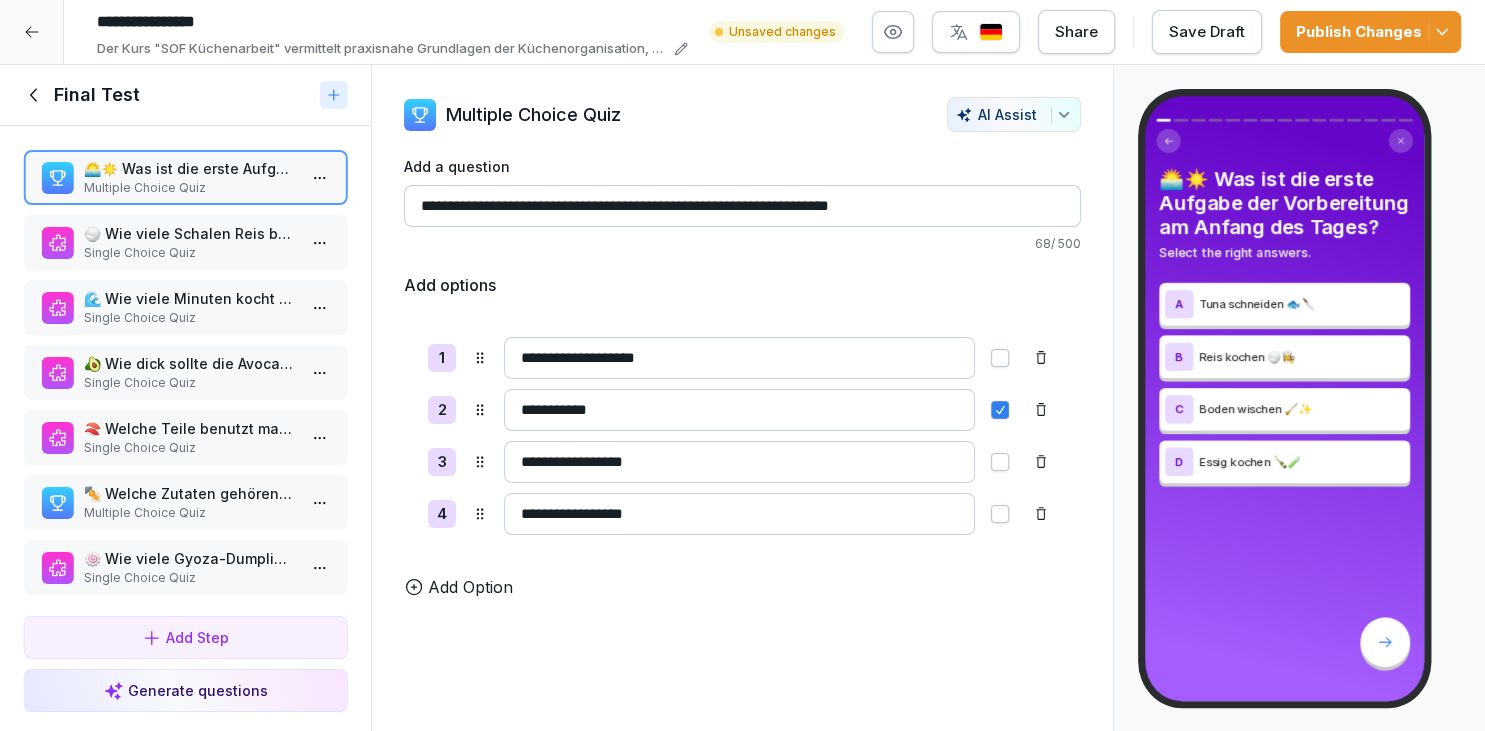 type on "**********" 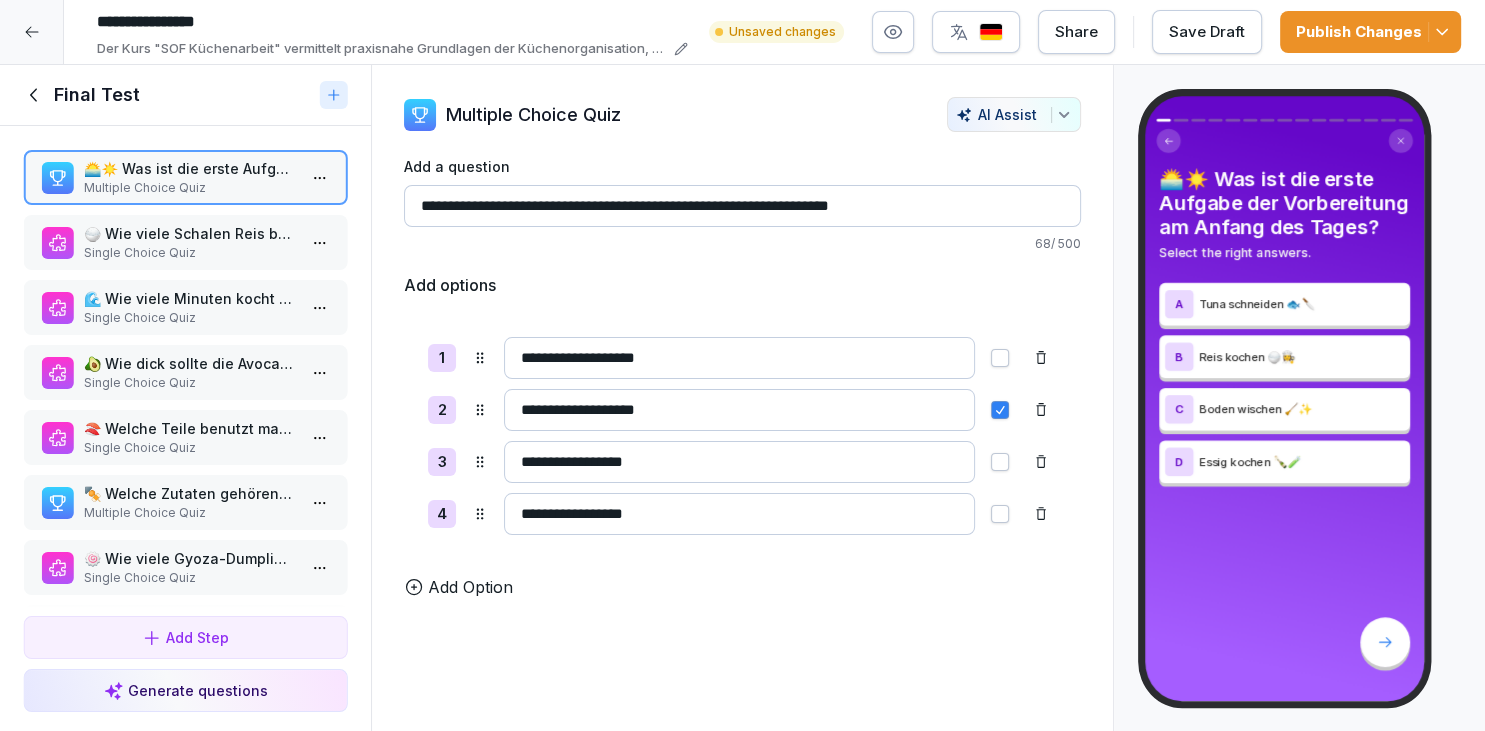click on "Save Draft" at bounding box center [1207, 32] 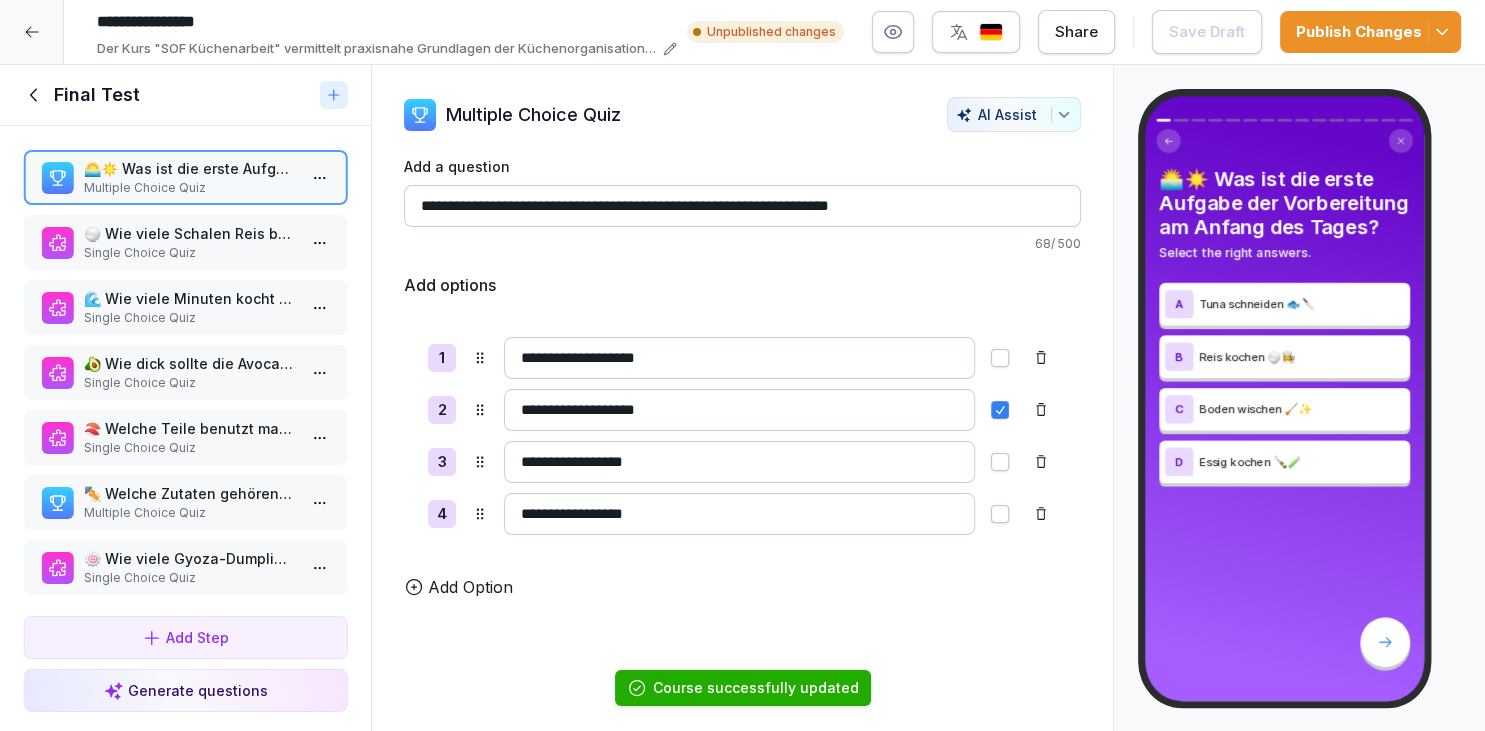 click at bounding box center [976, 32] 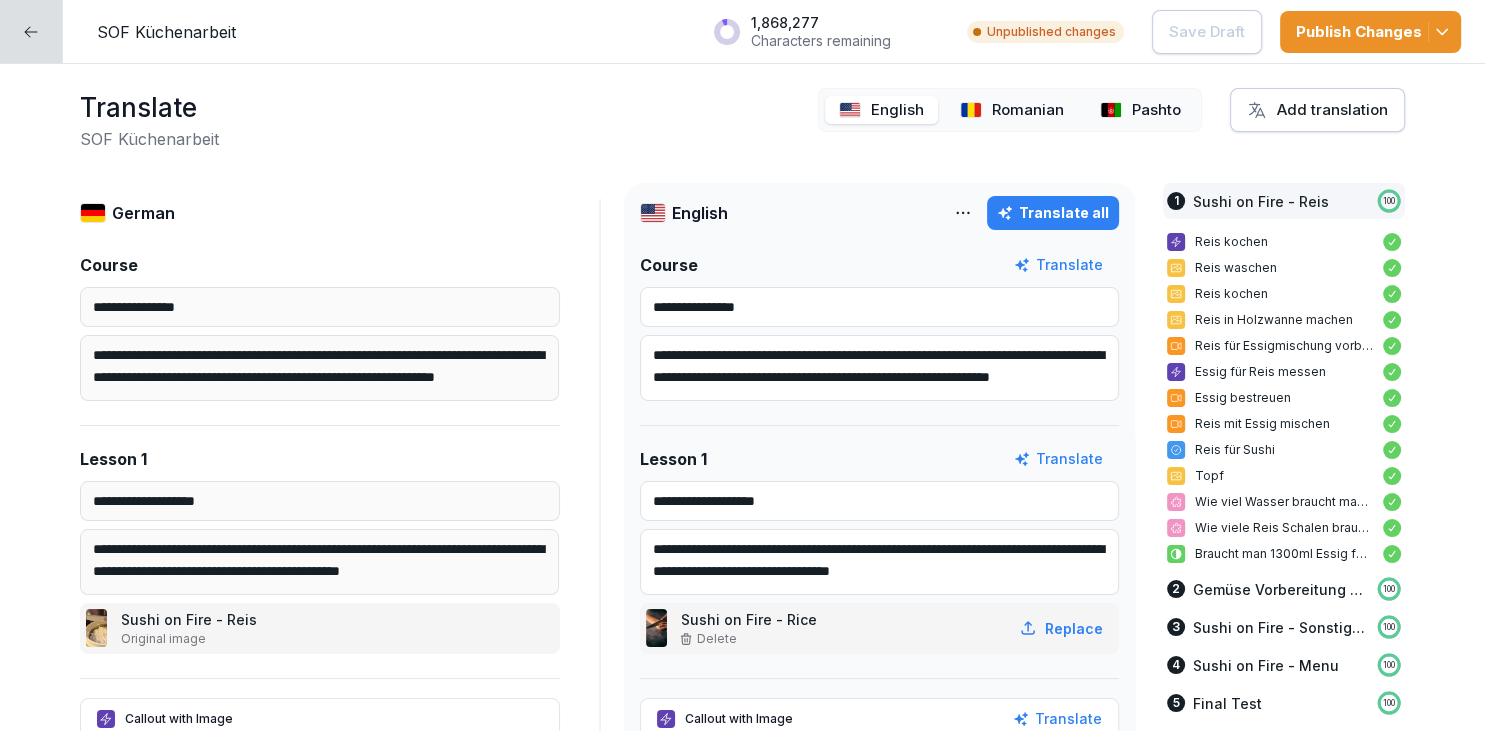 click on "Translate all" at bounding box center (1053, 213) 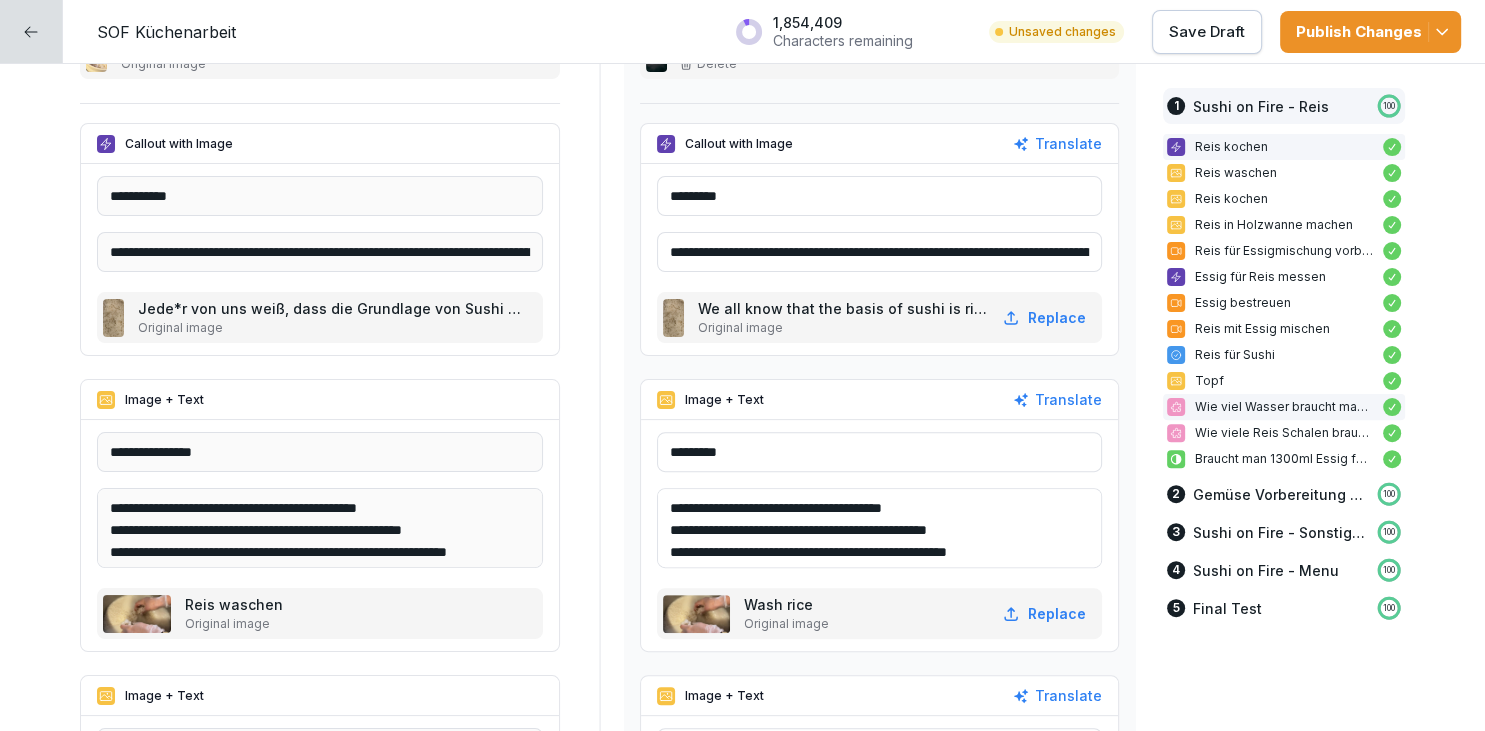 scroll, scrollTop: 566, scrollLeft: 0, axis: vertical 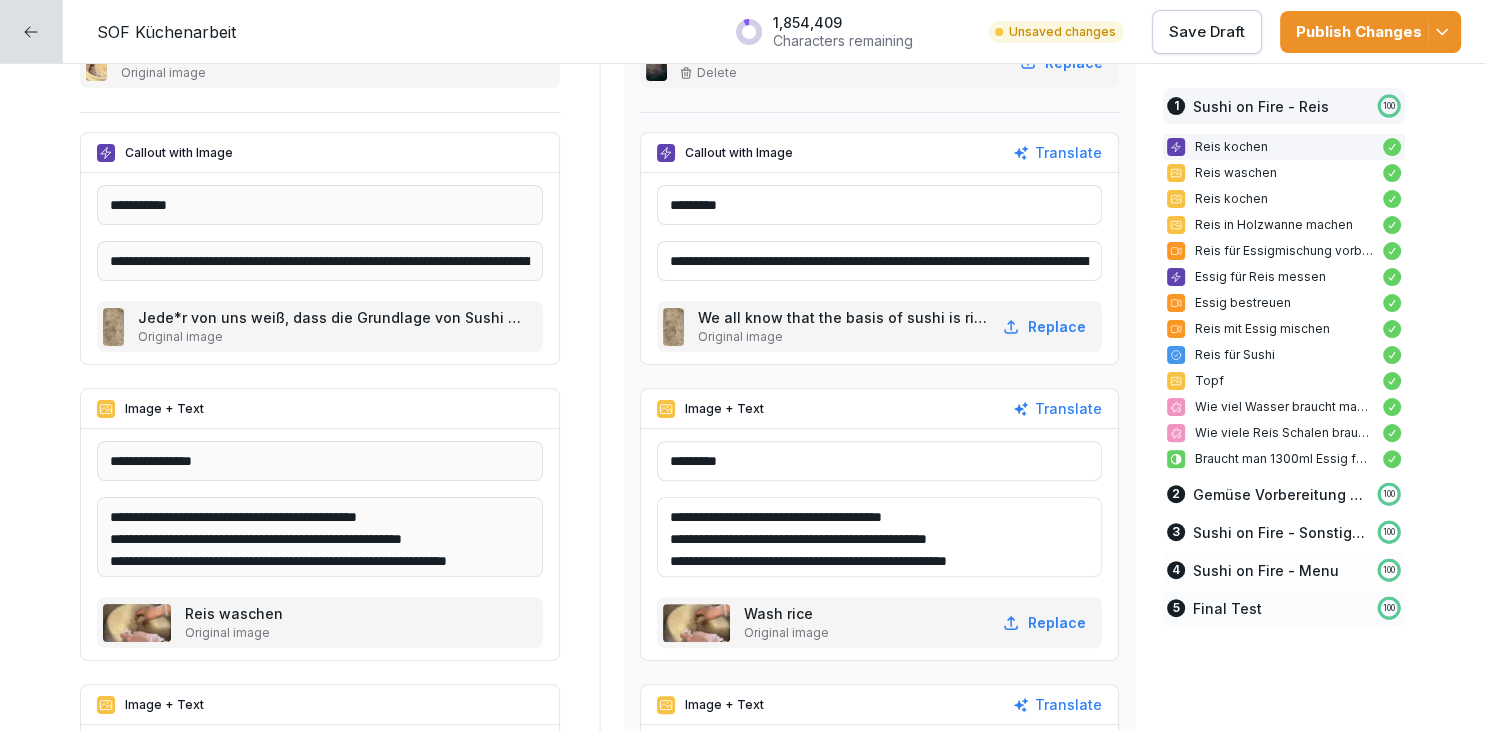 click on "Final Test" at bounding box center (1227, 608) 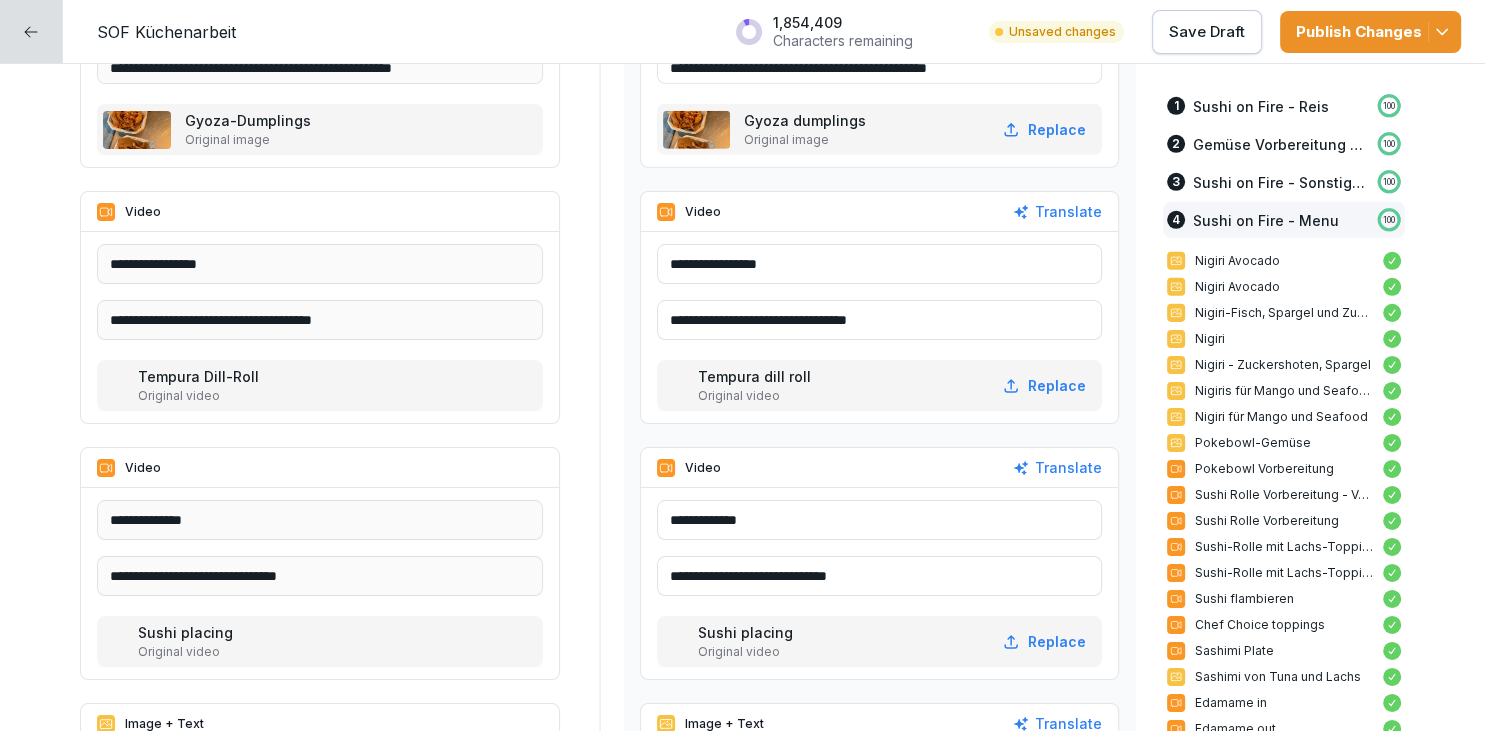 scroll, scrollTop: 20710, scrollLeft: 0, axis: vertical 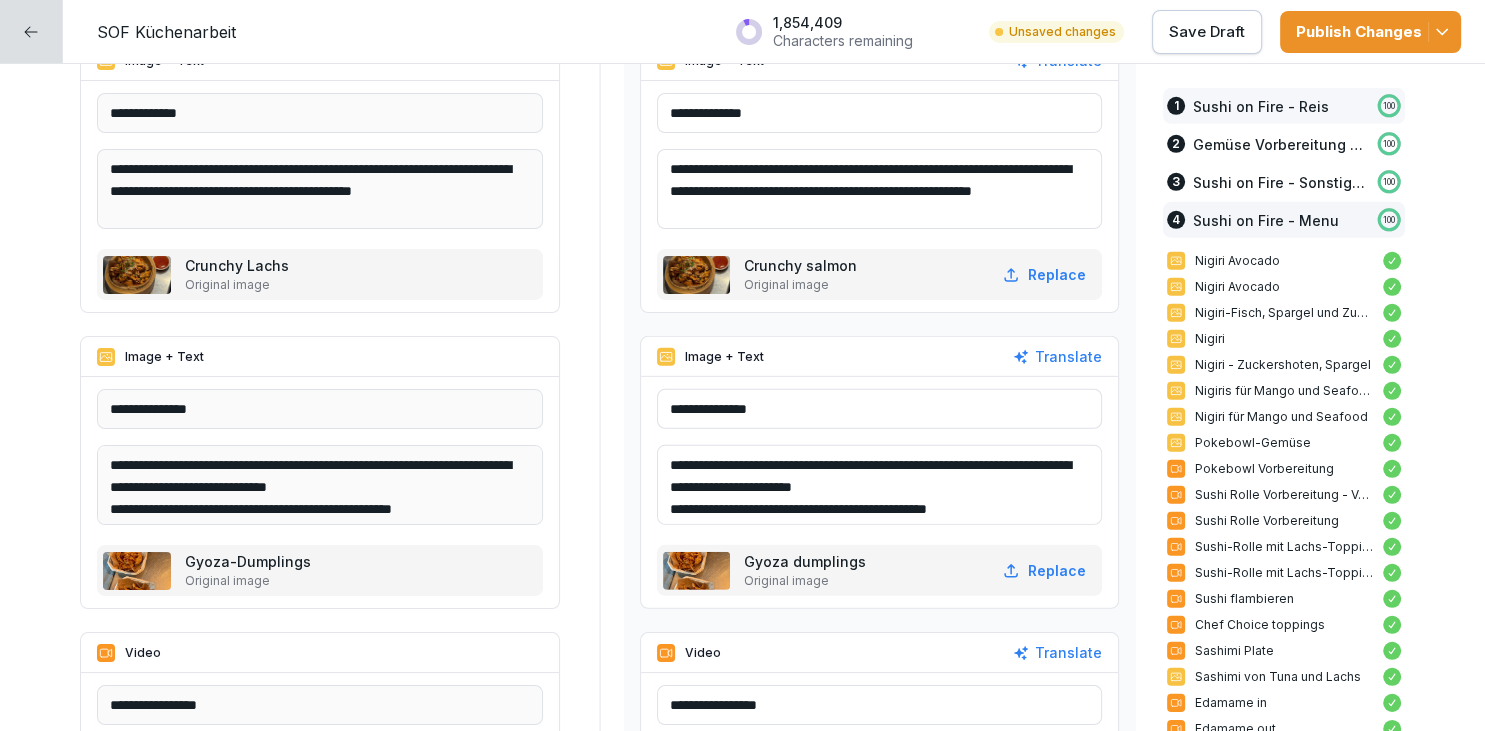 click on "Sushi on Fire - Reis" at bounding box center (1261, 106) 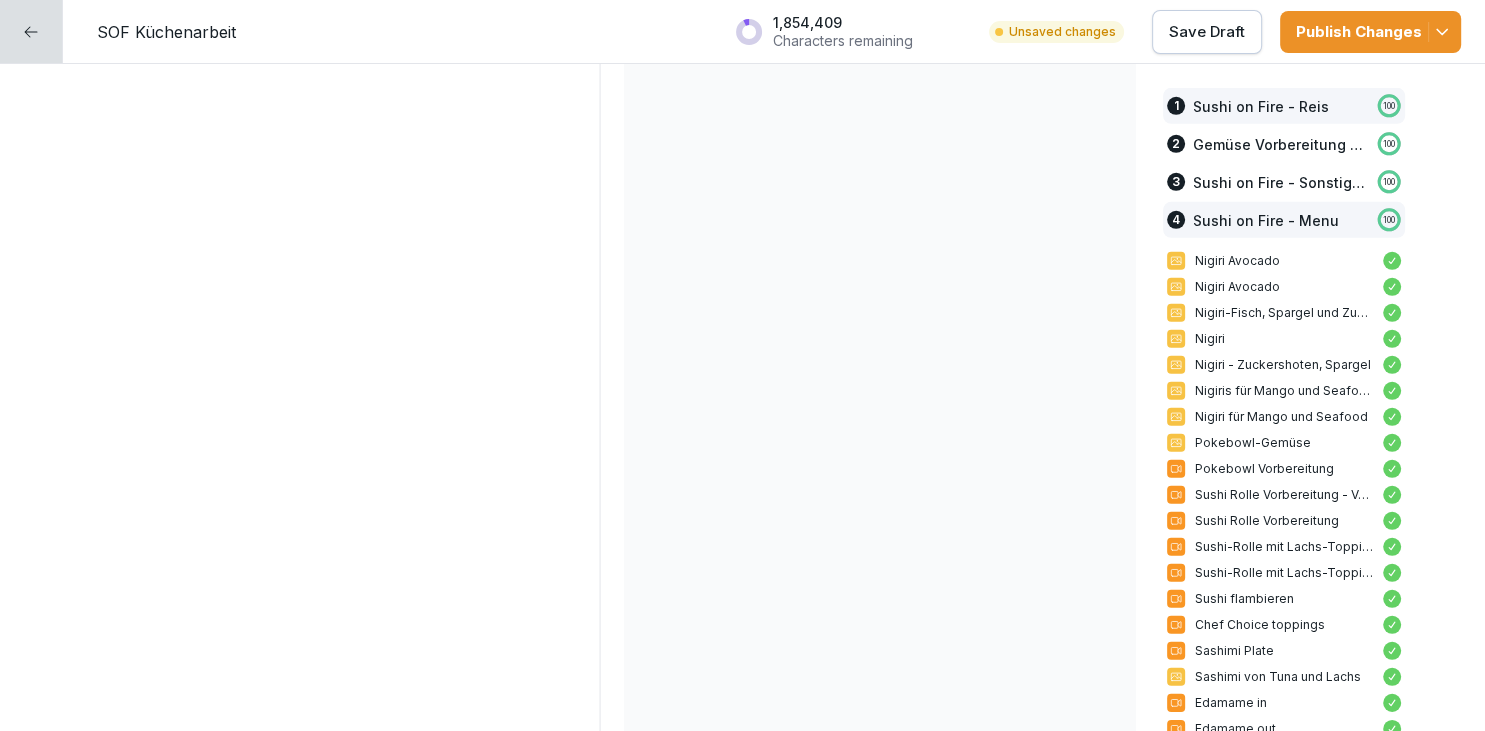 scroll, scrollTop: 246, scrollLeft: 0, axis: vertical 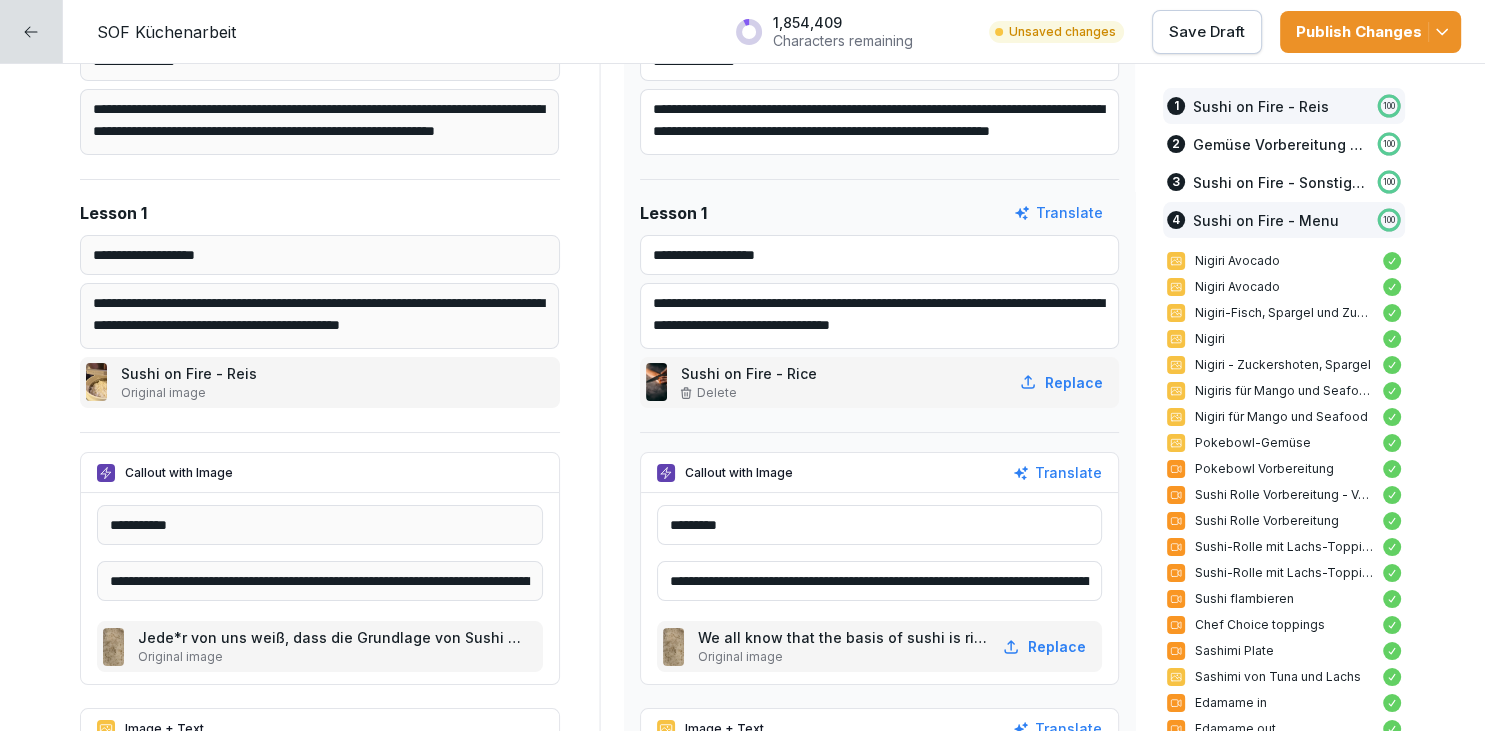 click on "Sushi on Fire - Reis" at bounding box center (1261, 106) 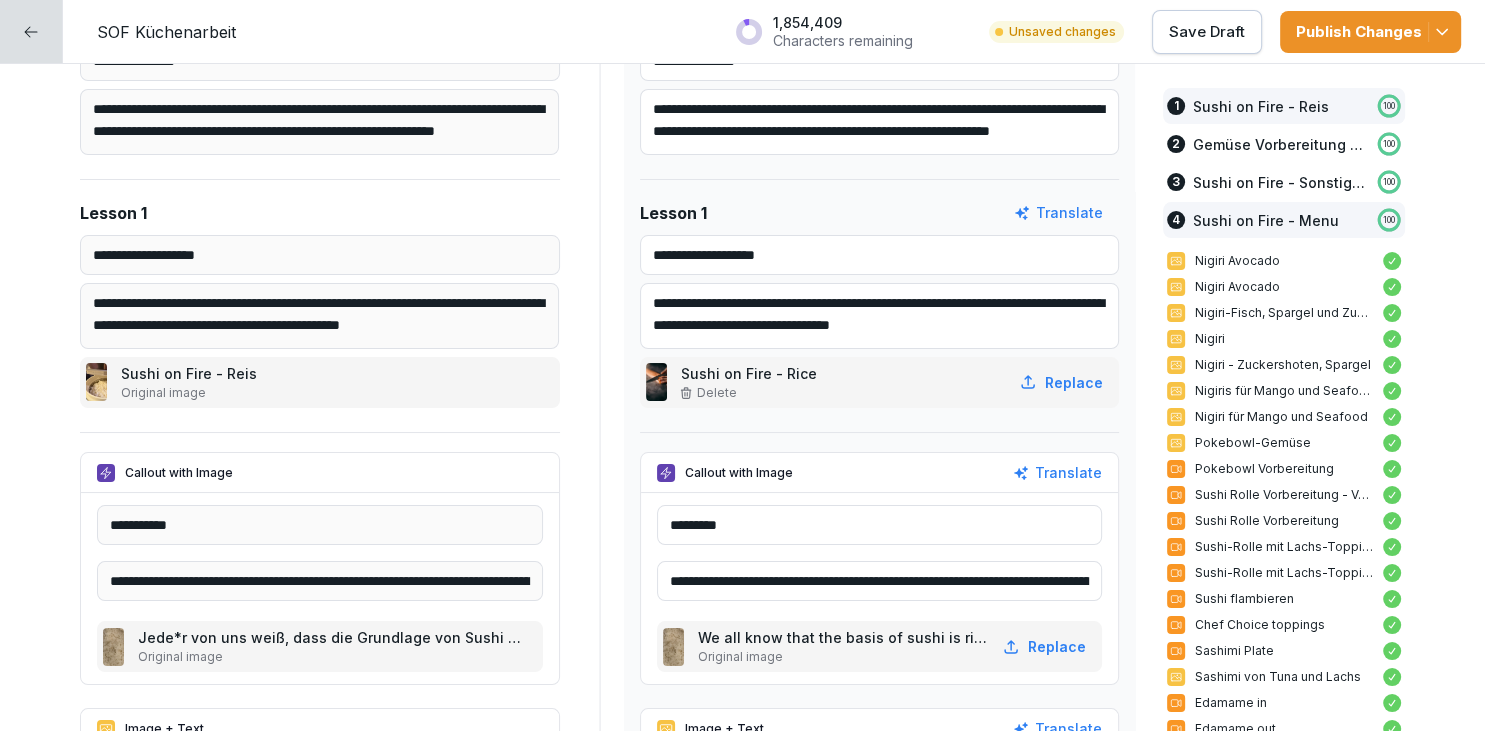 click on "Sushi on Fire - Reis" at bounding box center [1261, 106] 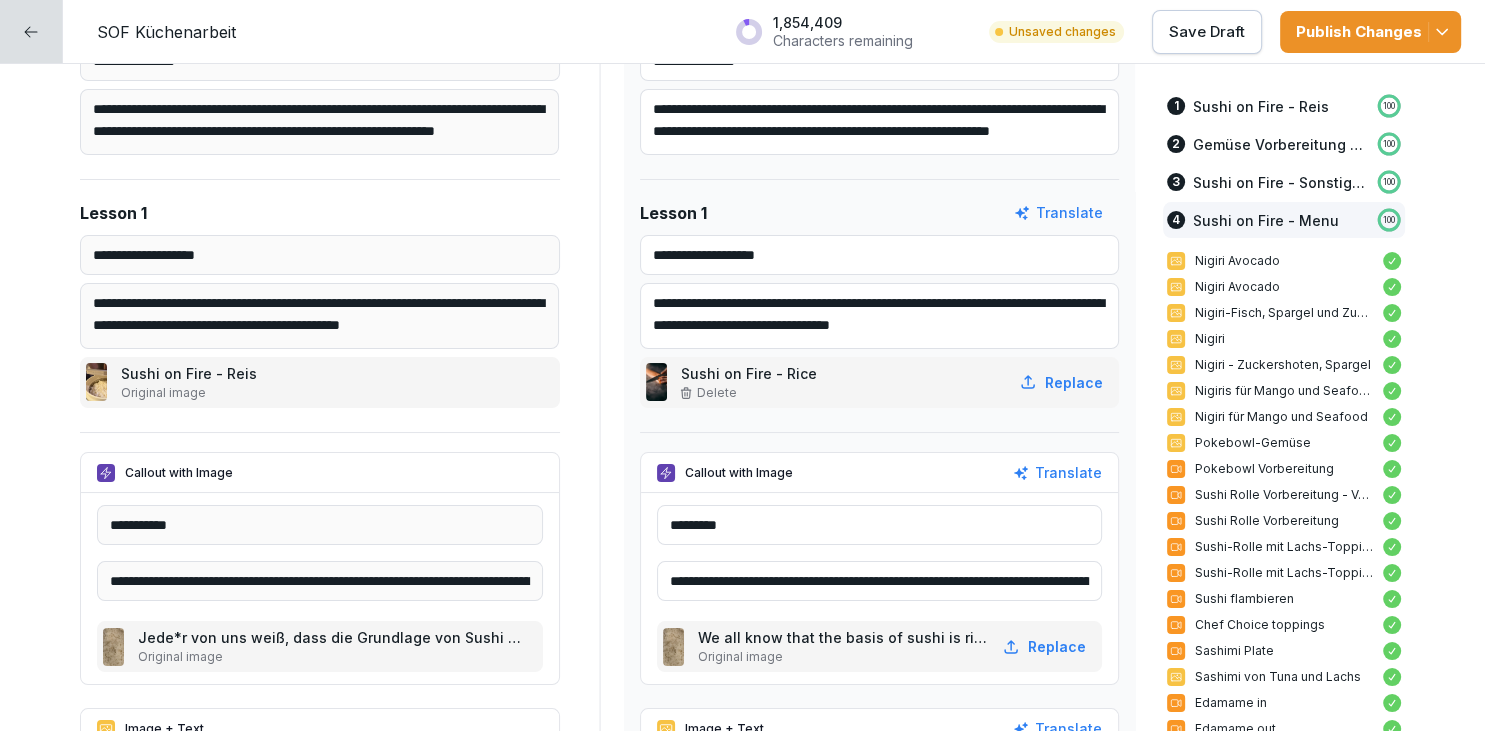 scroll, scrollTop: 0, scrollLeft: 0, axis: both 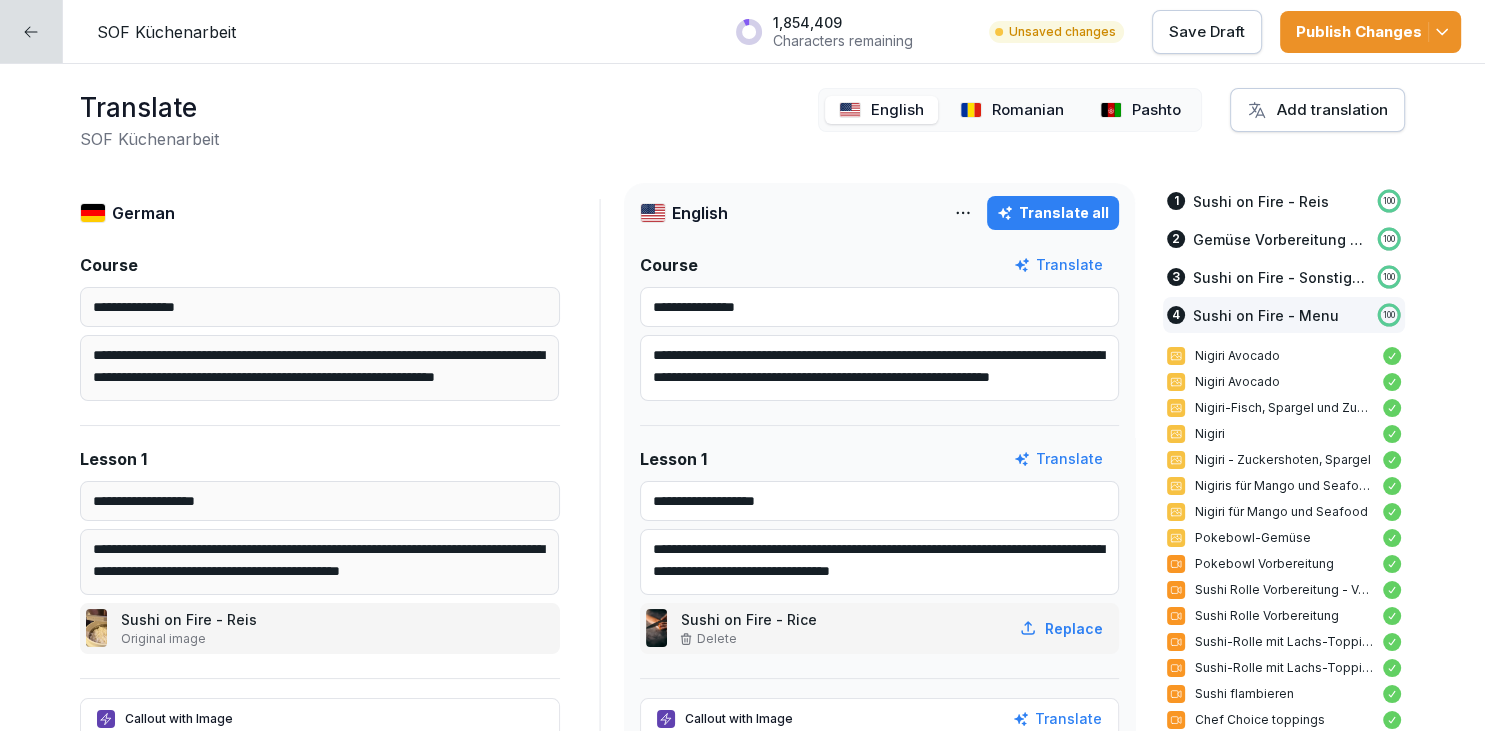 click on "Romanian" at bounding box center [1028, 110] 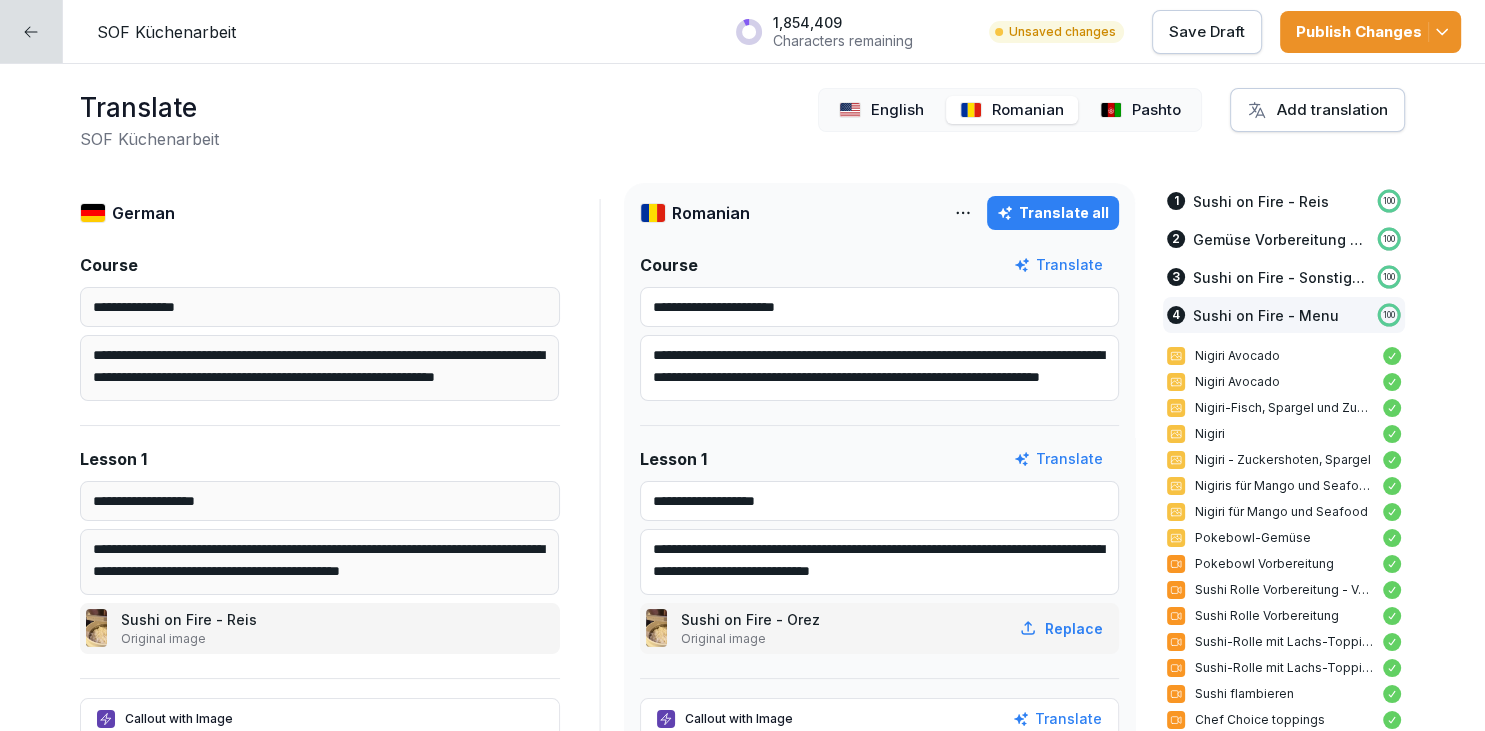 click on "Translate all" at bounding box center (1053, 213) 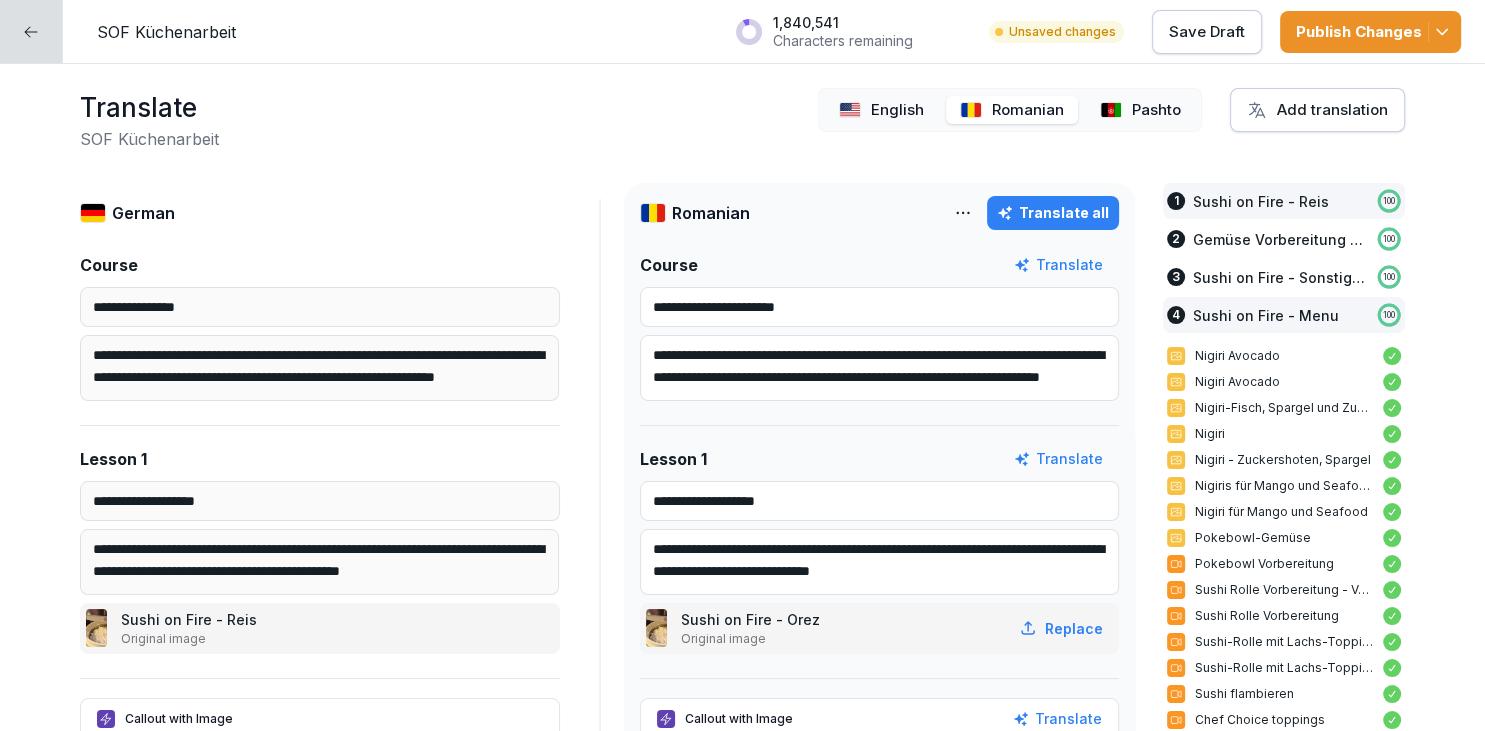 click on "Sushi on Fire - Reis" at bounding box center [1261, 201] 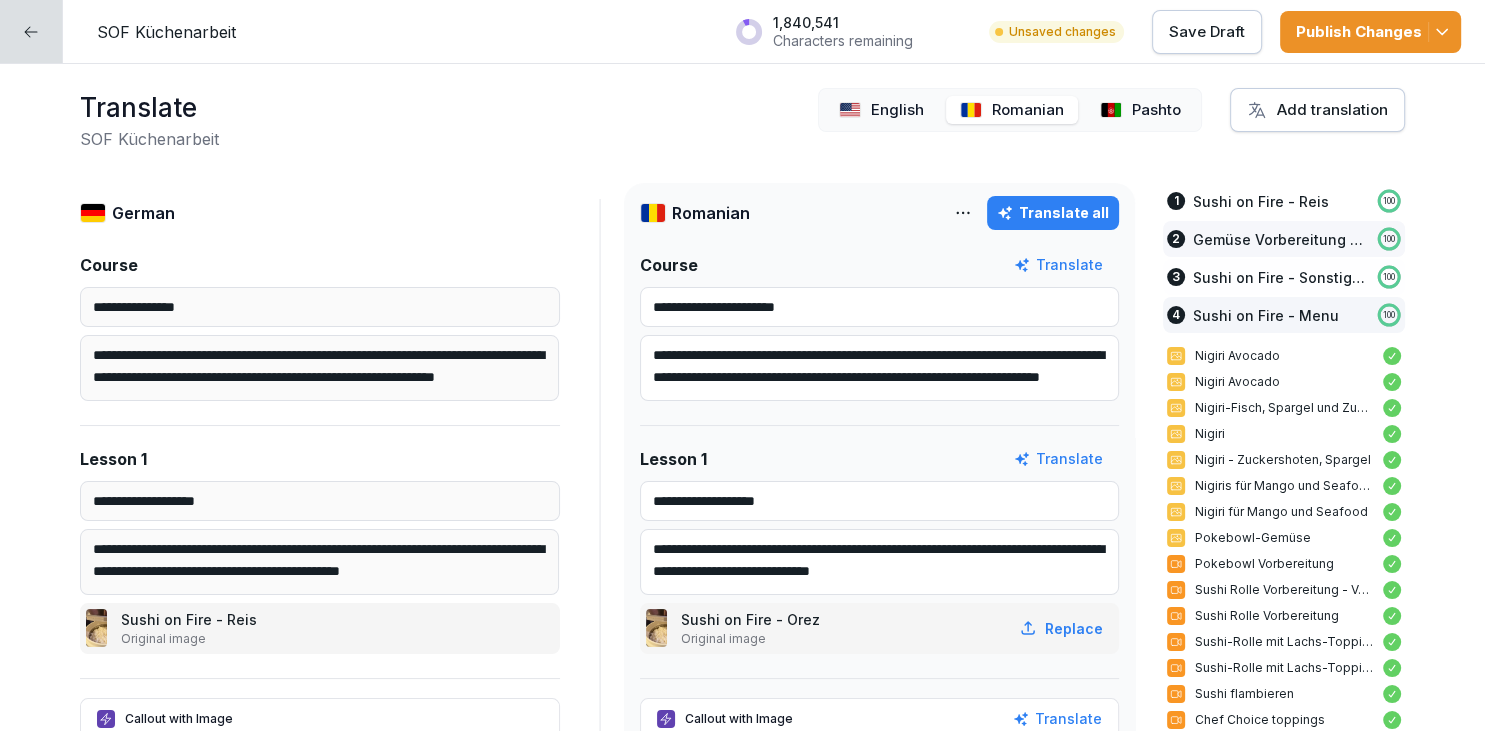 click on "2 Gemüse Vorbereitung (Hinterküche) 100" at bounding box center (1284, 239) 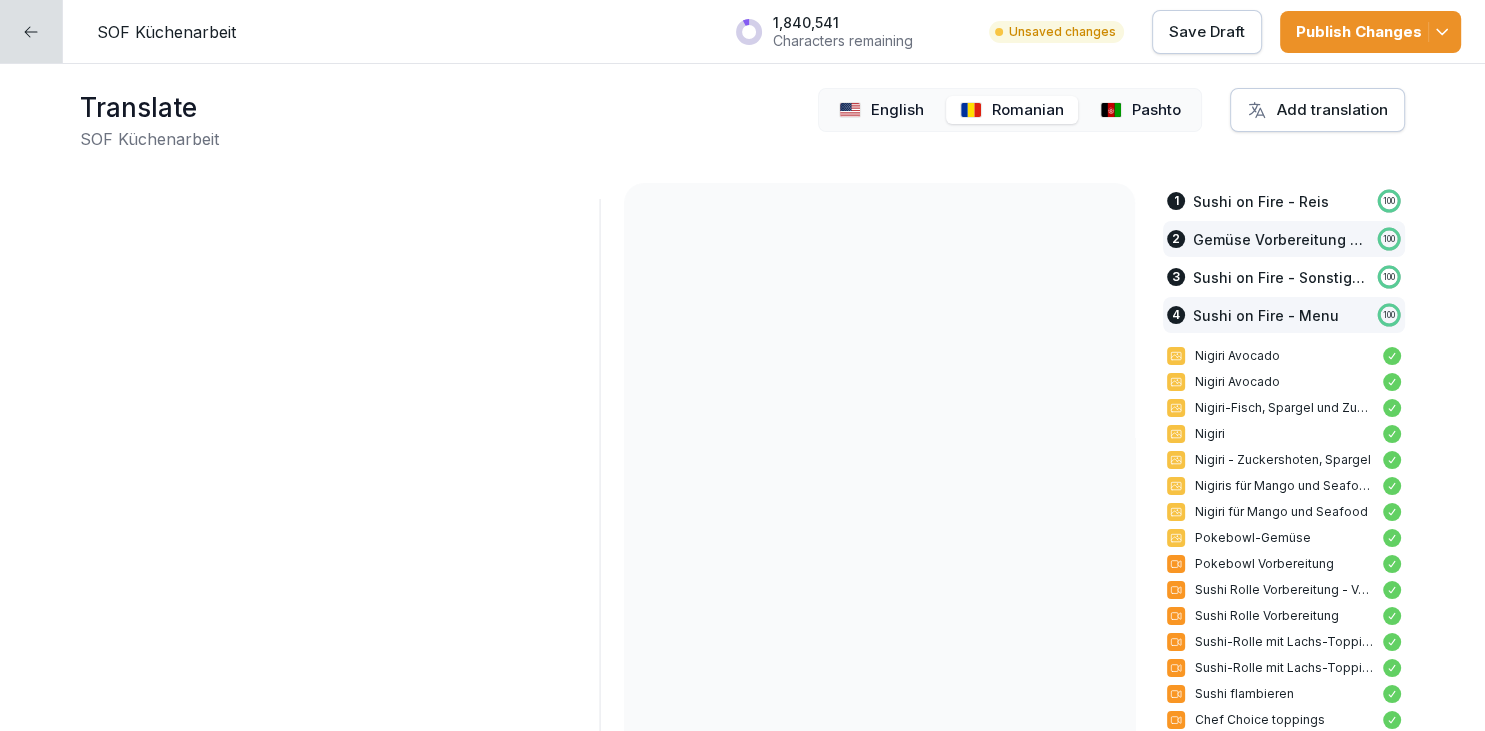 scroll, scrollTop: 4057, scrollLeft: 0, axis: vertical 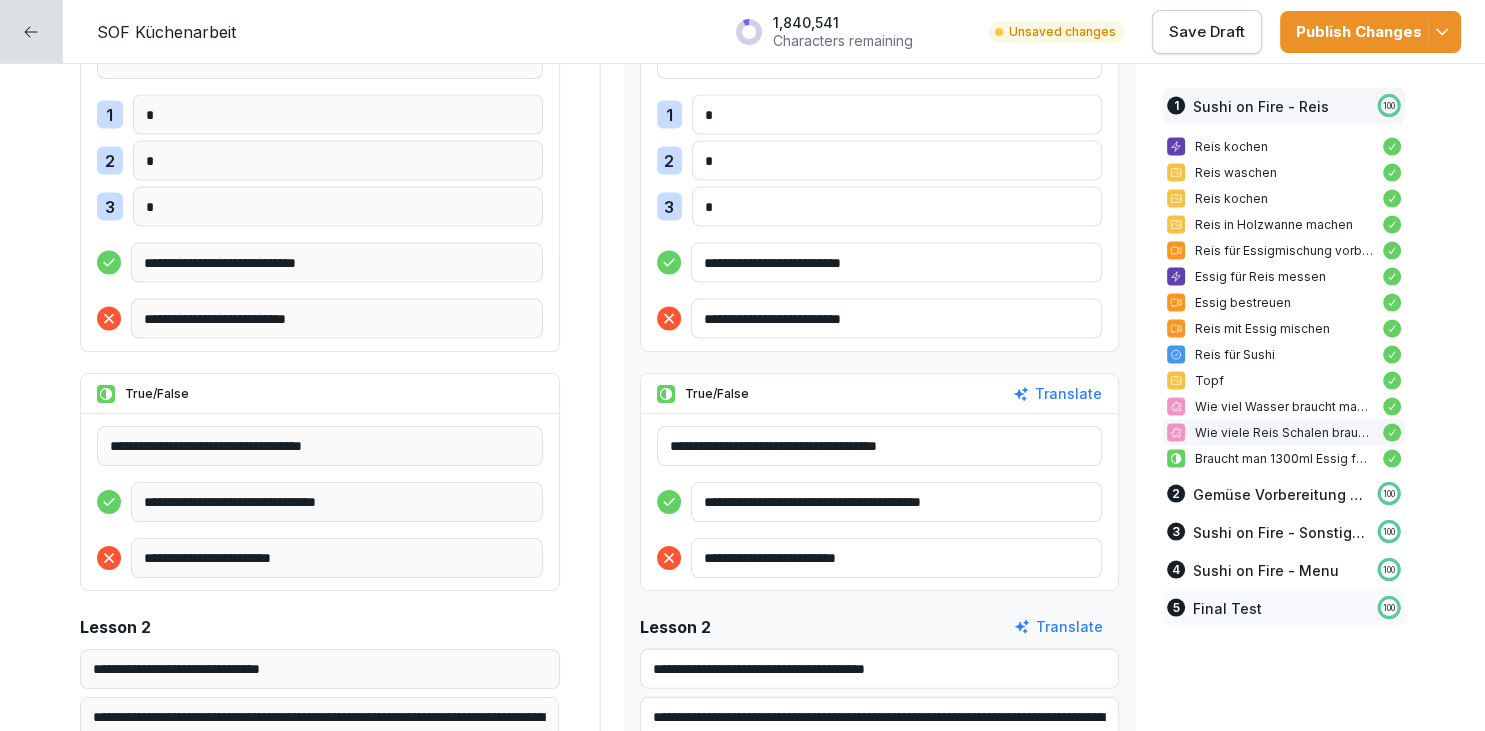 click on "Final Test" at bounding box center [1227, 608] 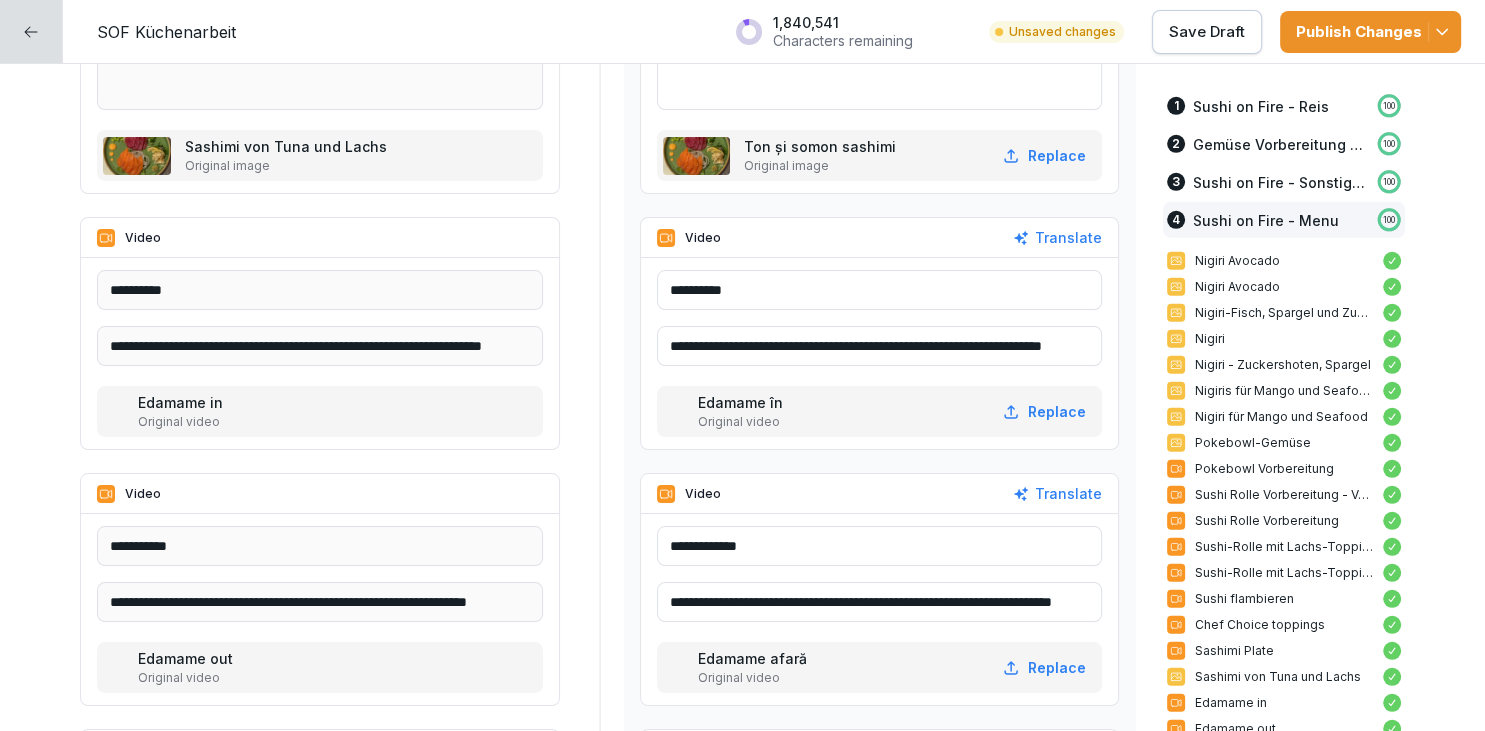 scroll, scrollTop: 20242, scrollLeft: 0, axis: vertical 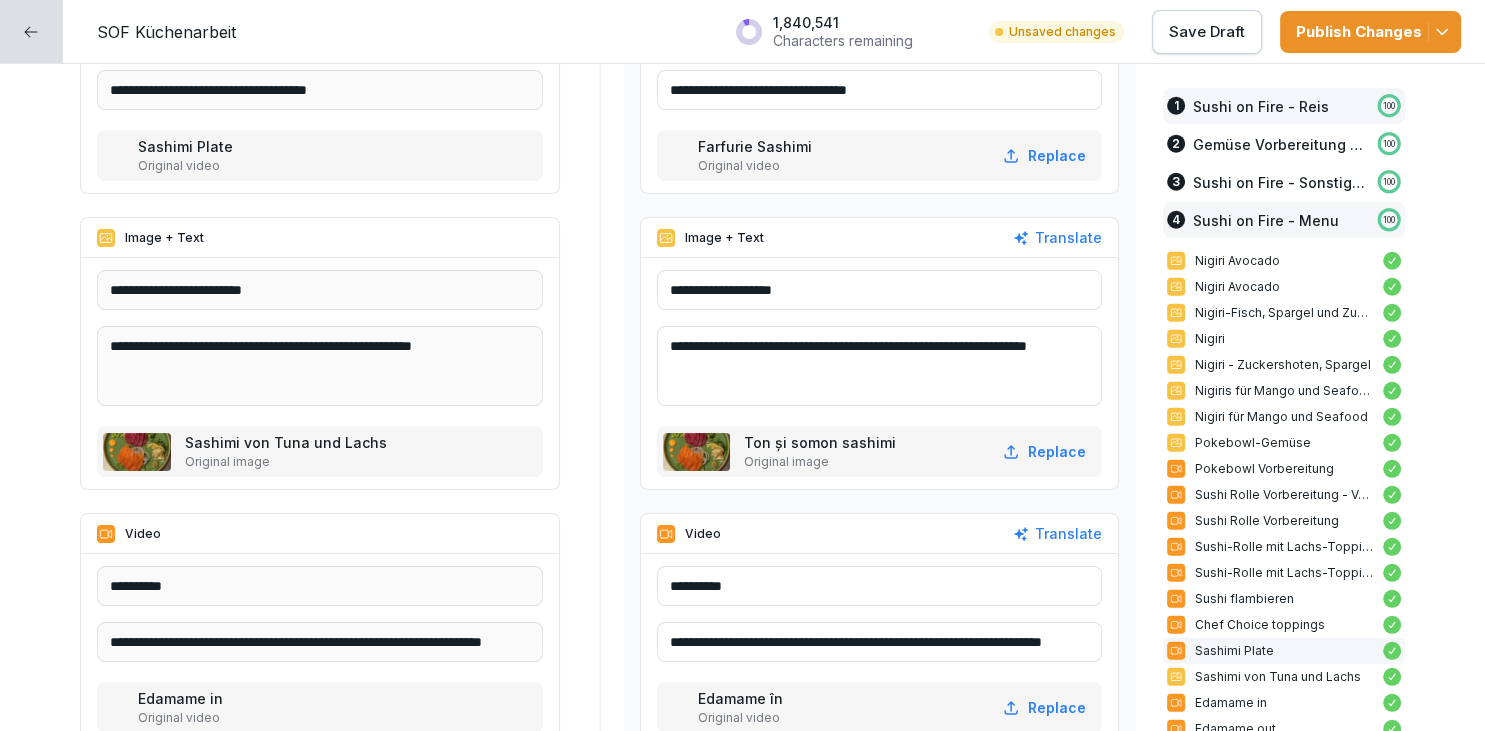 click on "1 Sushi on Fire - Reis 100" at bounding box center [1284, 106] 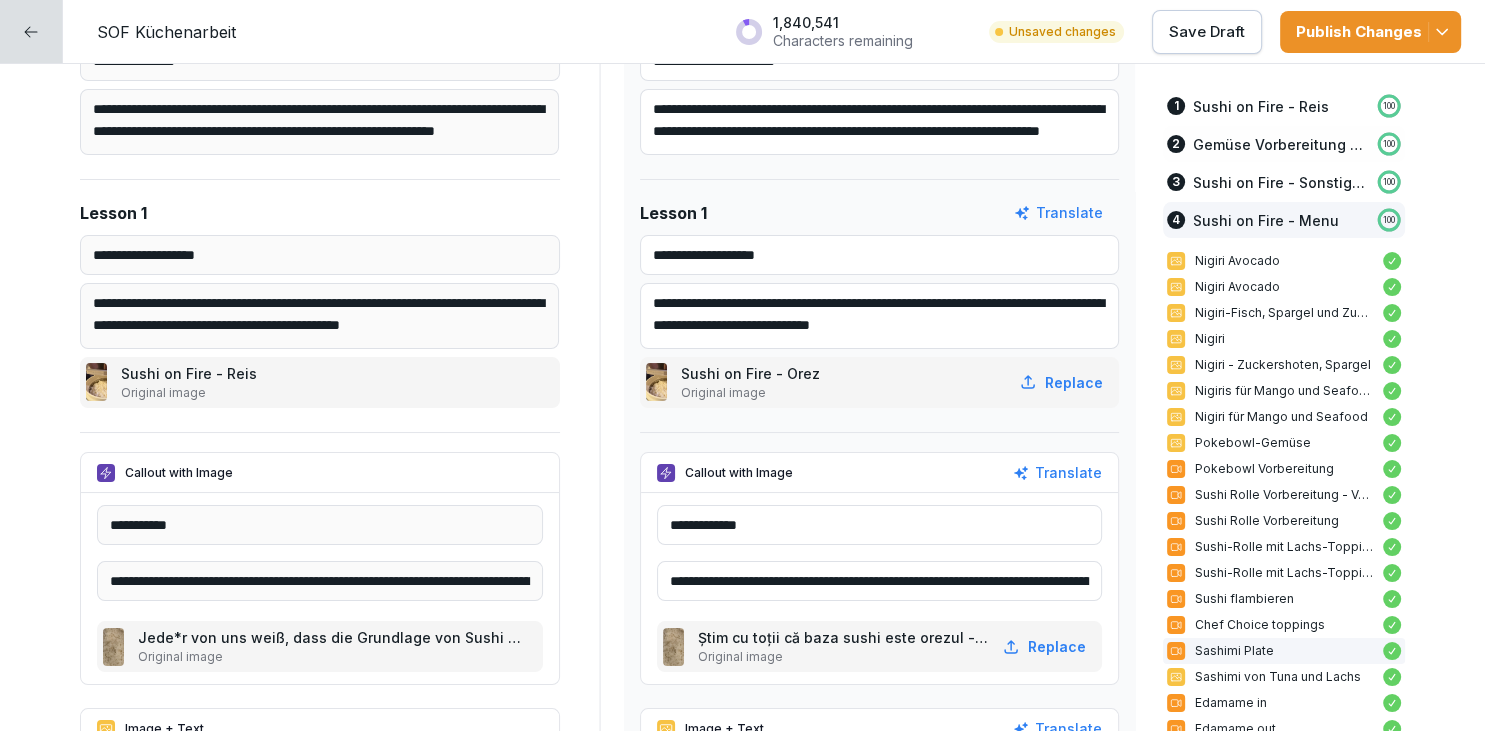 scroll, scrollTop: 0, scrollLeft: 0, axis: both 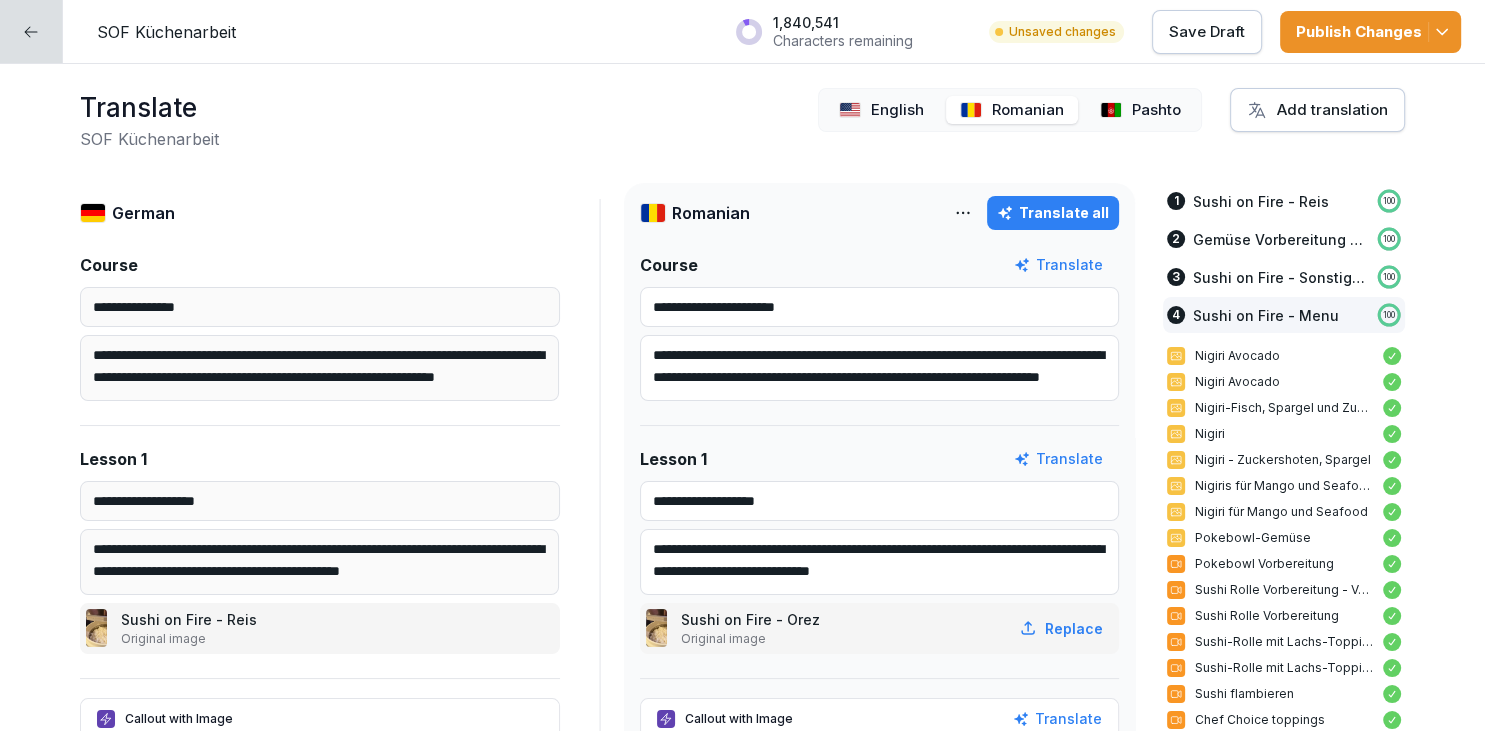 click on "Pashto" at bounding box center (1156, 110) 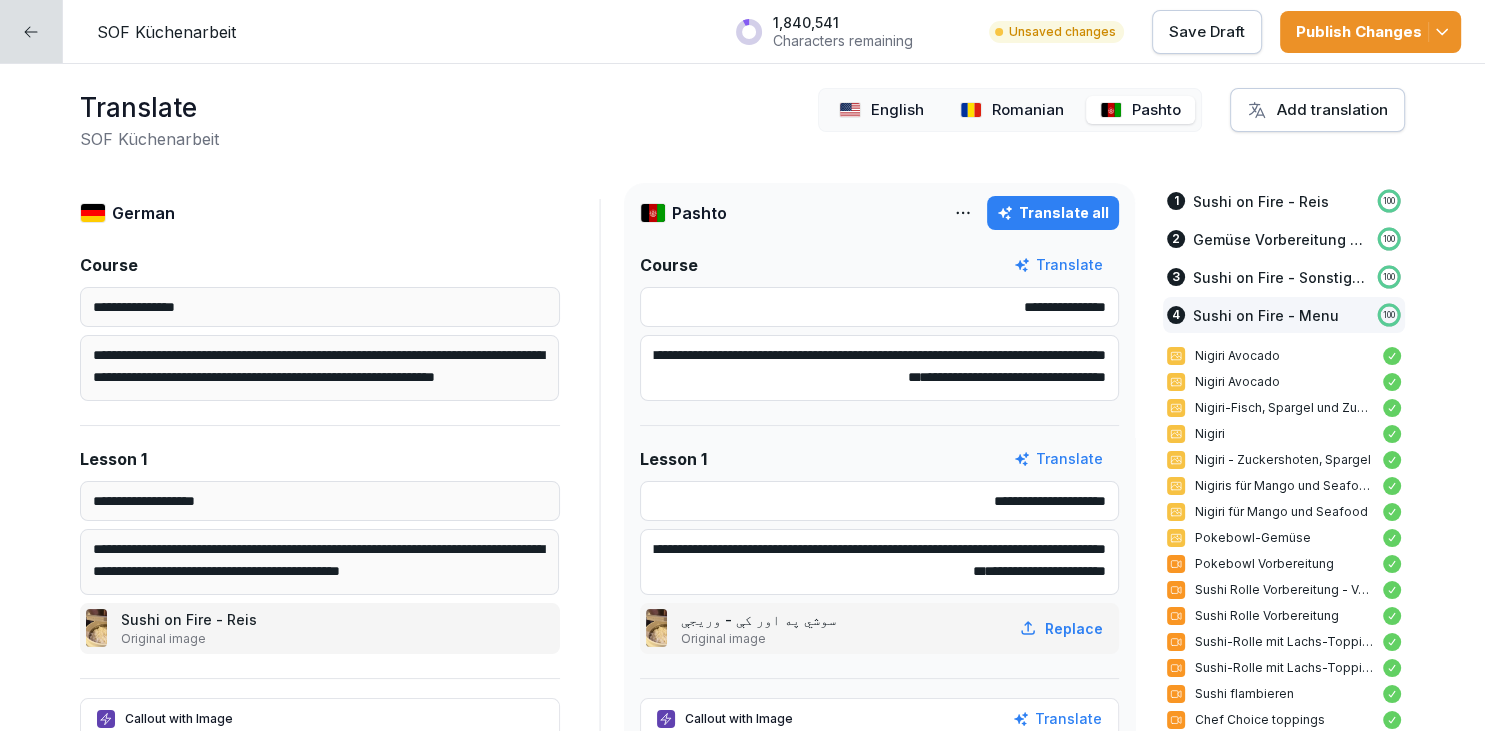 click on "Translate all" at bounding box center [1053, 213] 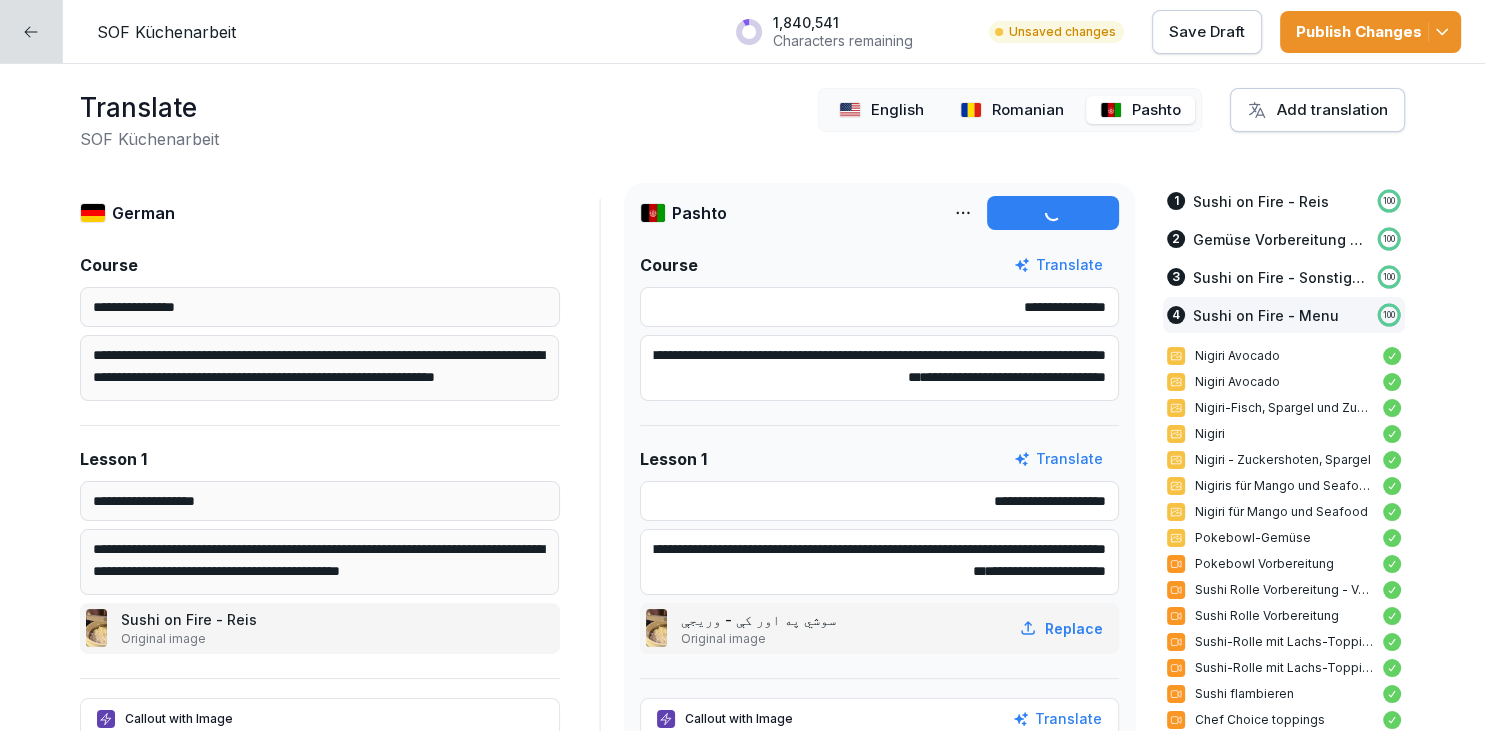 type on "**********" 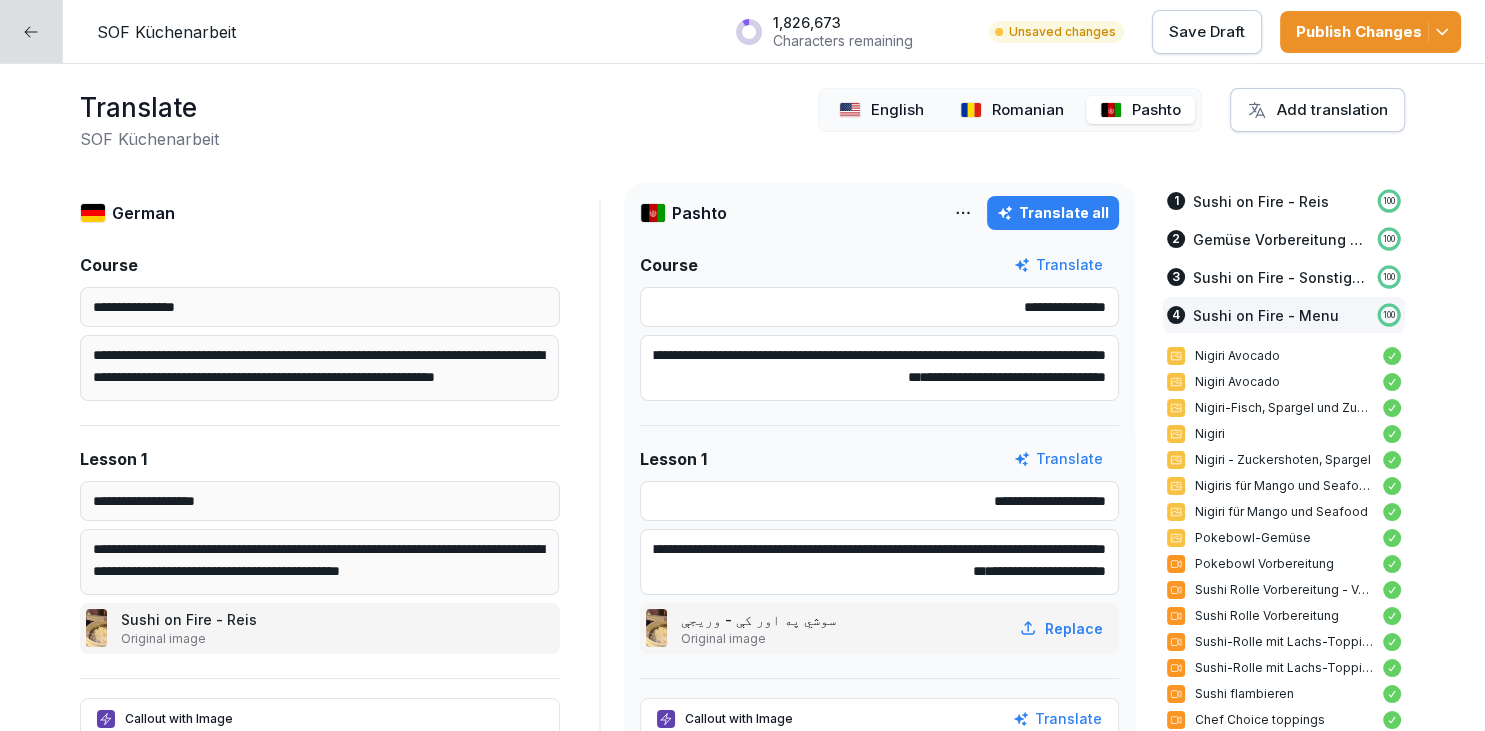 click on "Romanian" at bounding box center [1028, 110] 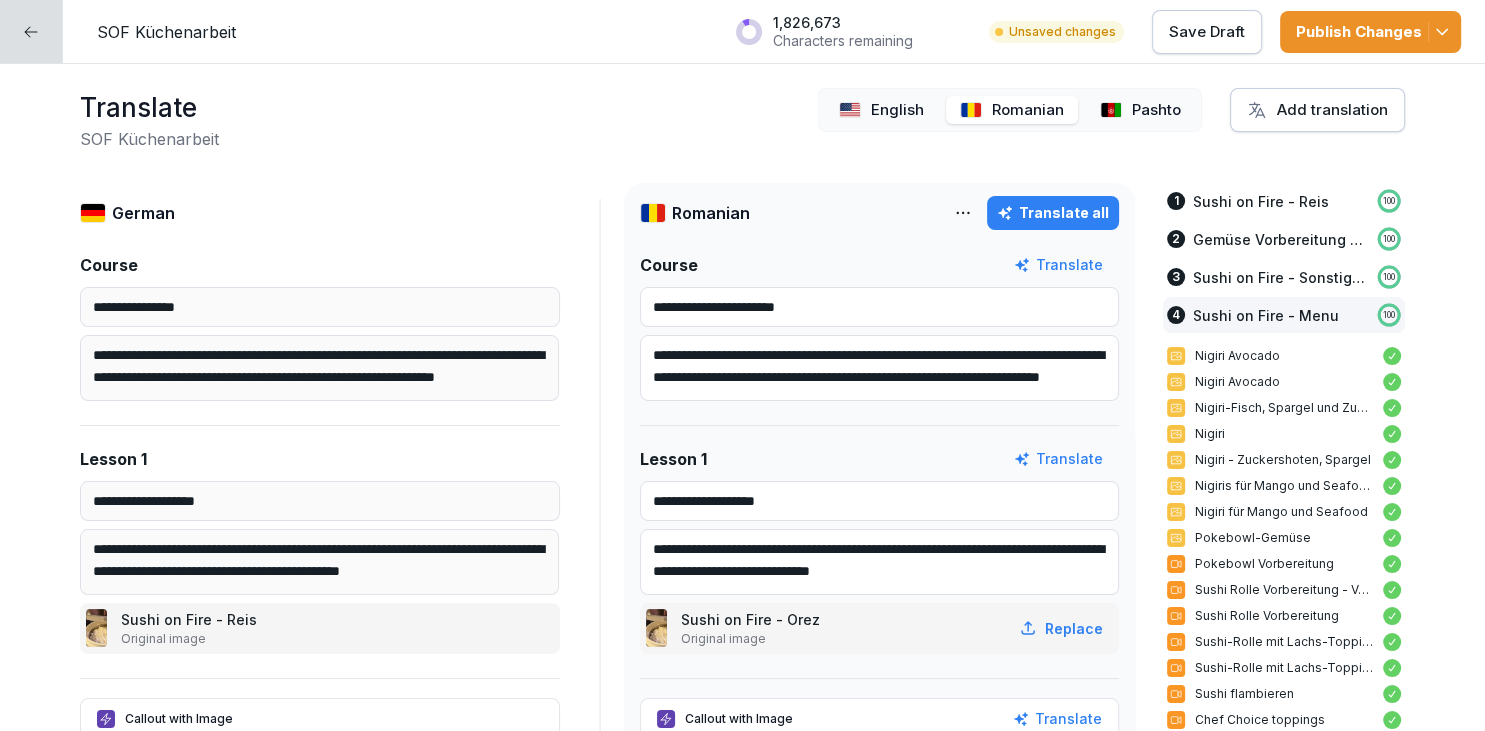 click on "English" at bounding box center (897, 110) 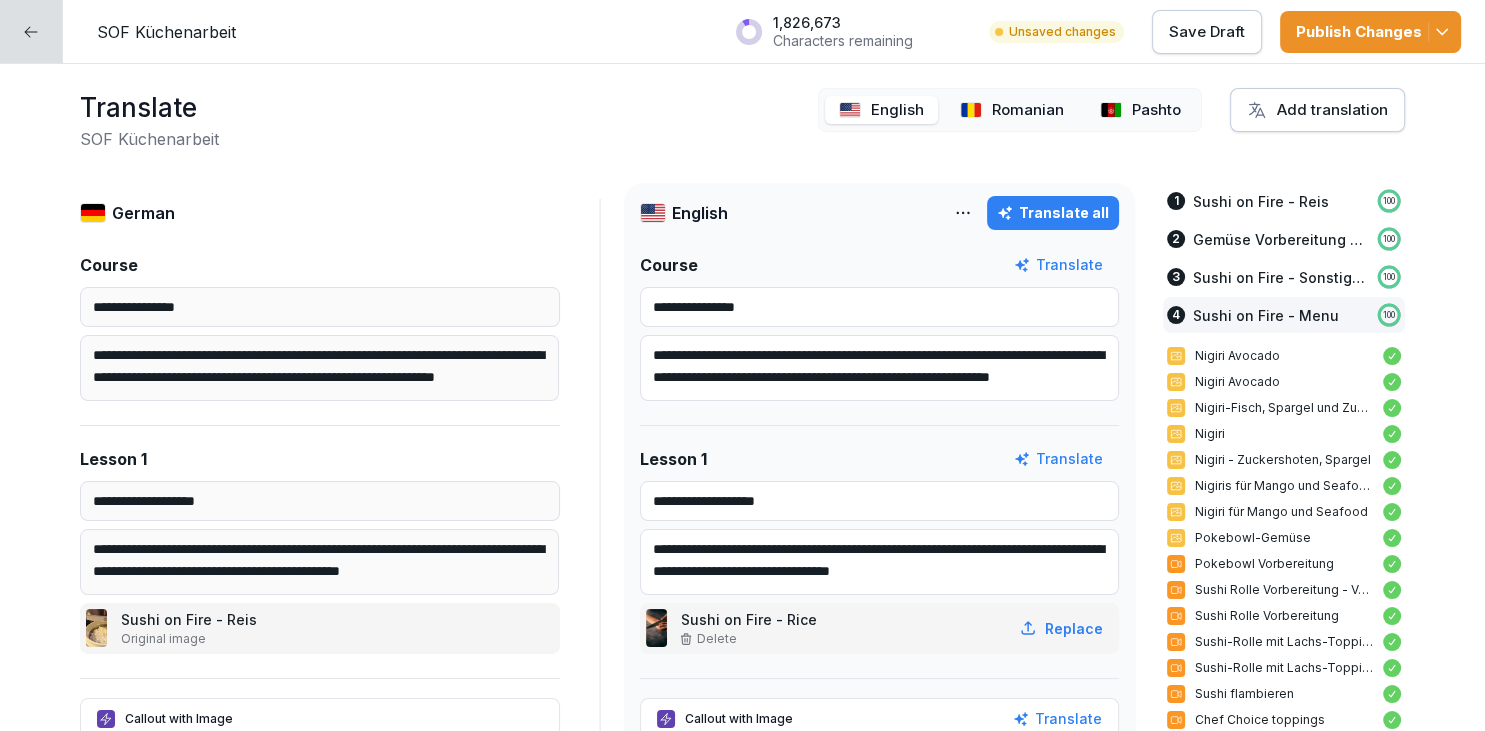 click at bounding box center (1111, 110) 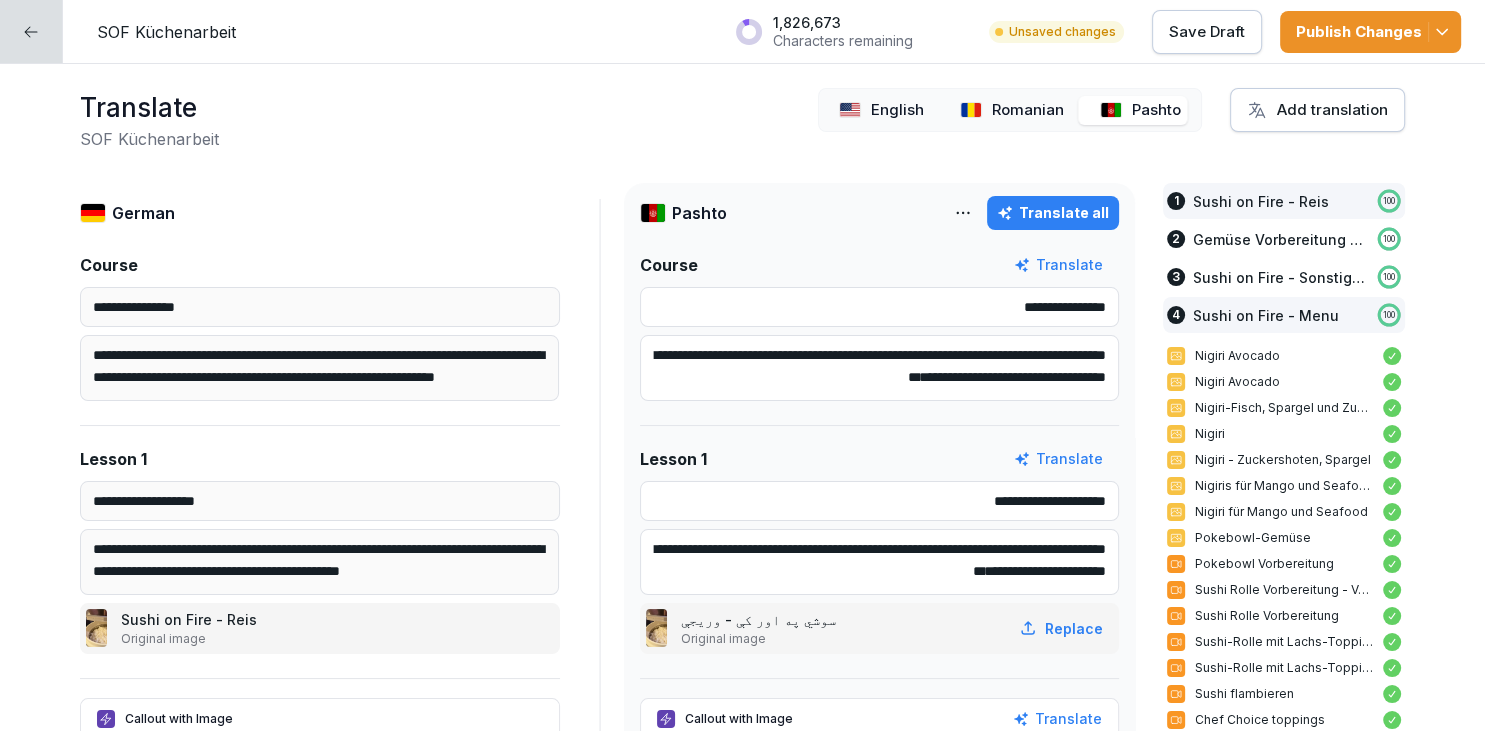 click on "Sushi on Fire - Reis" at bounding box center (1261, 201) 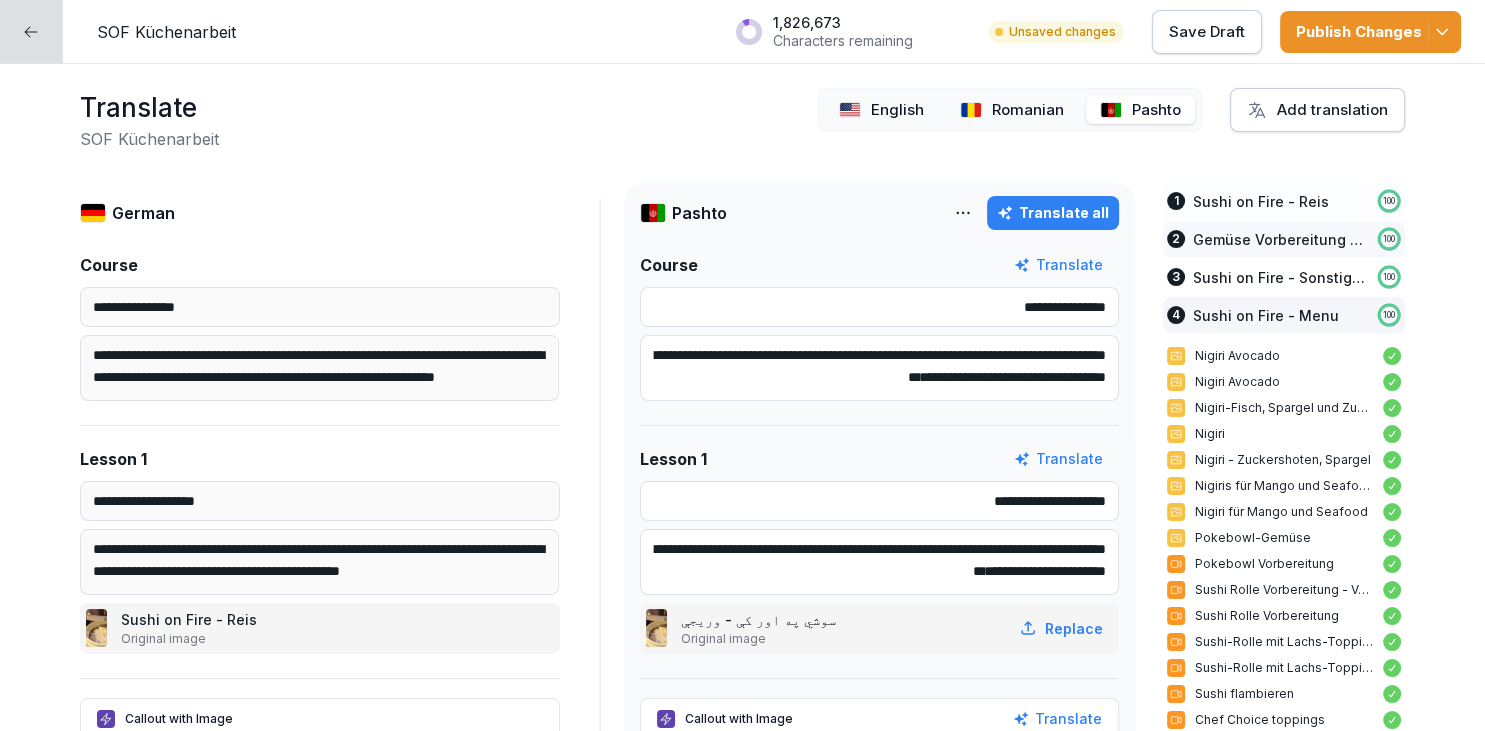 click on "Gemüse Vorbereitung (Hinterküche)" at bounding box center (1280, 239) 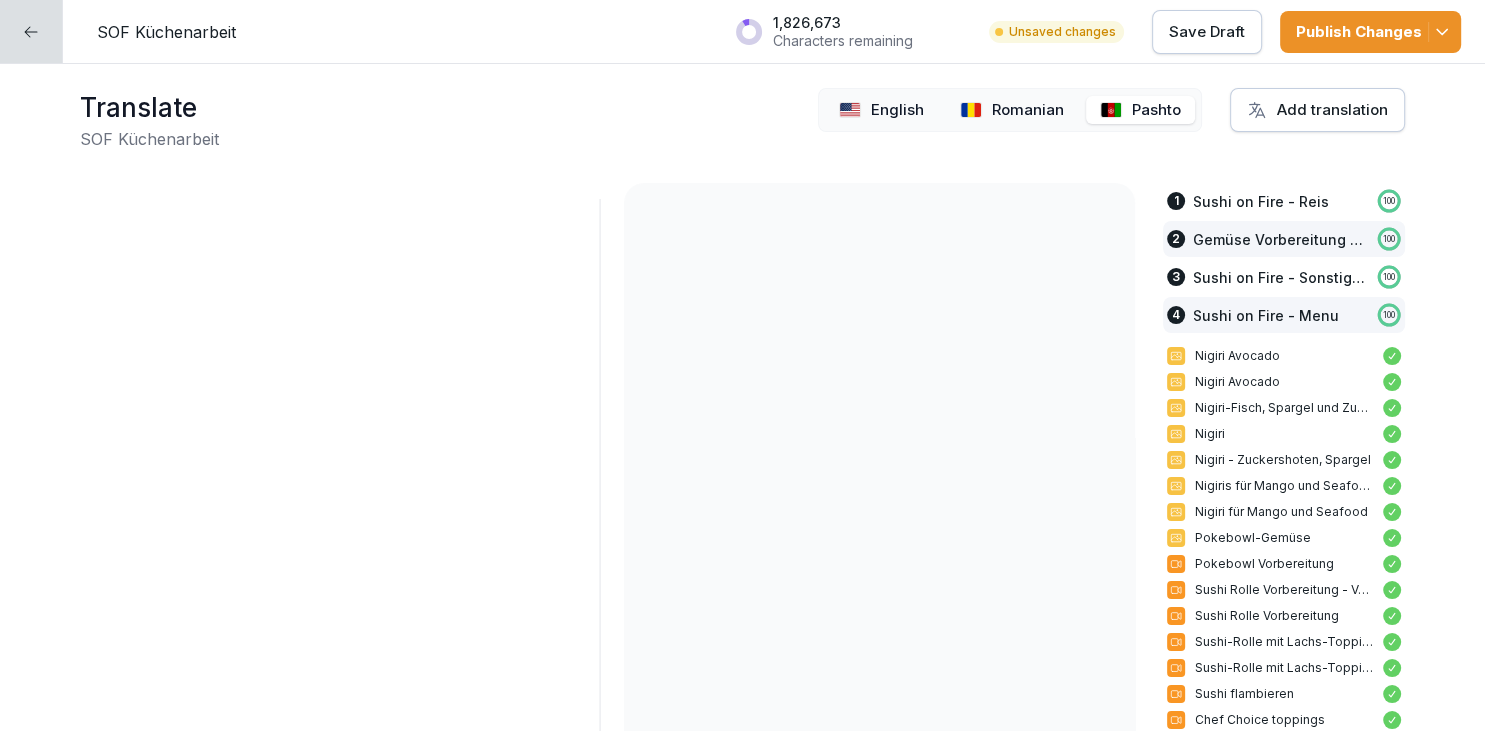 scroll, scrollTop: 4057, scrollLeft: 0, axis: vertical 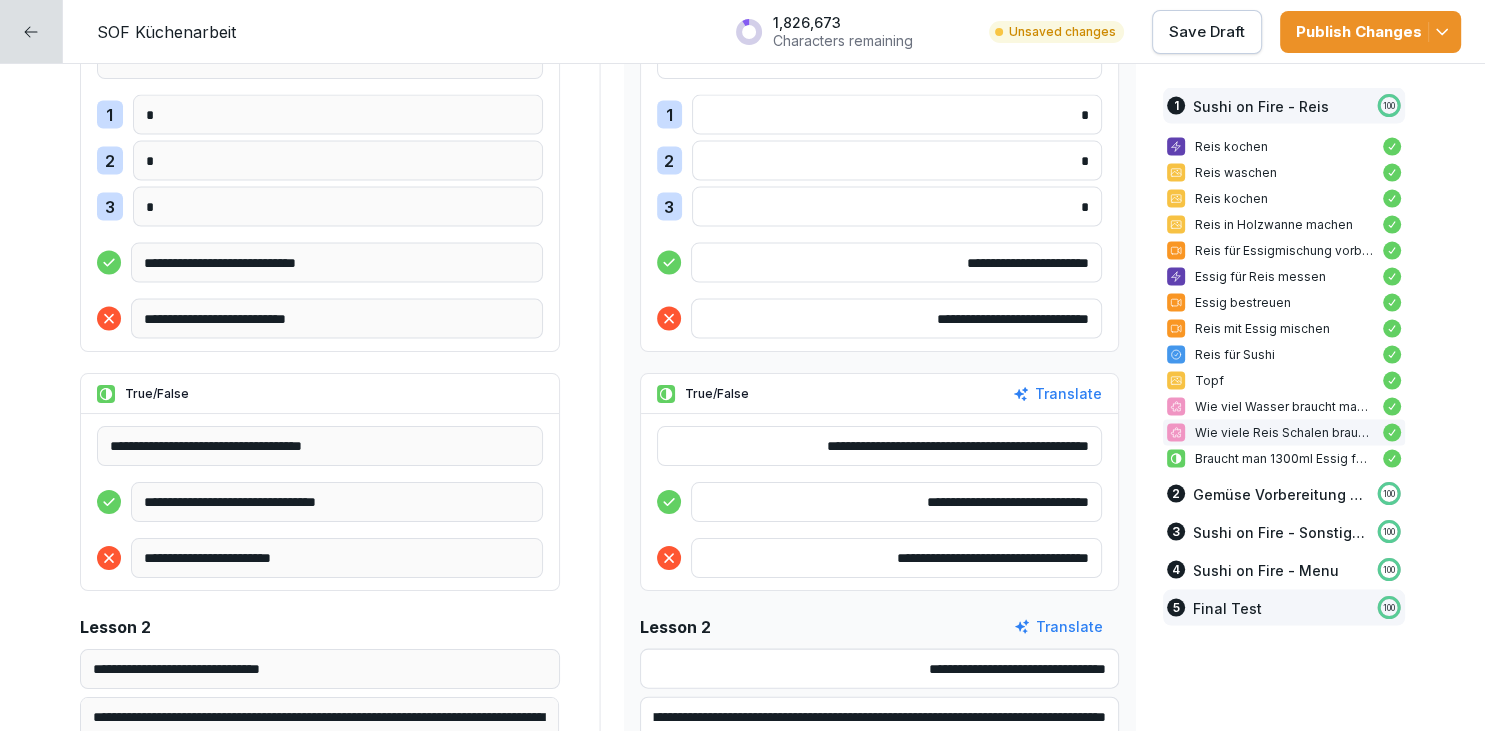 click on "5 Final Test 100" at bounding box center (1284, 608) 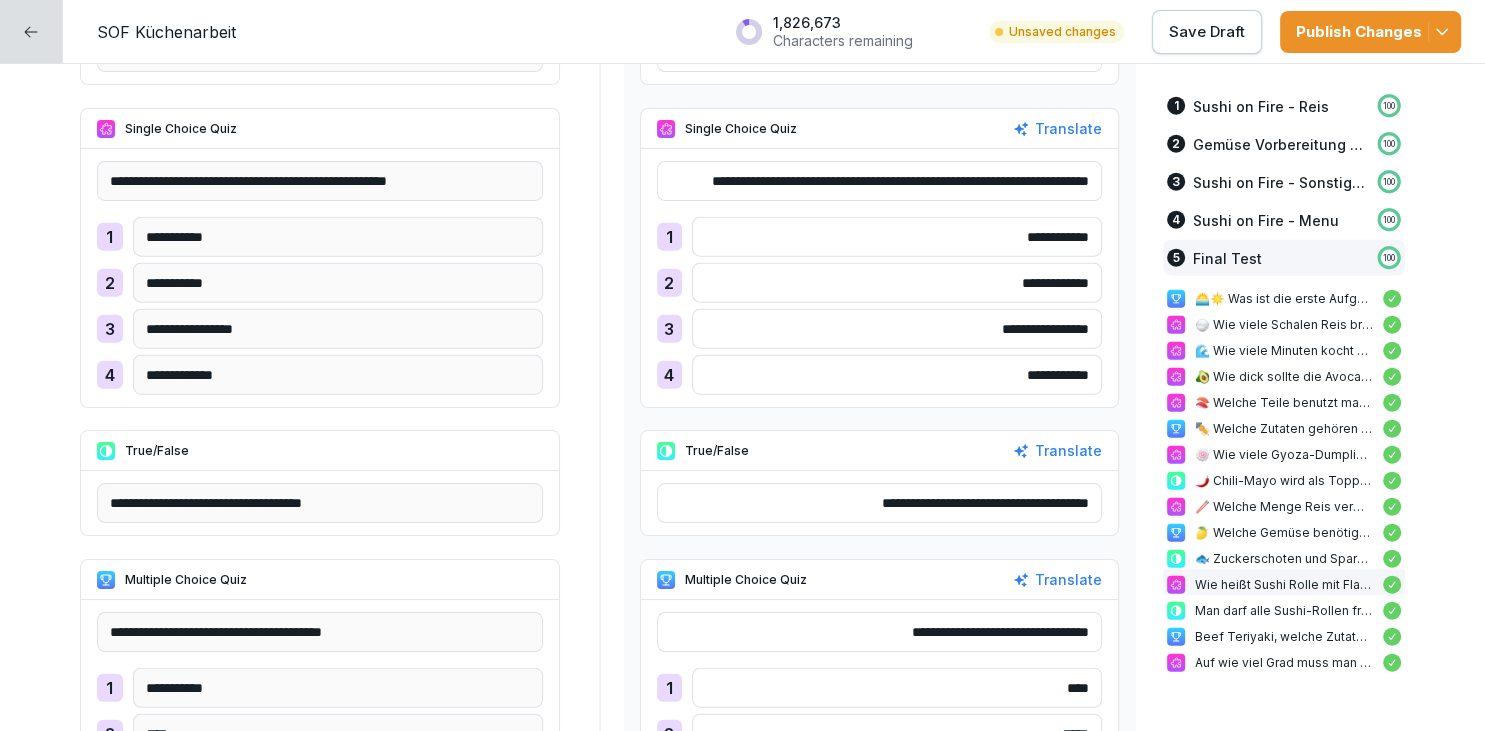 scroll, scrollTop: 27022, scrollLeft: 0, axis: vertical 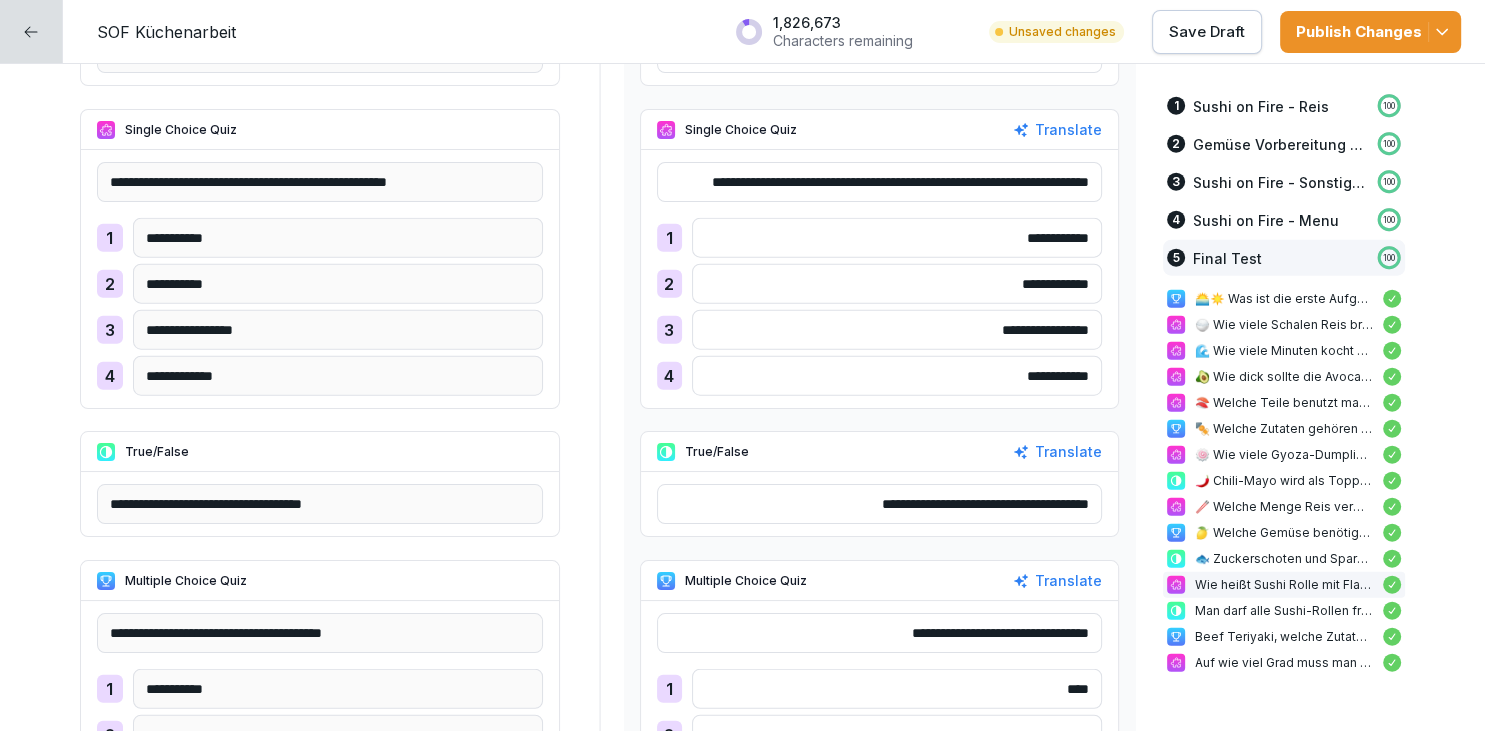 drag, startPoint x: 1072, startPoint y: 251, endPoint x: 1230, endPoint y: 293, distance: 163.487 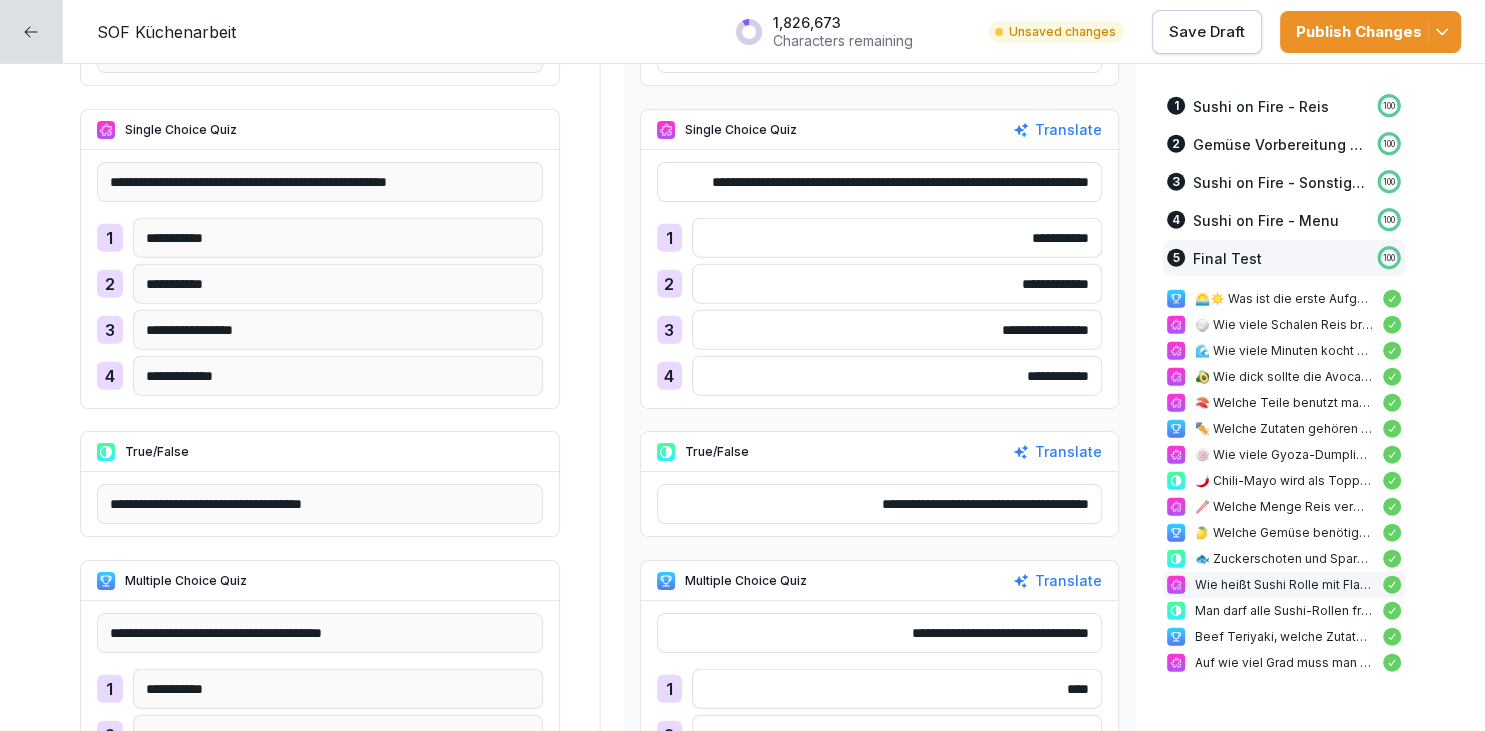 type on "**********" 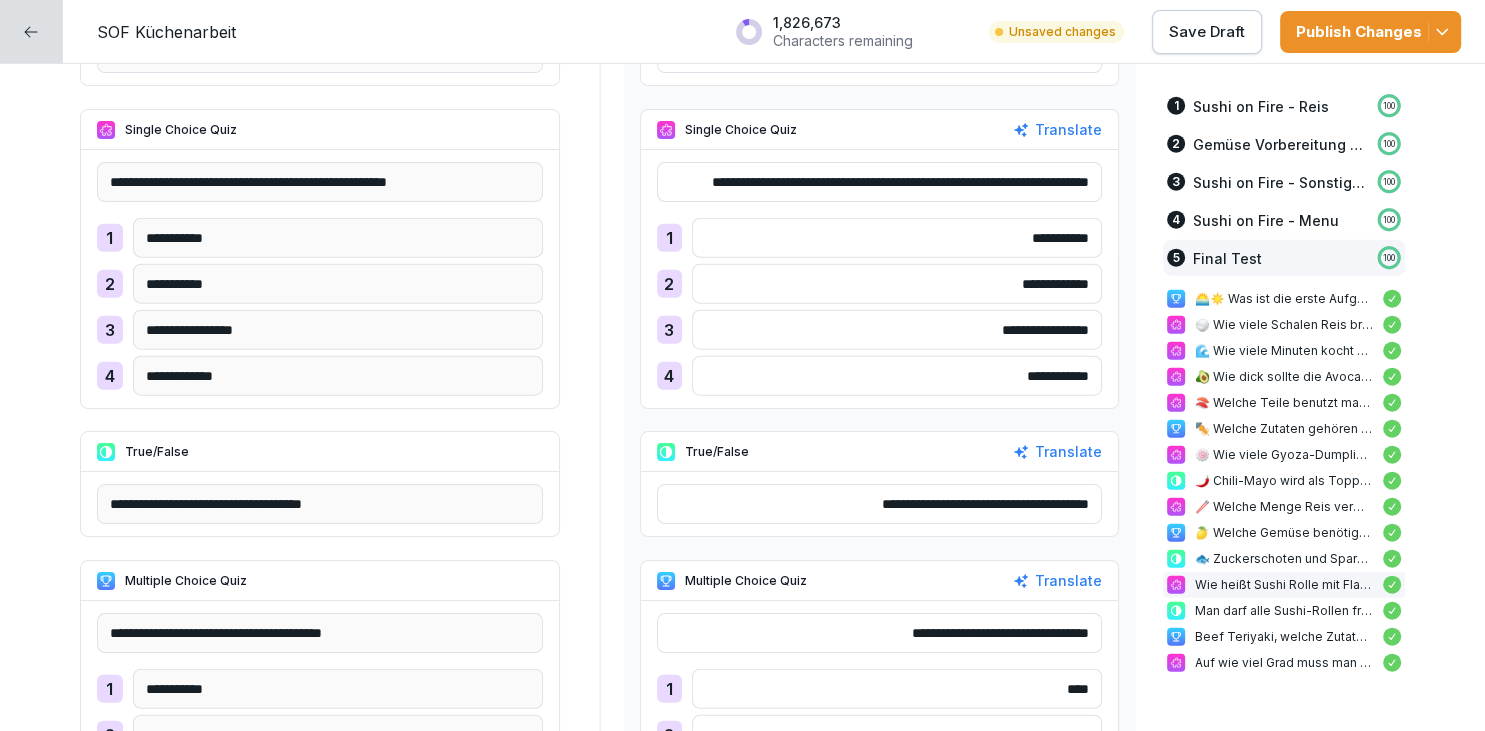 drag, startPoint x: 1003, startPoint y: 288, endPoint x: 1086, endPoint y: 286, distance: 83.02409 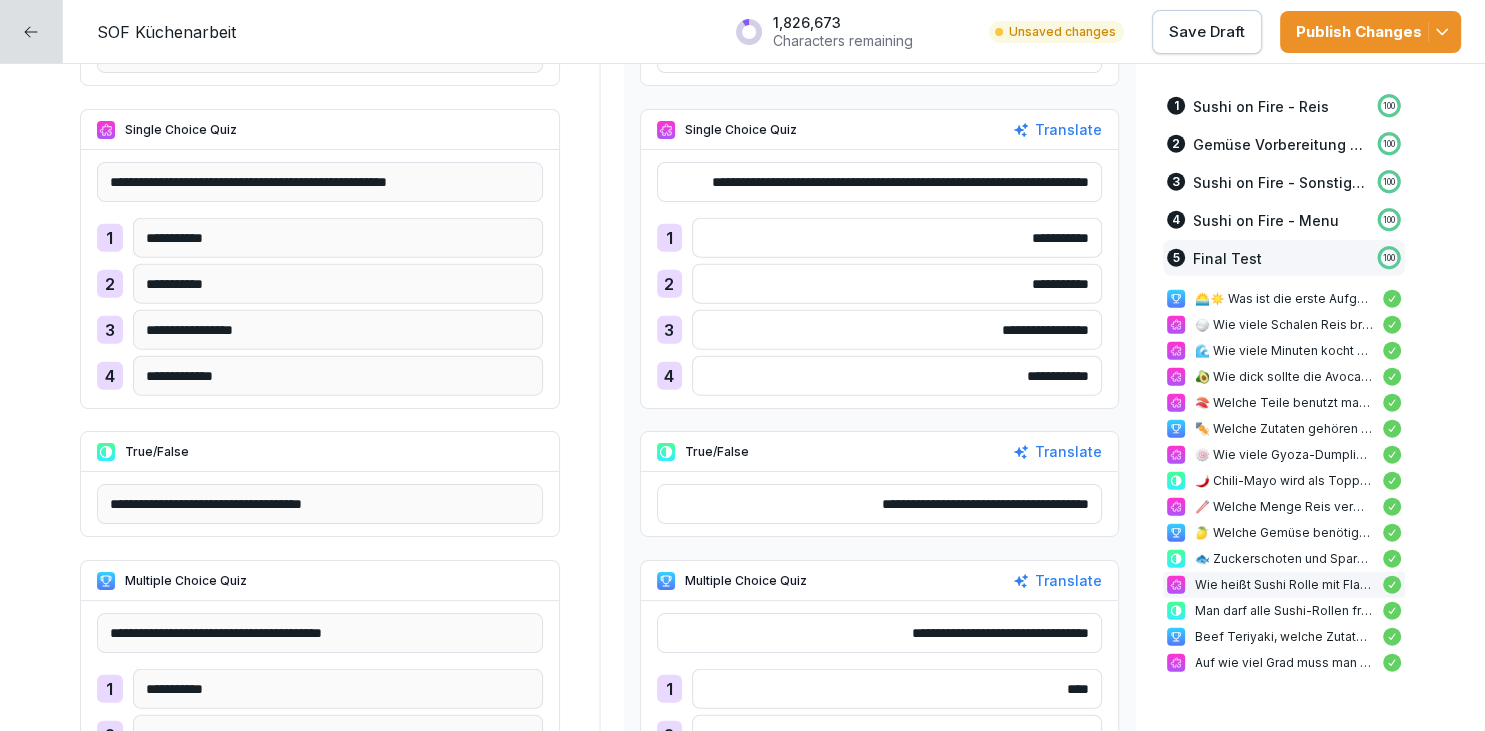type on "**********" 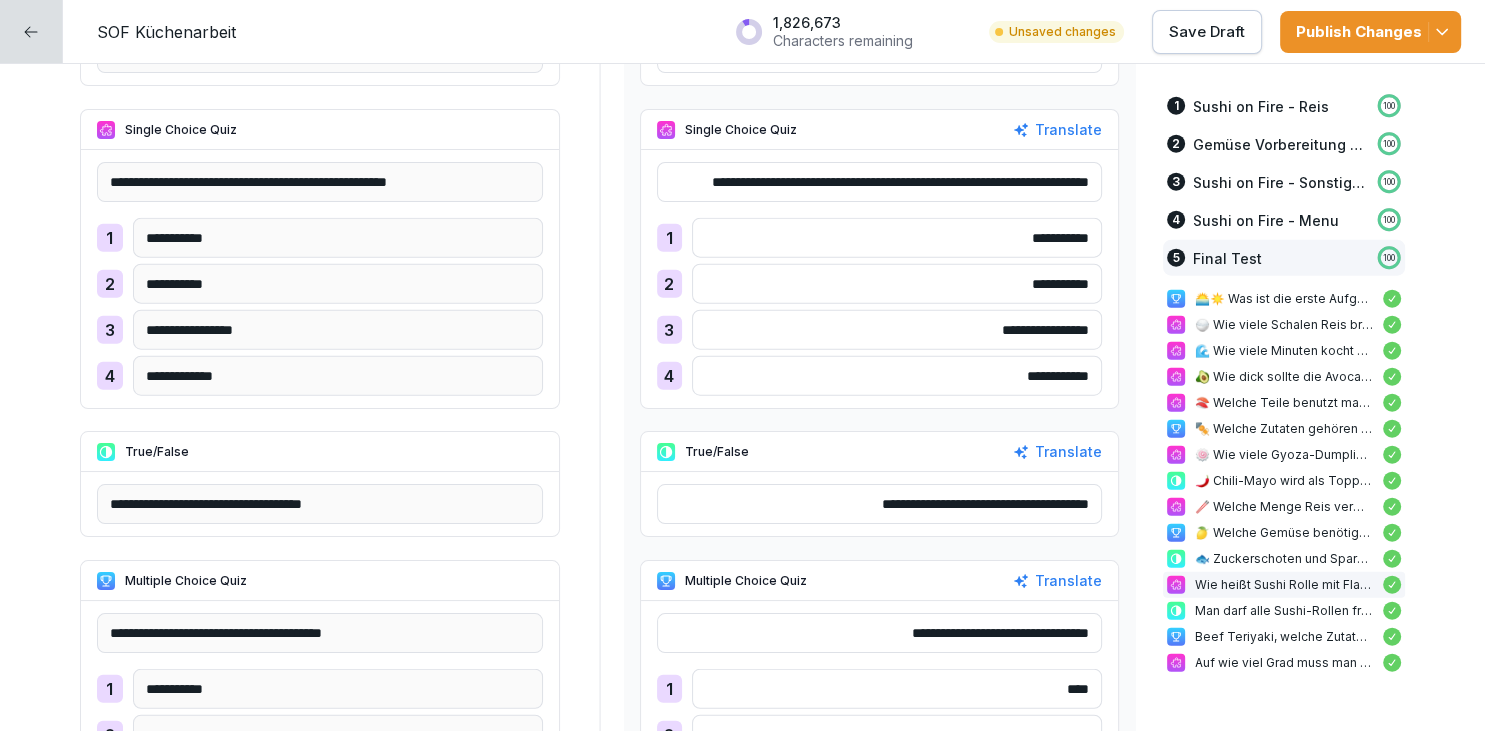 drag, startPoint x: 972, startPoint y: 318, endPoint x: 1087, endPoint y: 309, distance: 115.35164 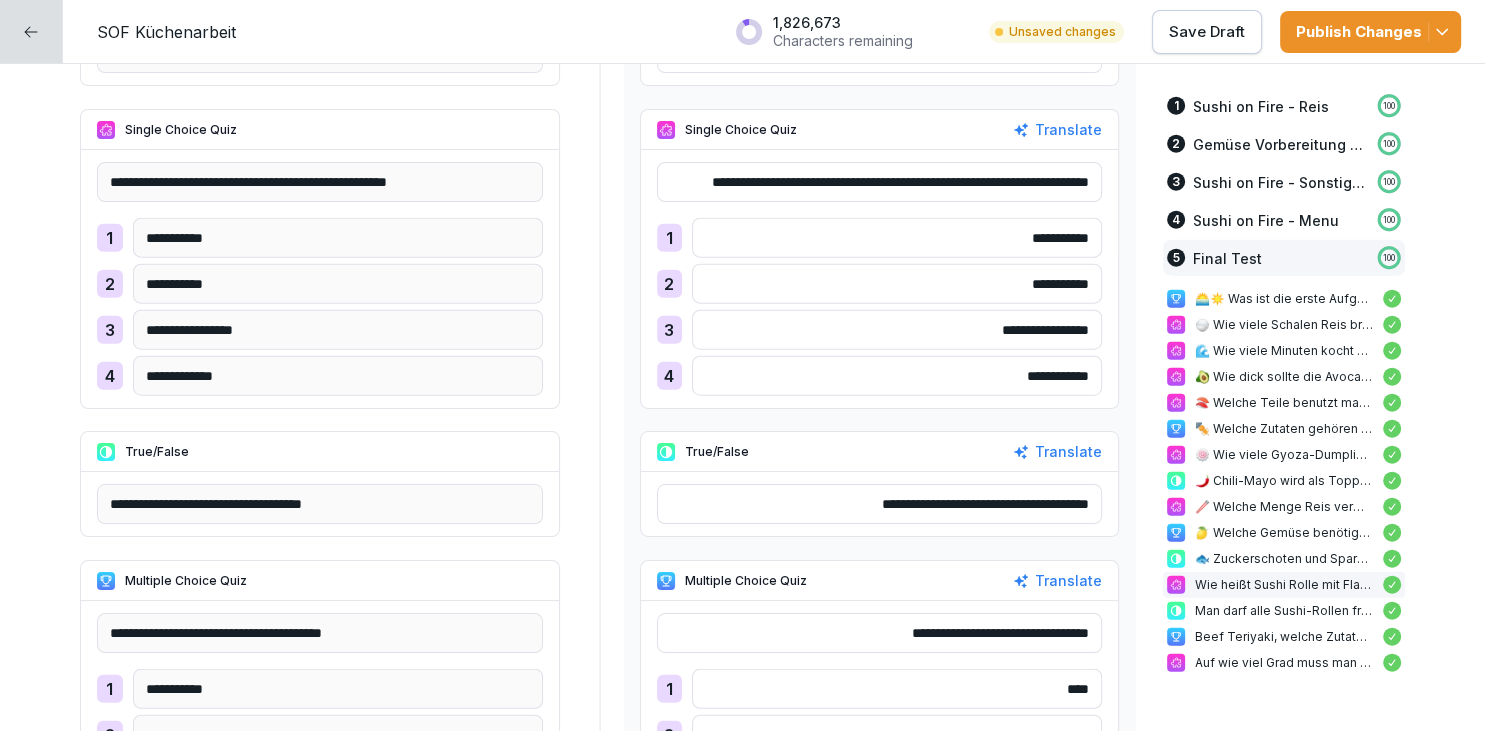 type on "**********" 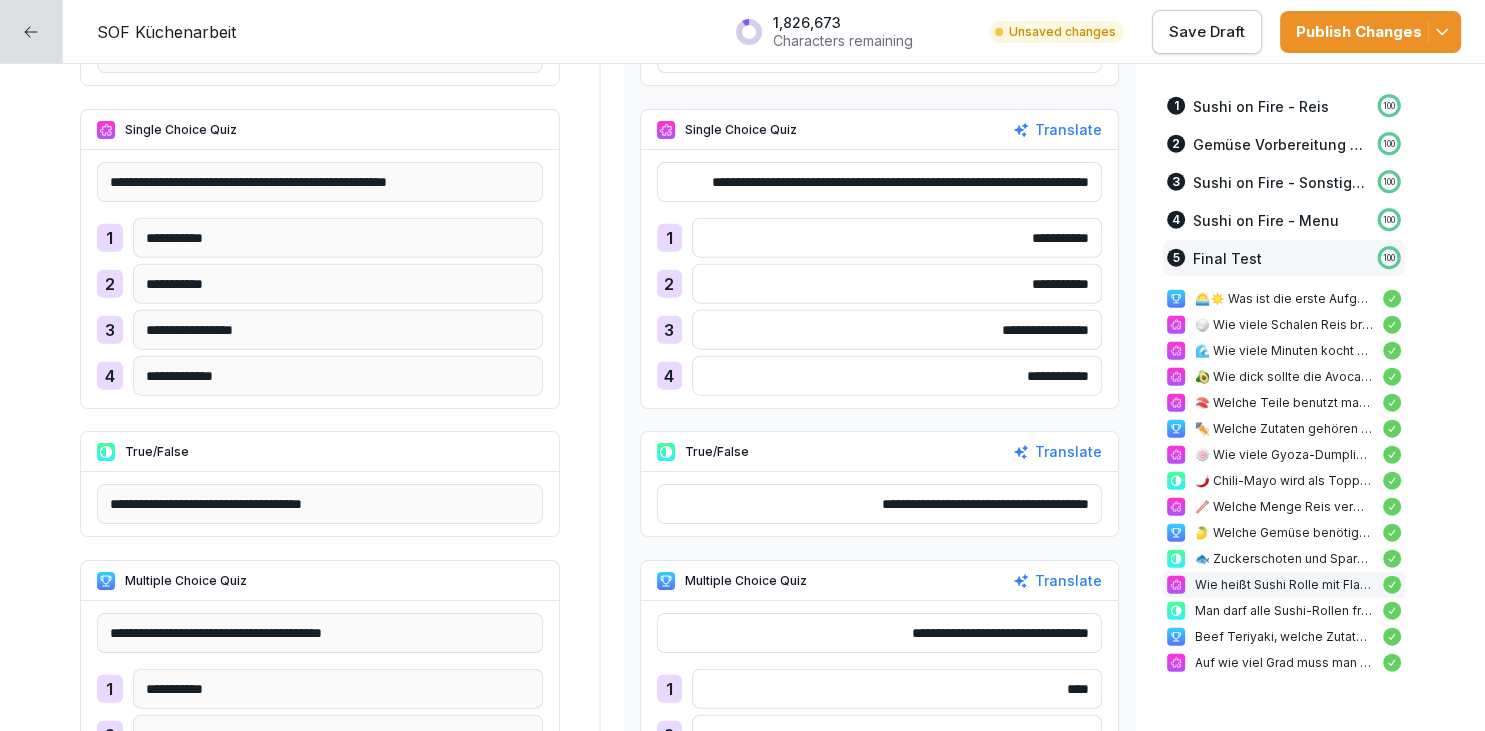 drag, startPoint x: 990, startPoint y: 378, endPoint x: 1120, endPoint y: 404, distance: 132.57451 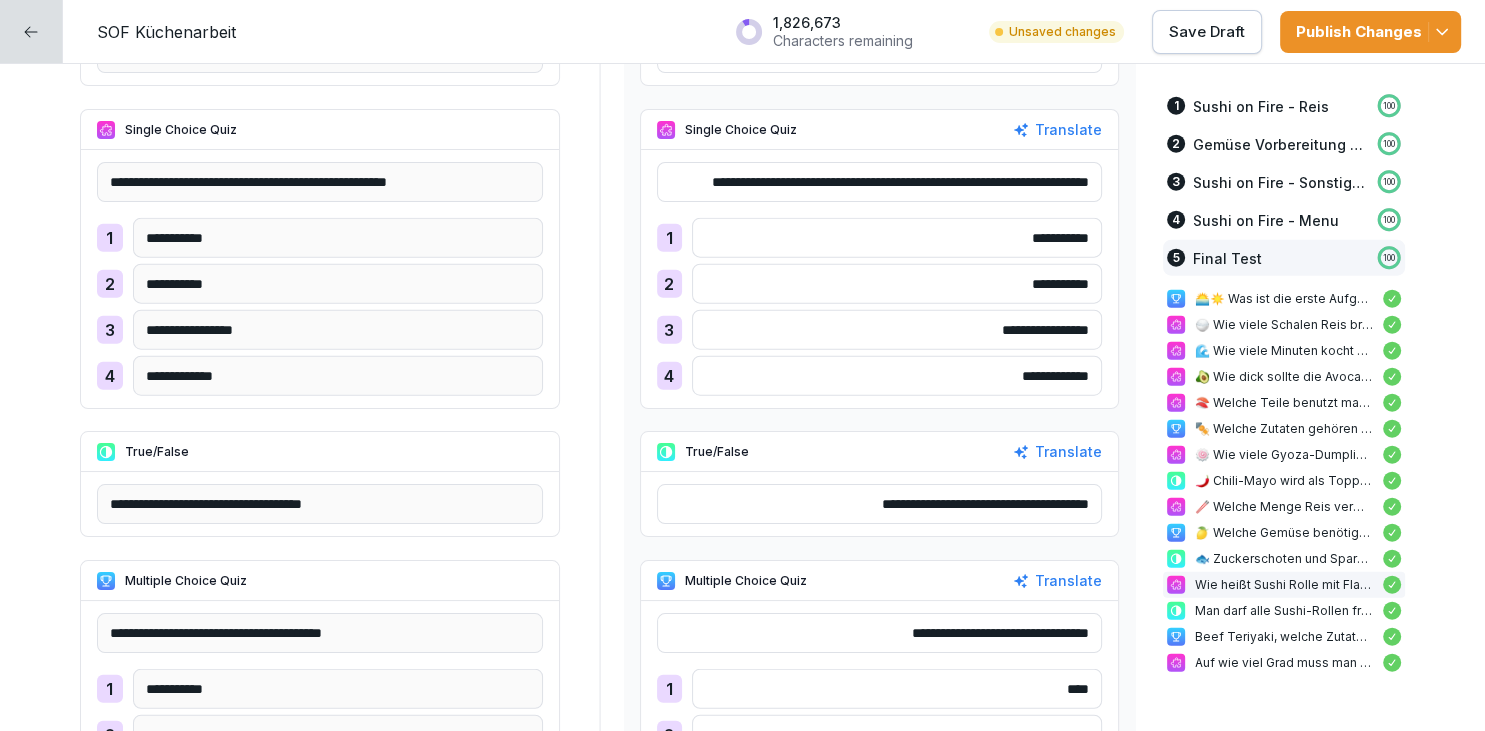 type on "**********" 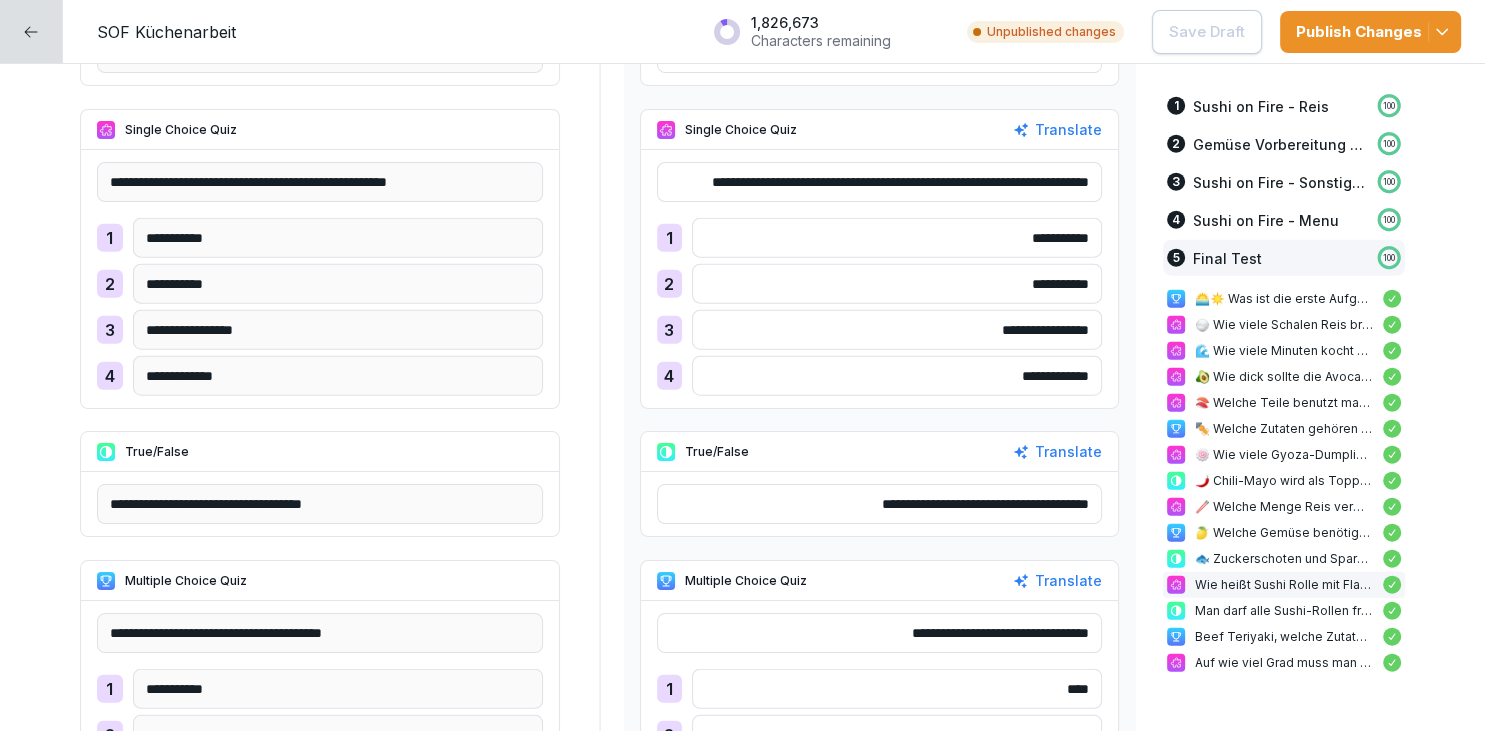 scroll, scrollTop: 26520, scrollLeft: 0, axis: vertical 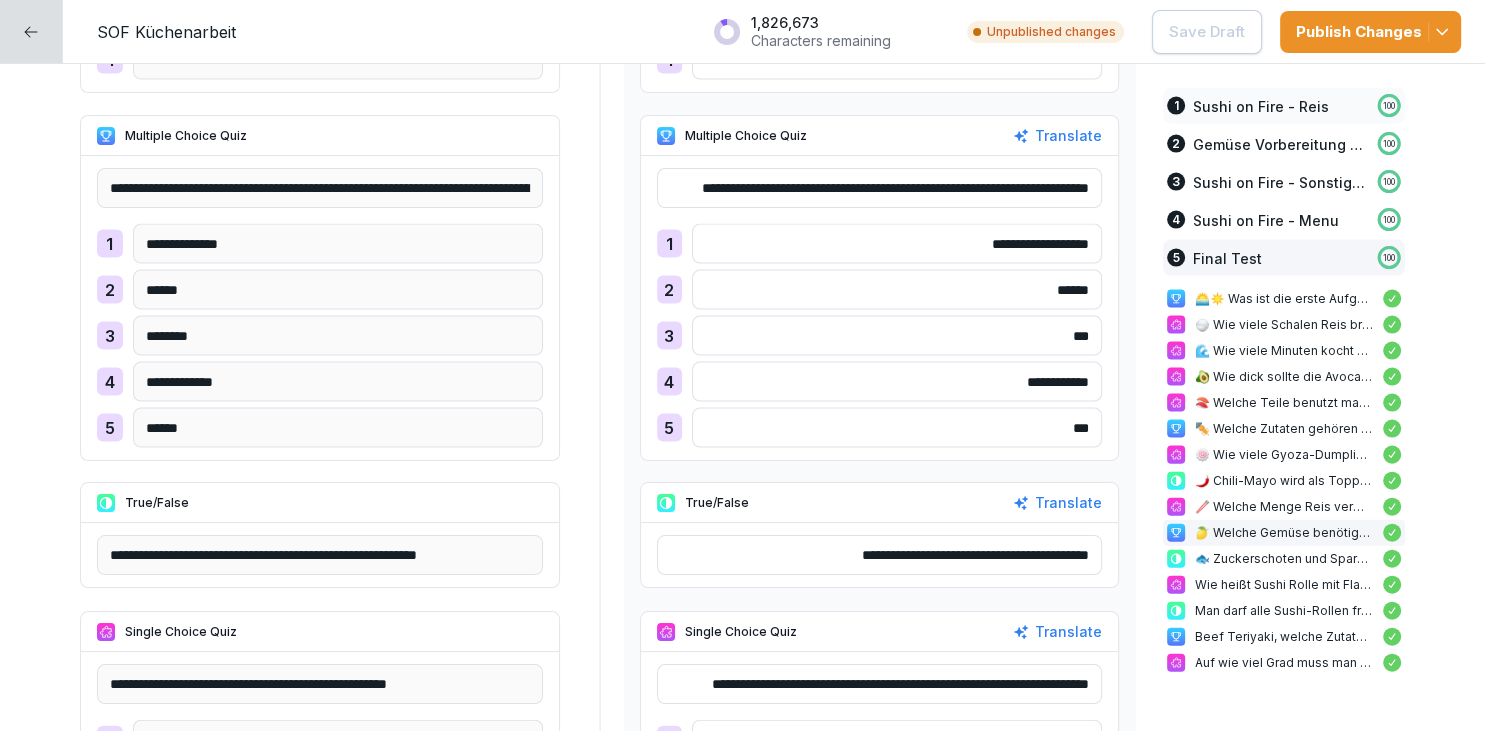 click on "Sushi on Fire - Reis" at bounding box center (1261, 106) 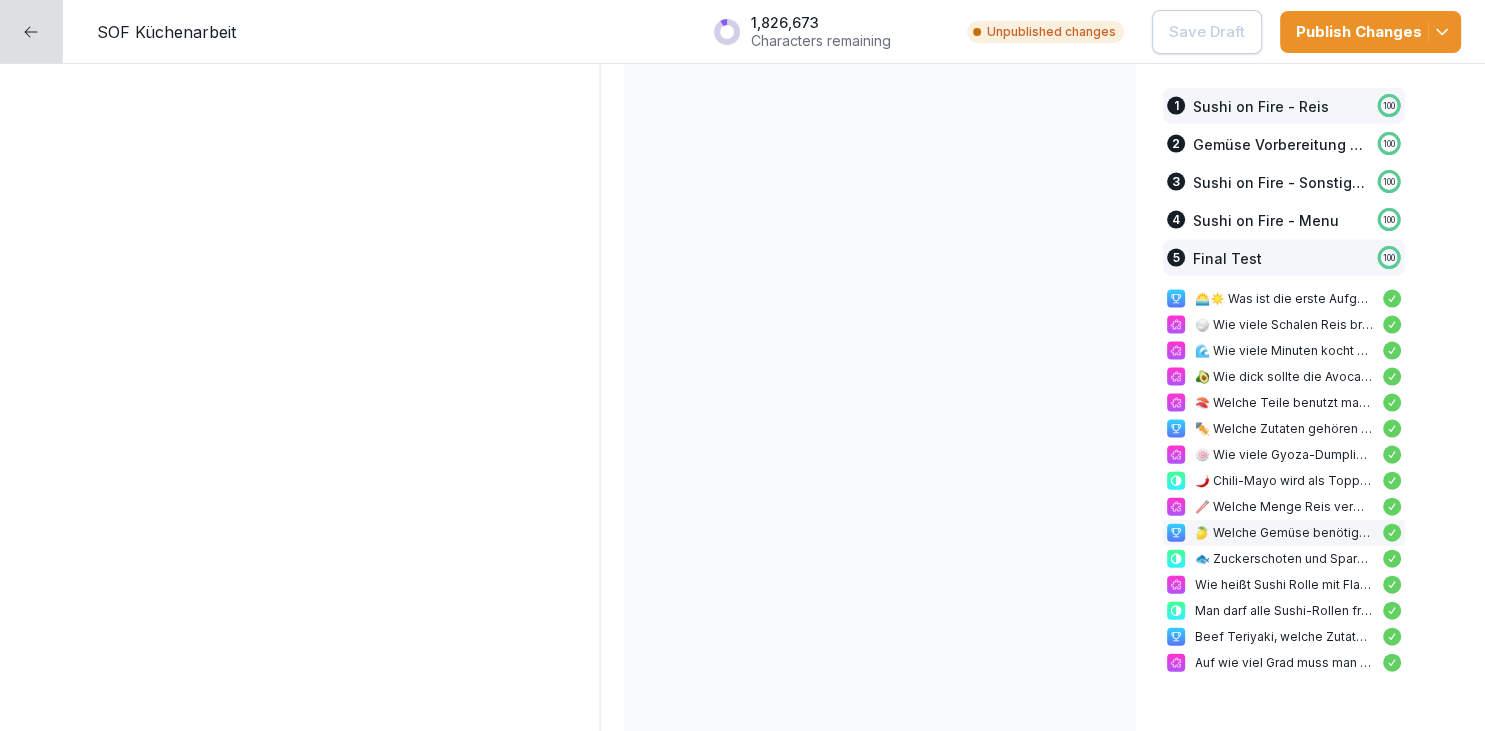 scroll, scrollTop: 246, scrollLeft: 0, axis: vertical 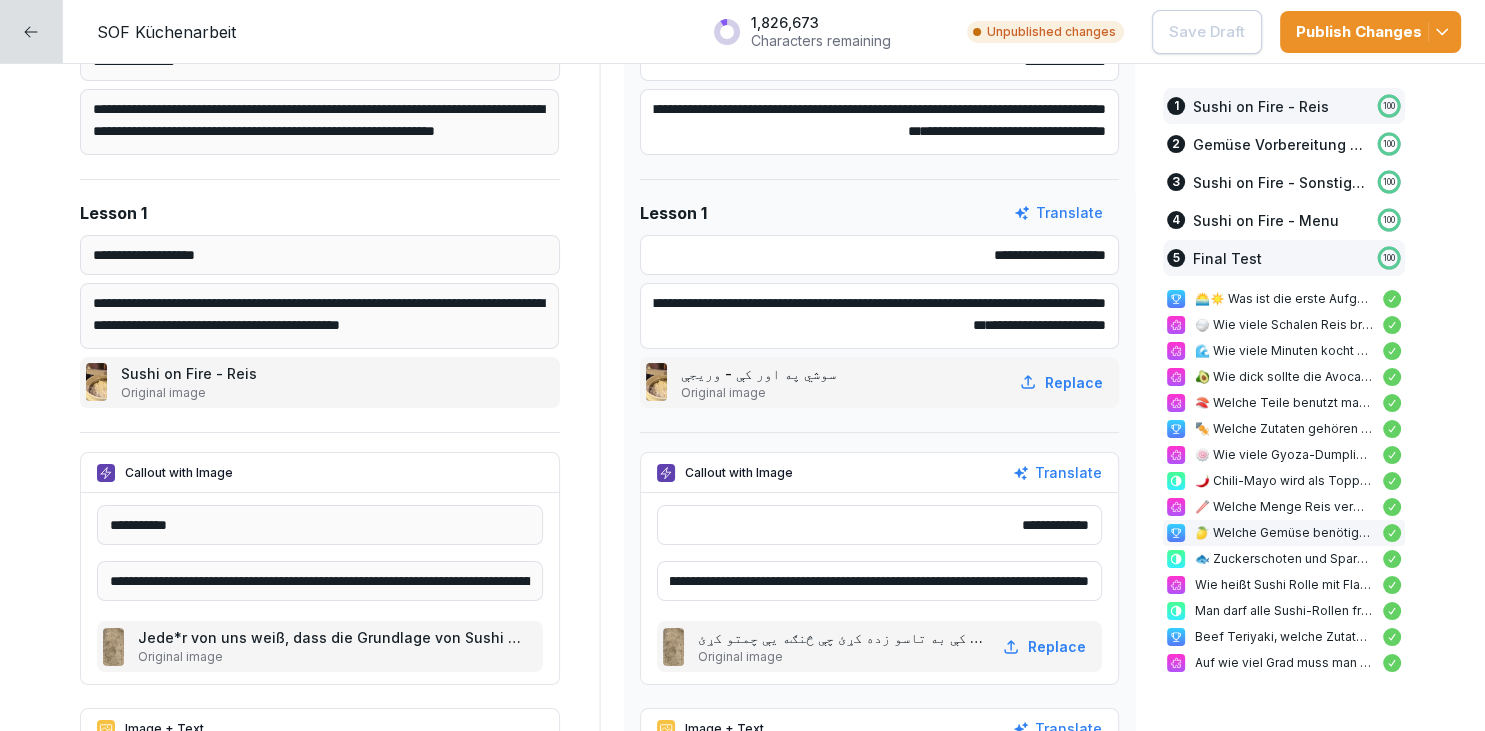 click on "Sushi on Fire - Reis" at bounding box center (1261, 106) 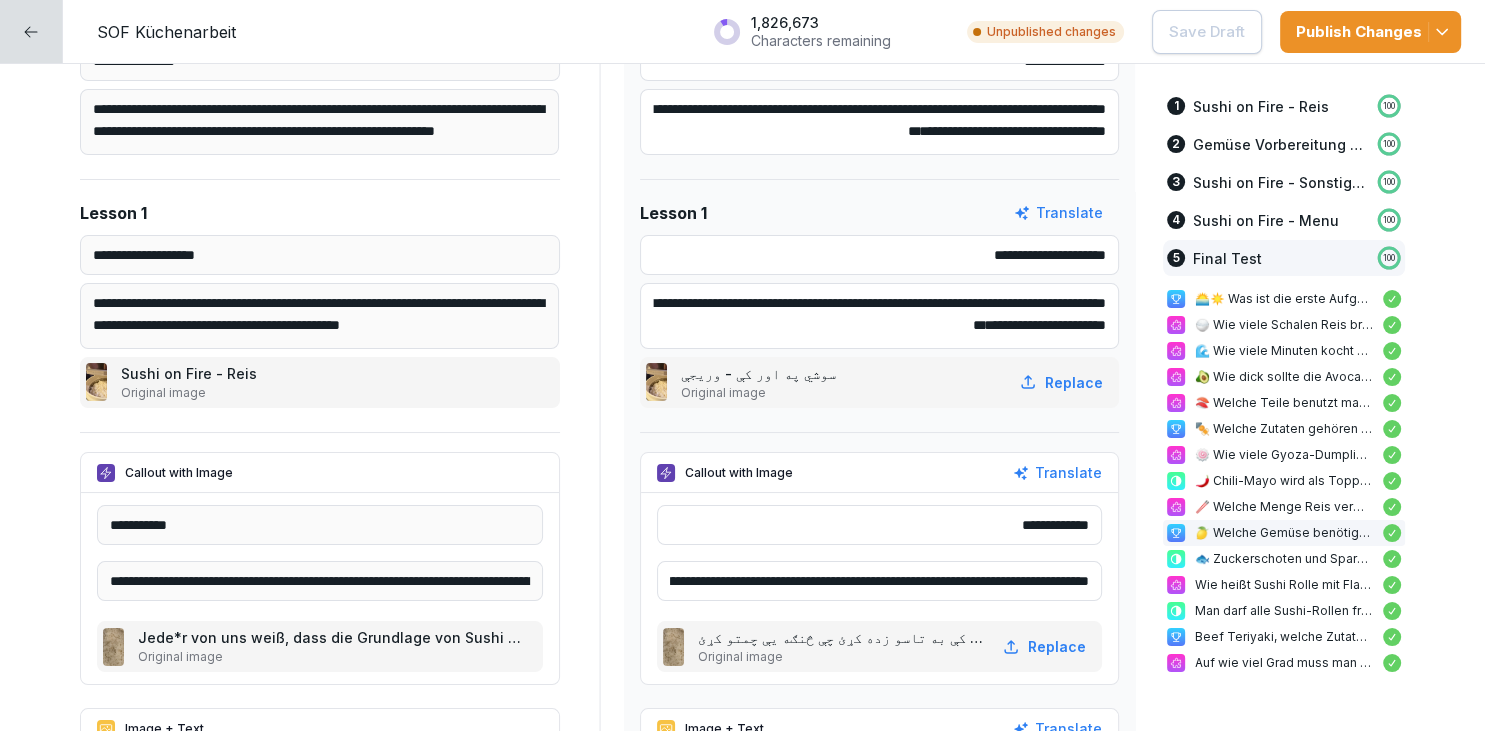 scroll, scrollTop: 0, scrollLeft: 0, axis: both 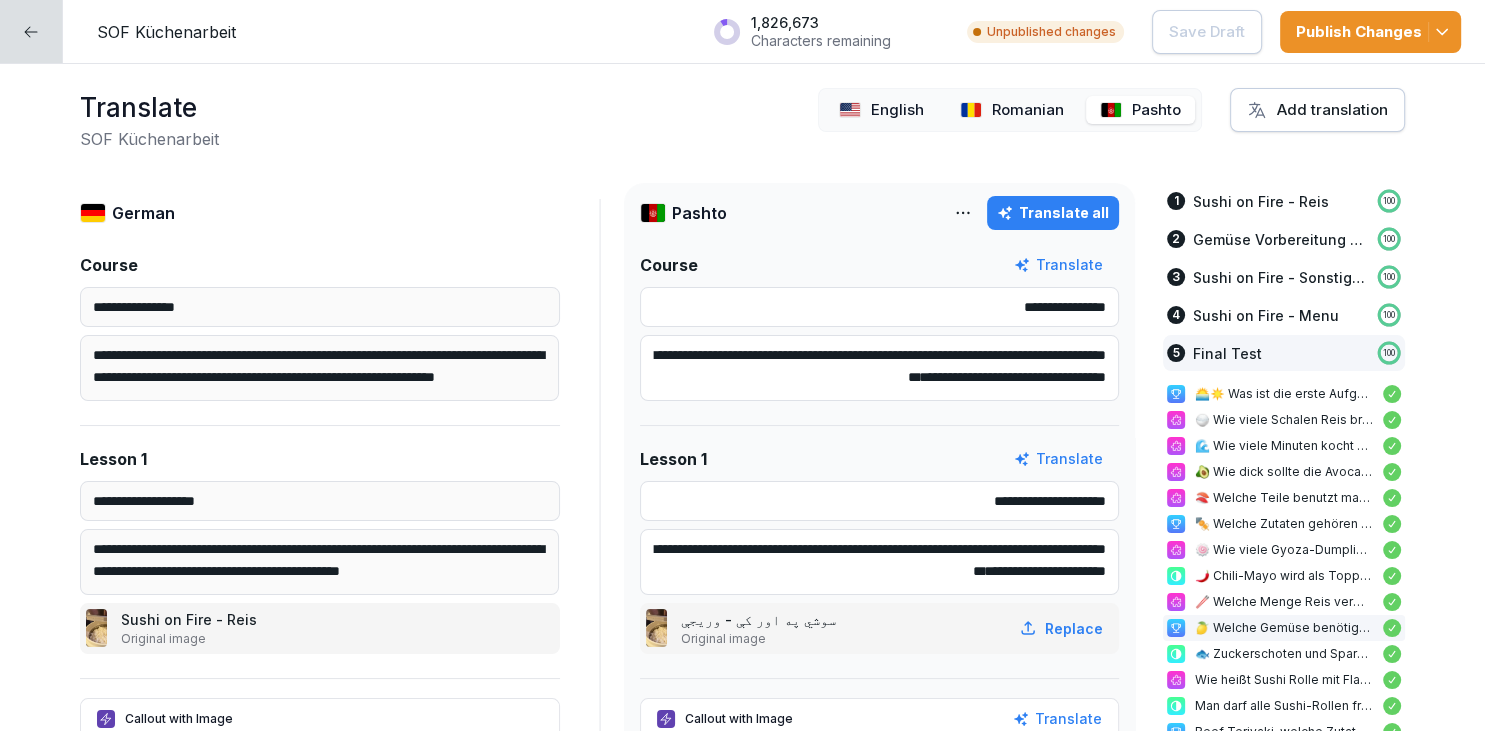 click on "Romanian" at bounding box center [1028, 110] 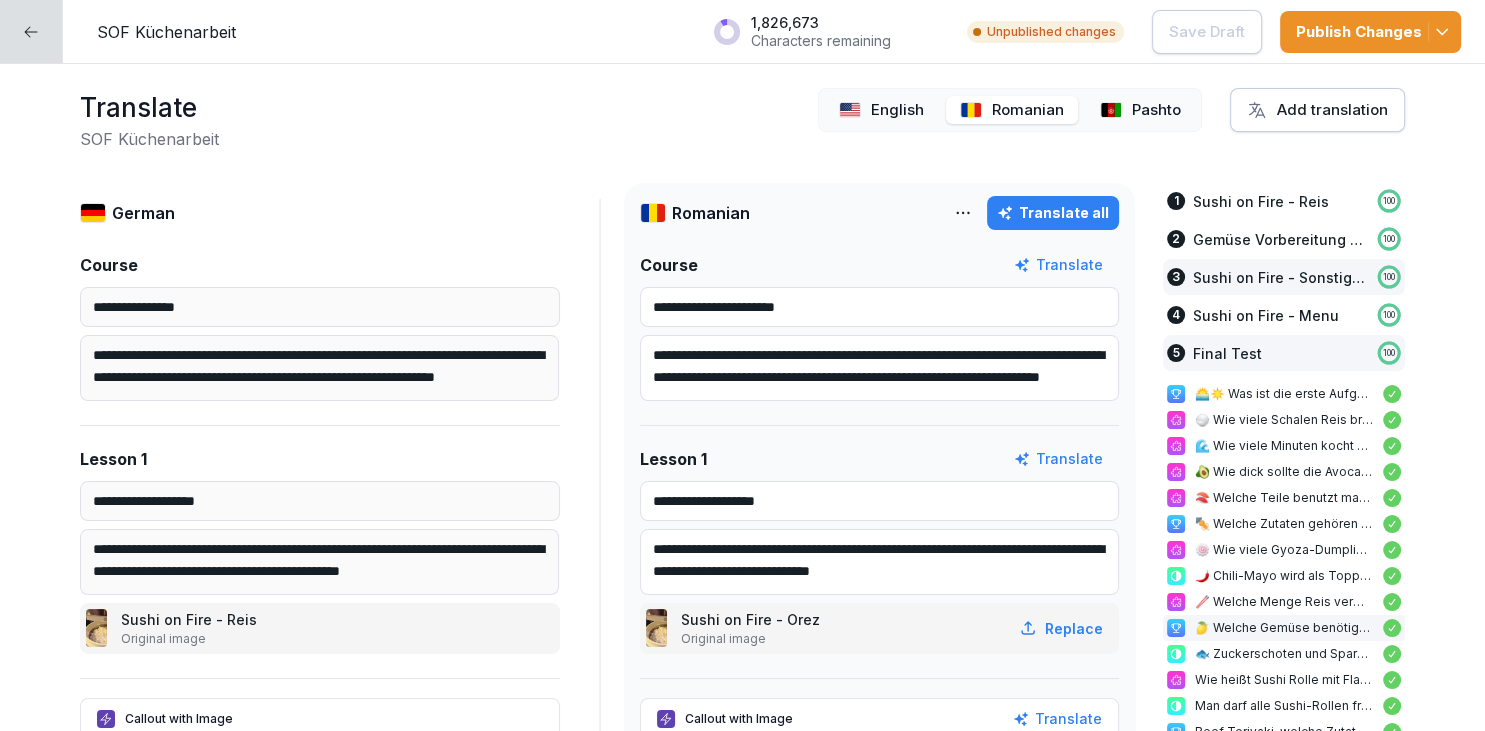 click on "3 Sushi on Fire - Sonstiges 100" at bounding box center [1284, 277] 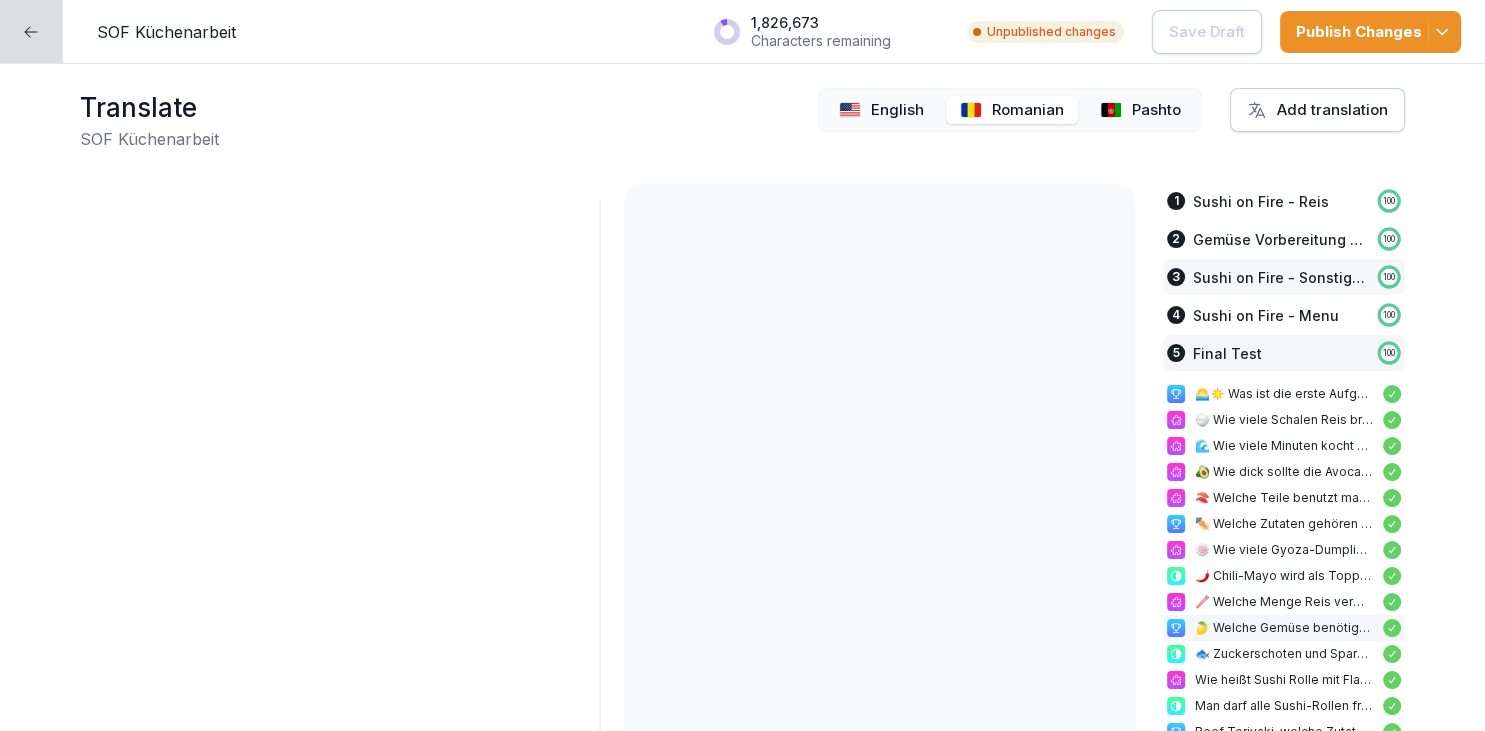 scroll, scrollTop: 10522, scrollLeft: 0, axis: vertical 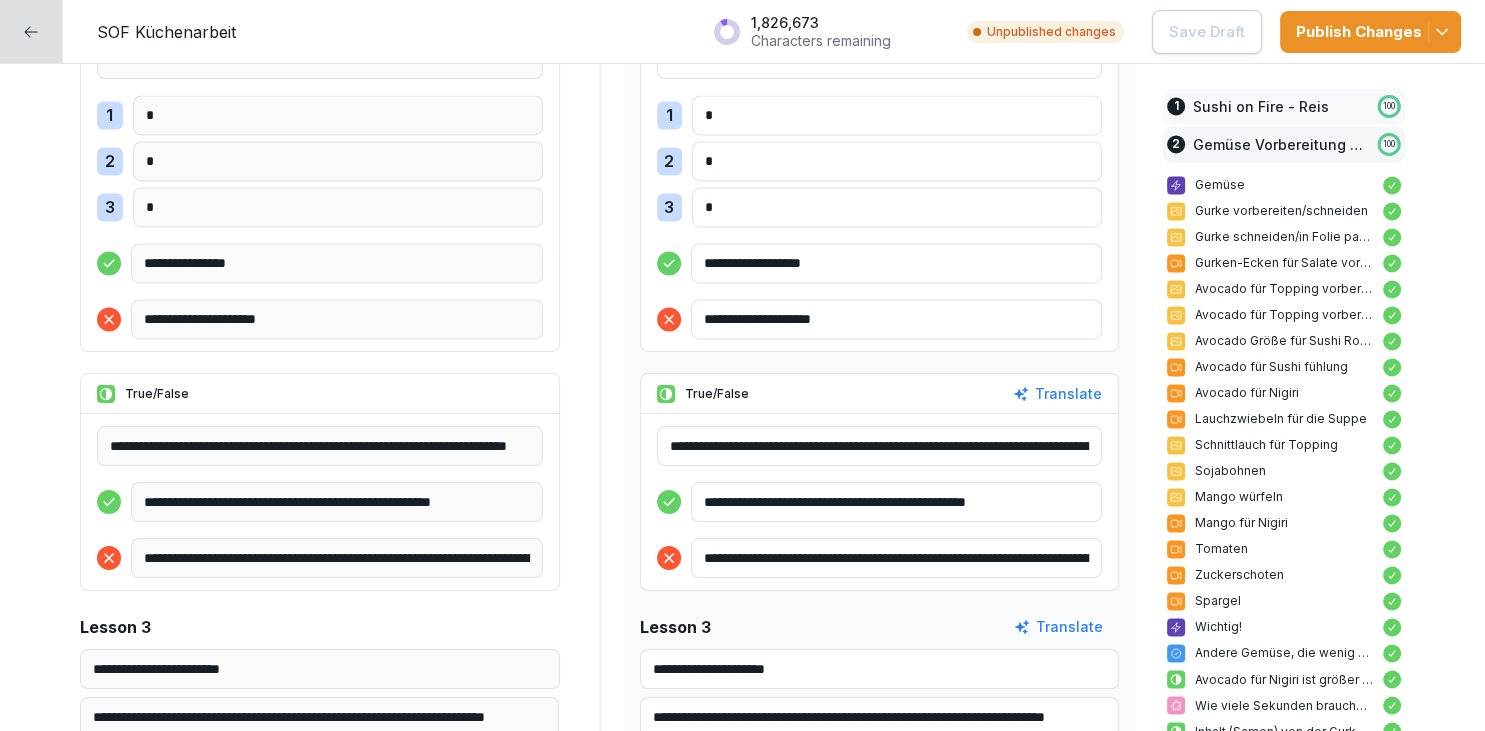 click on "Sushi on Fire - Reis" at bounding box center [1261, 106] 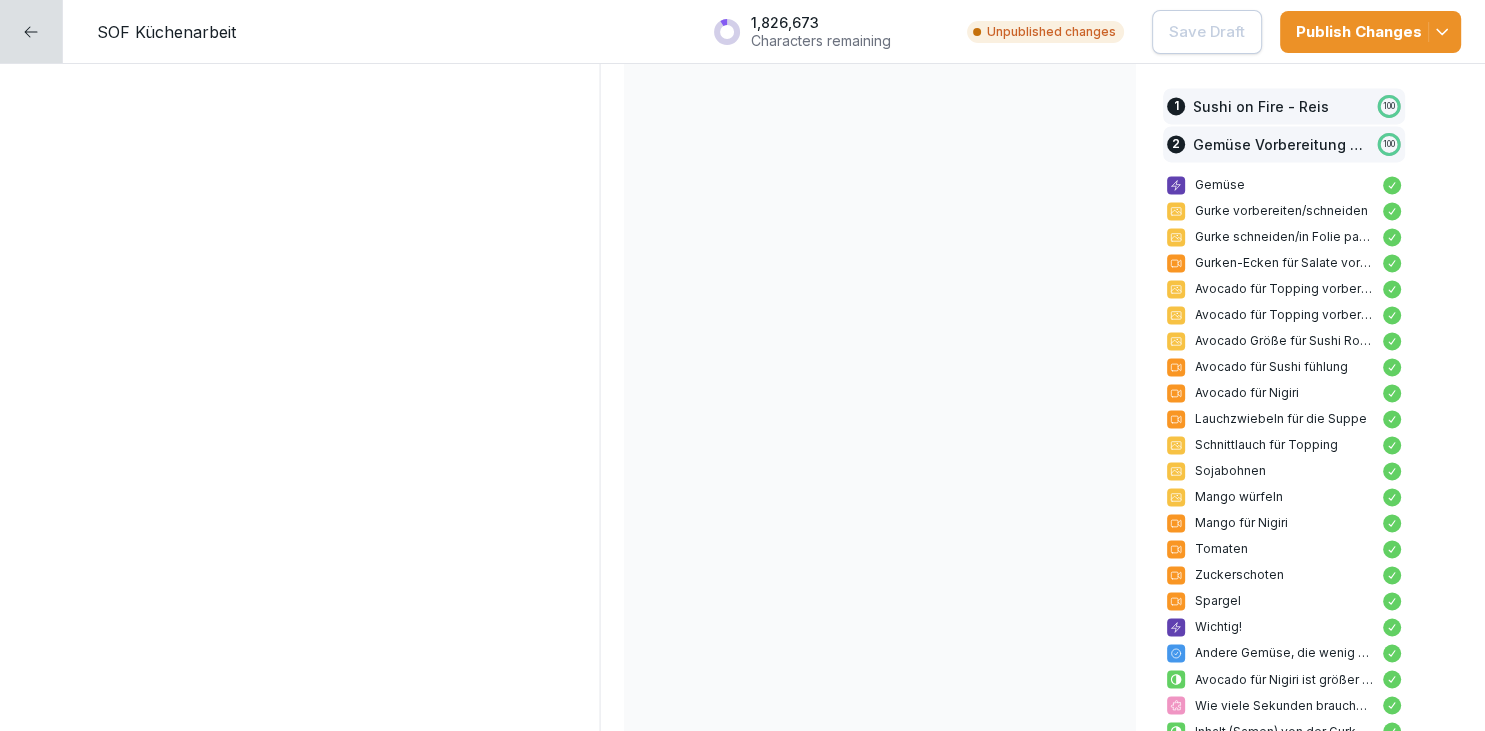 scroll, scrollTop: 246, scrollLeft: 0, axis: vertical 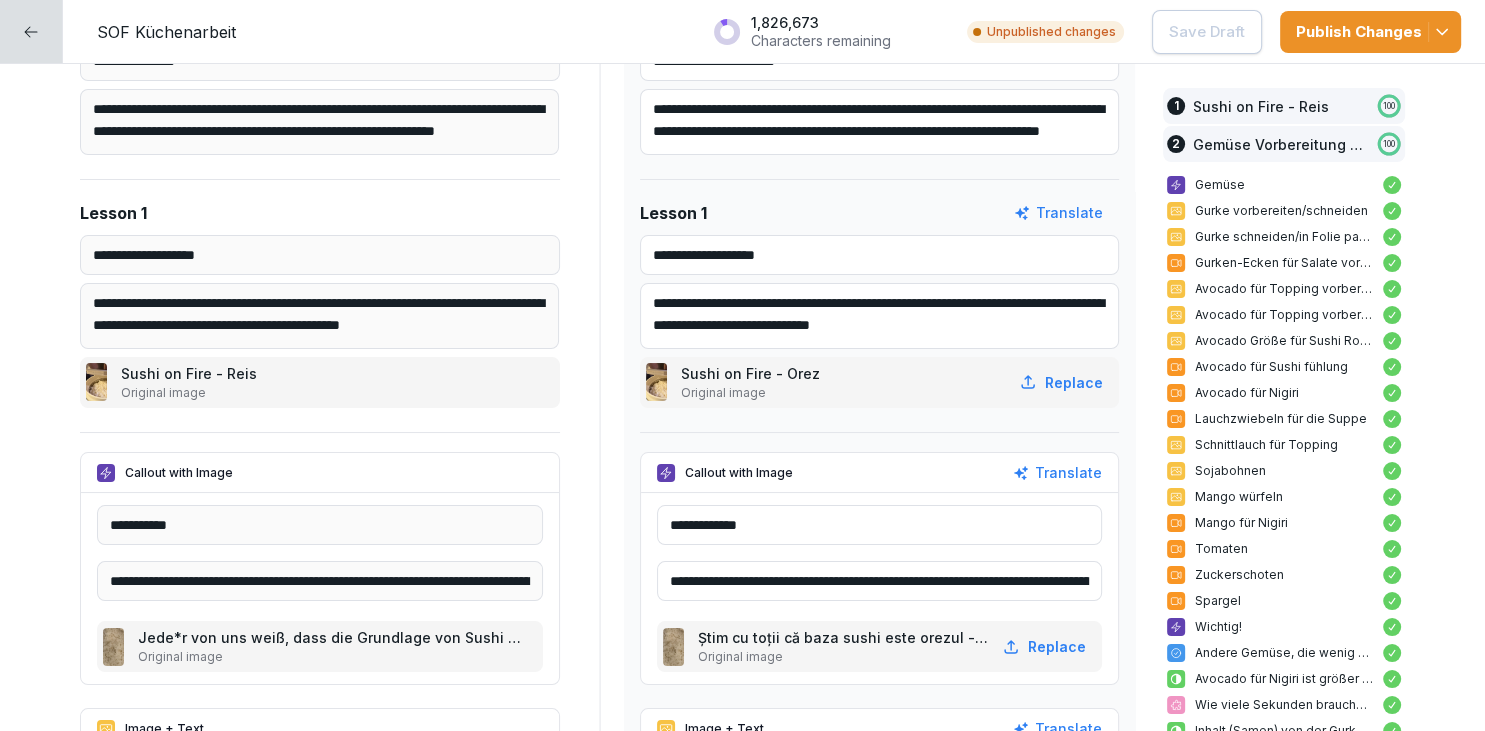 click on "Sushi on Fire - Reis" at bounding box center (1261, 106) 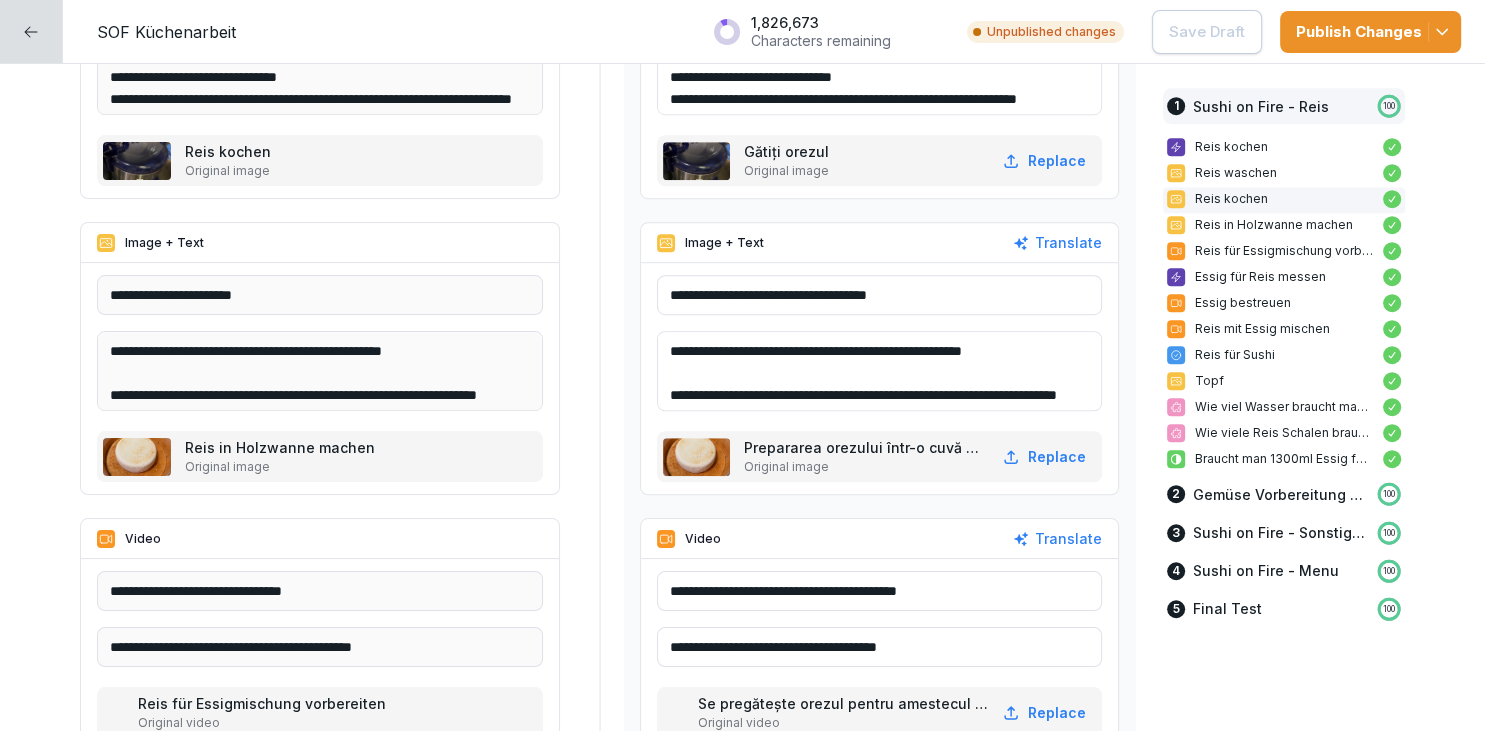 scroll, scrollTop: 1328, scrollLeft: 0, axis: vertical 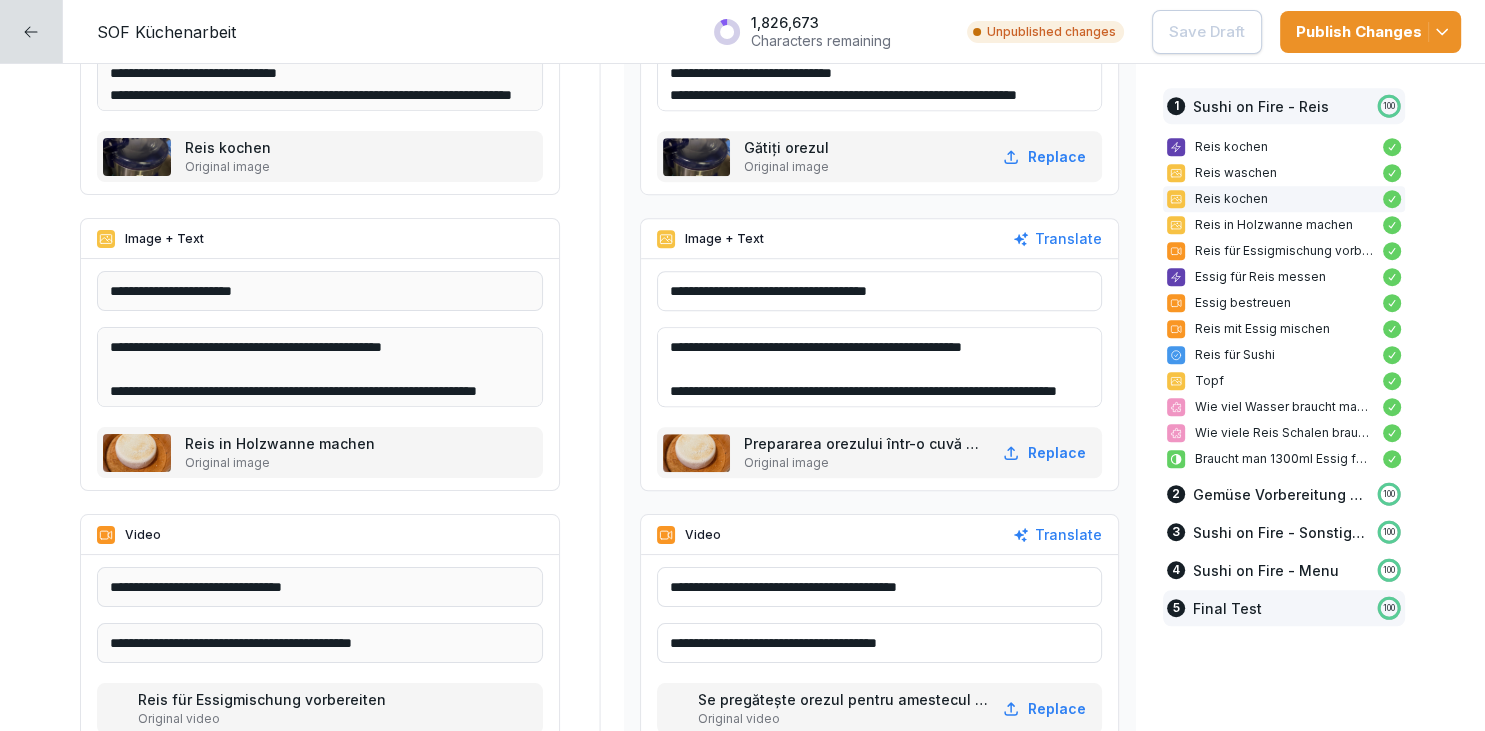 click on "Final Test" at bounding box center [1227, 608] 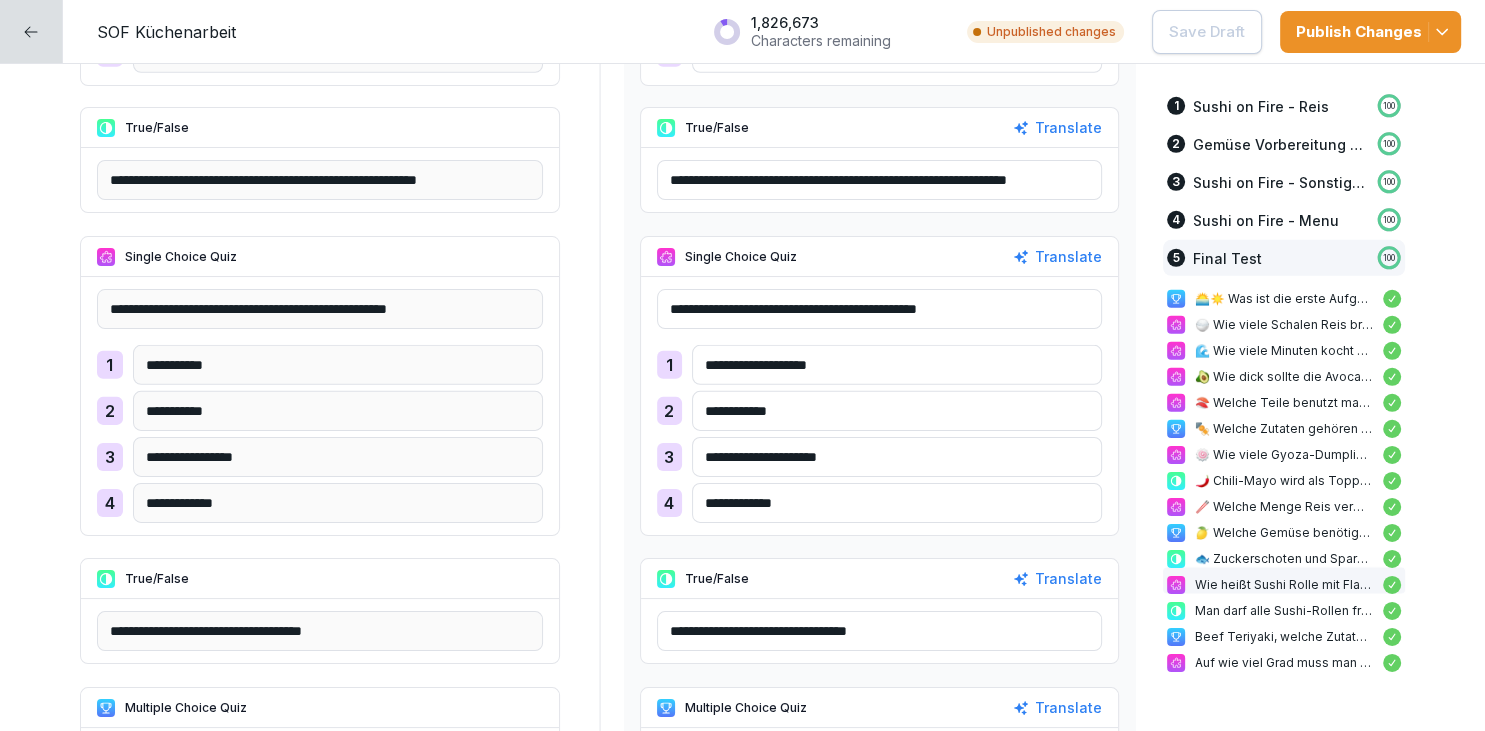scroll, scrollTop: 28415, scrollLeft: 0, axis: vertical 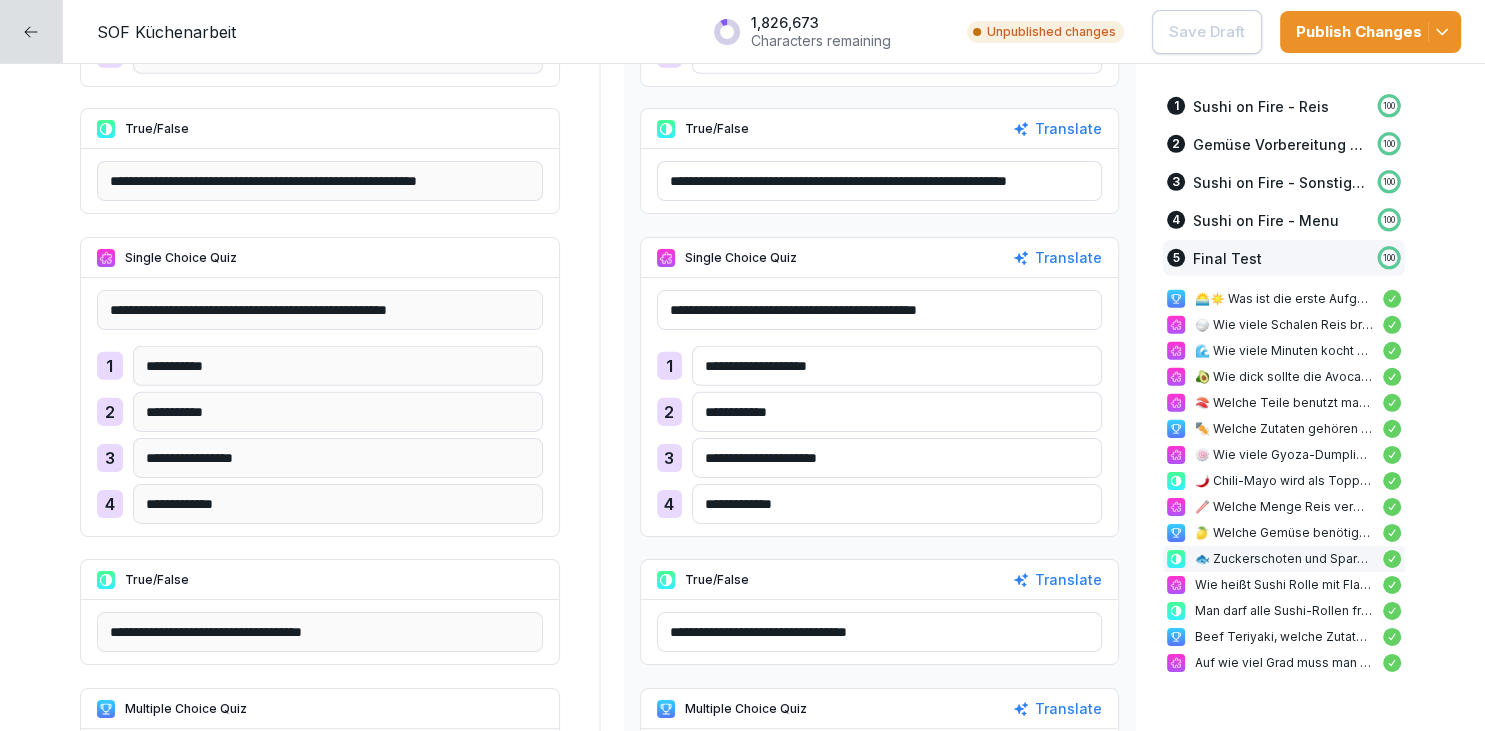 drag, startPoint x: 873, startPoint y: 359, endPoint x: 602, endPoint y: 401, distance: 274.2353 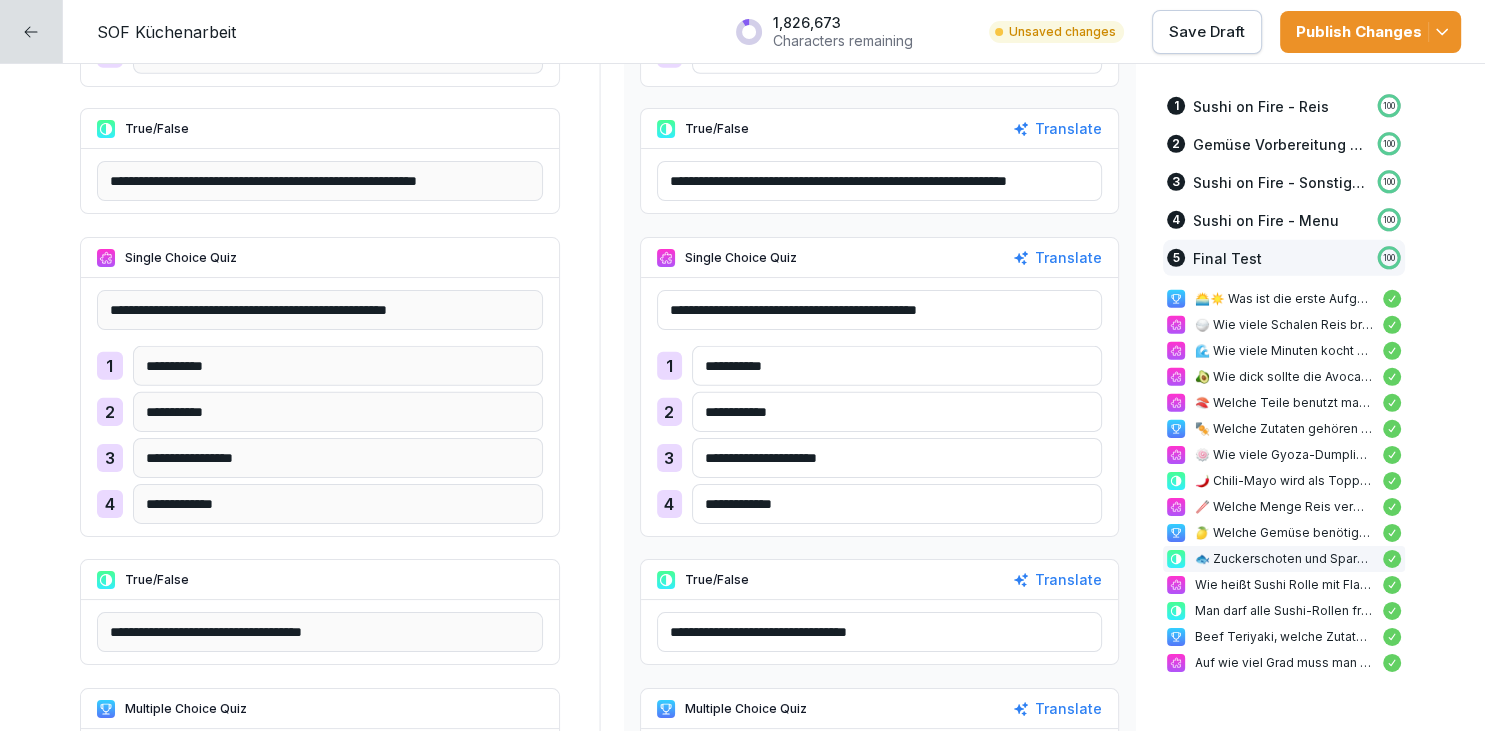 type on "**********" 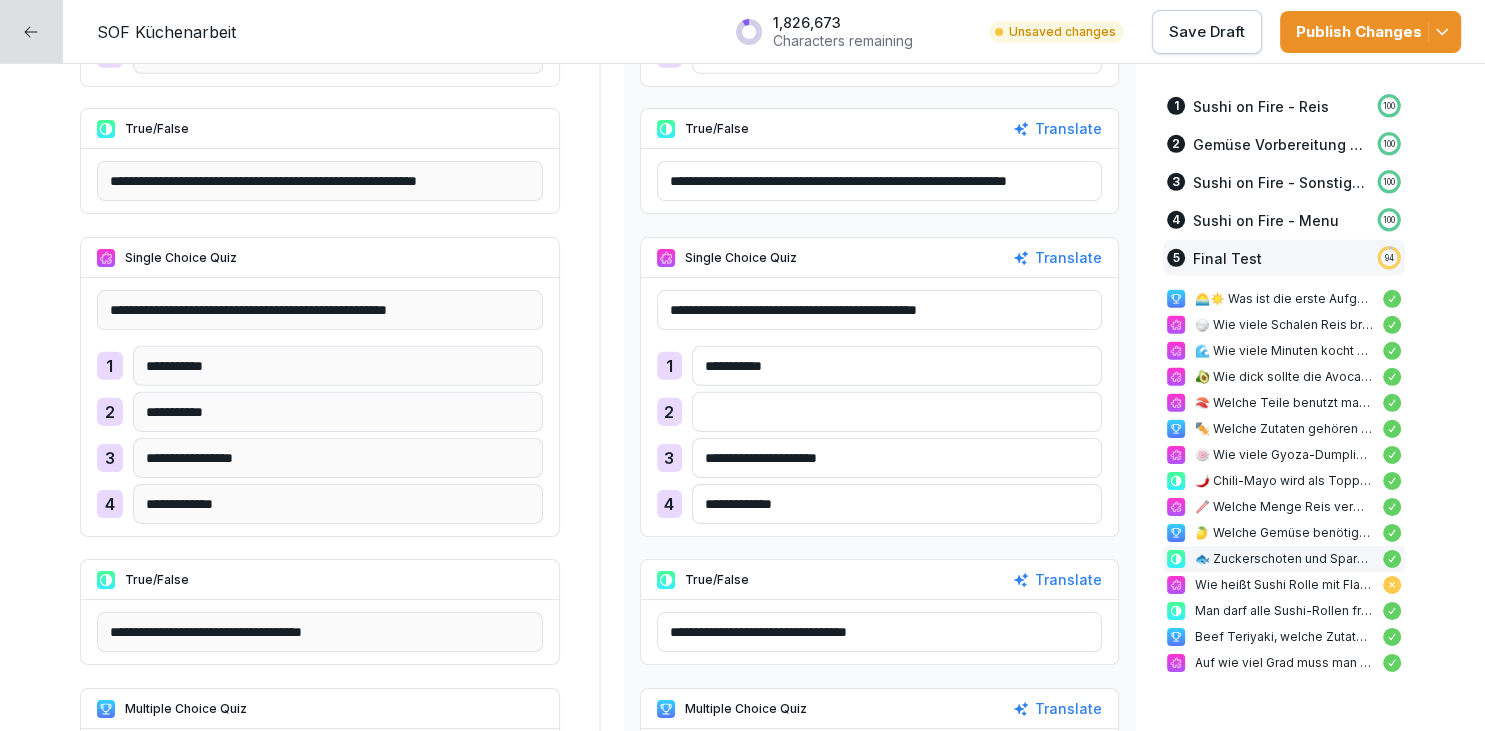 type on "*" 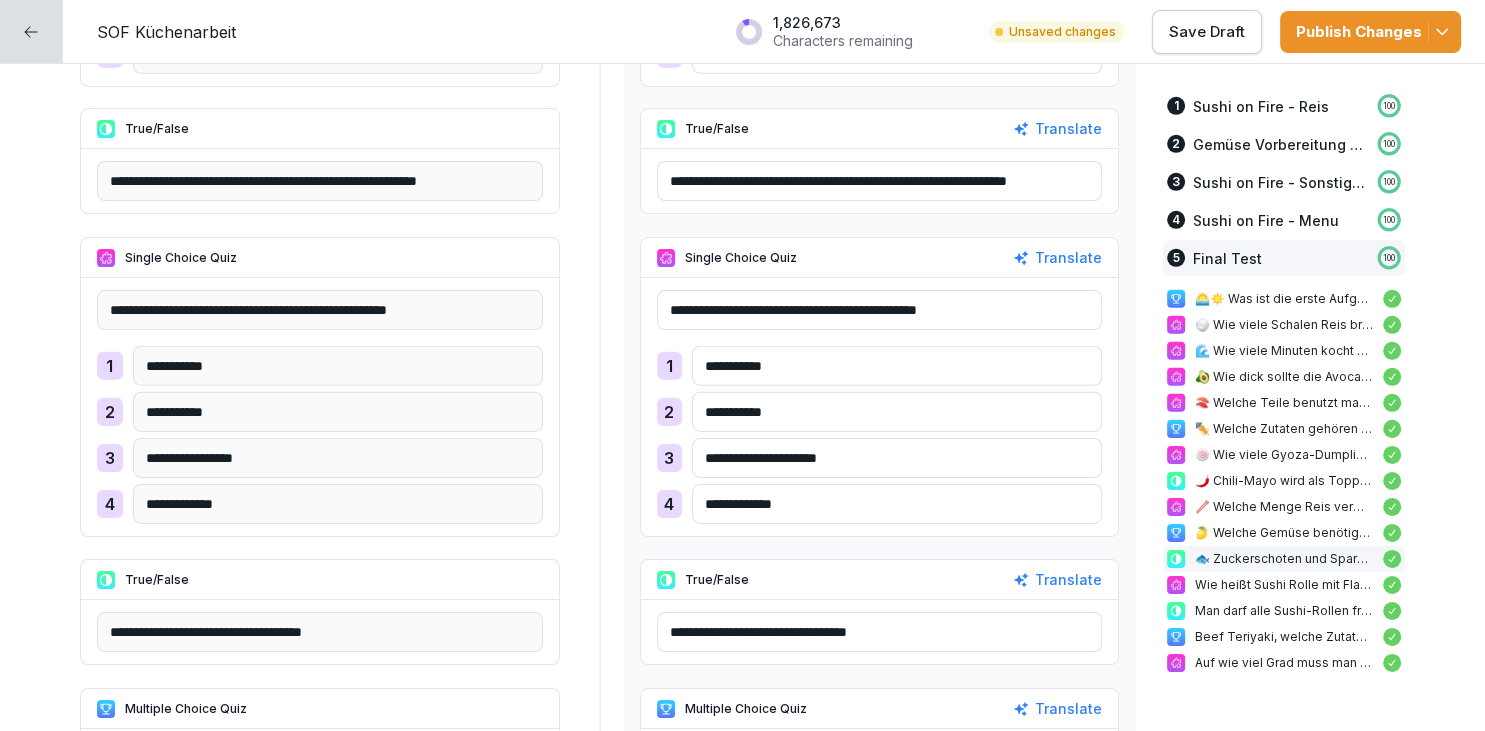 type on "**********" 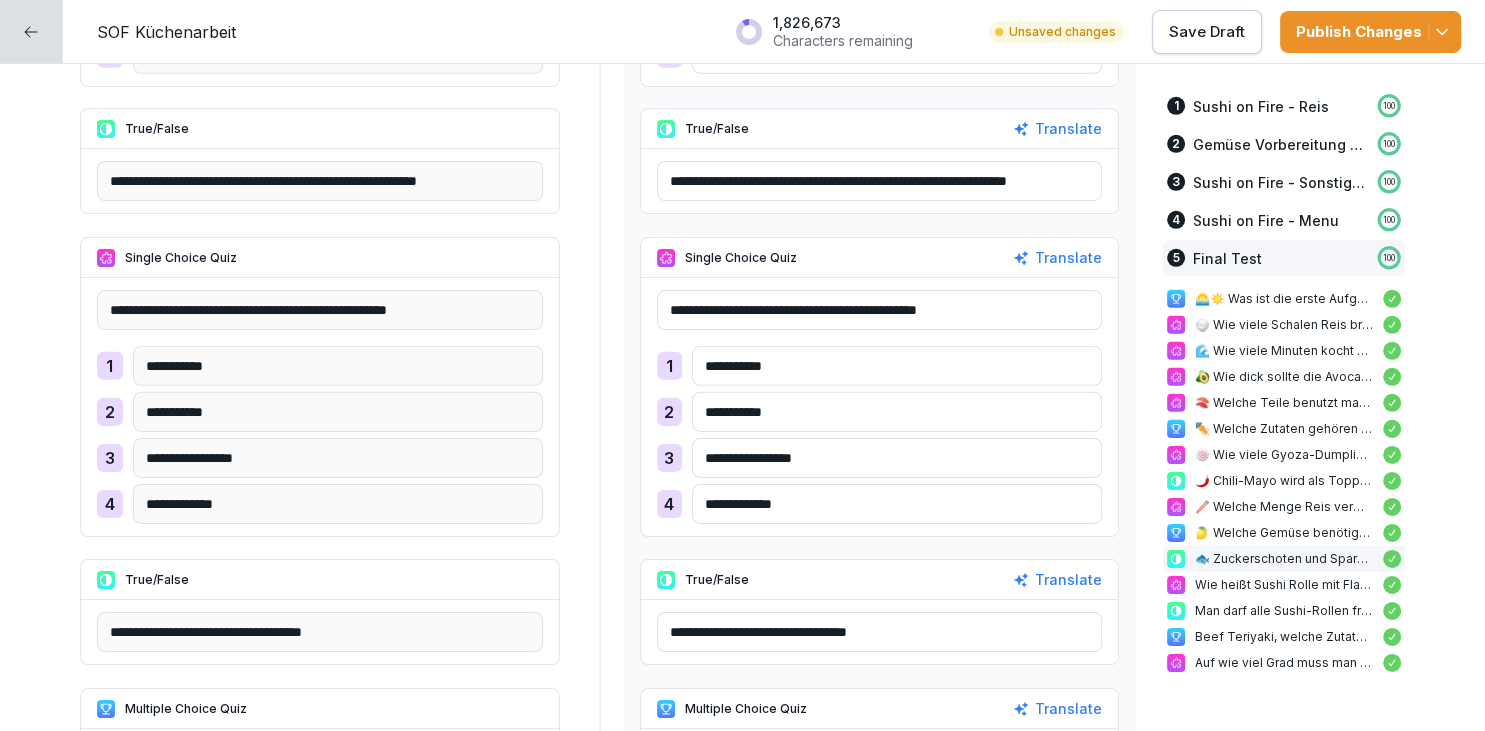 type on "**********" 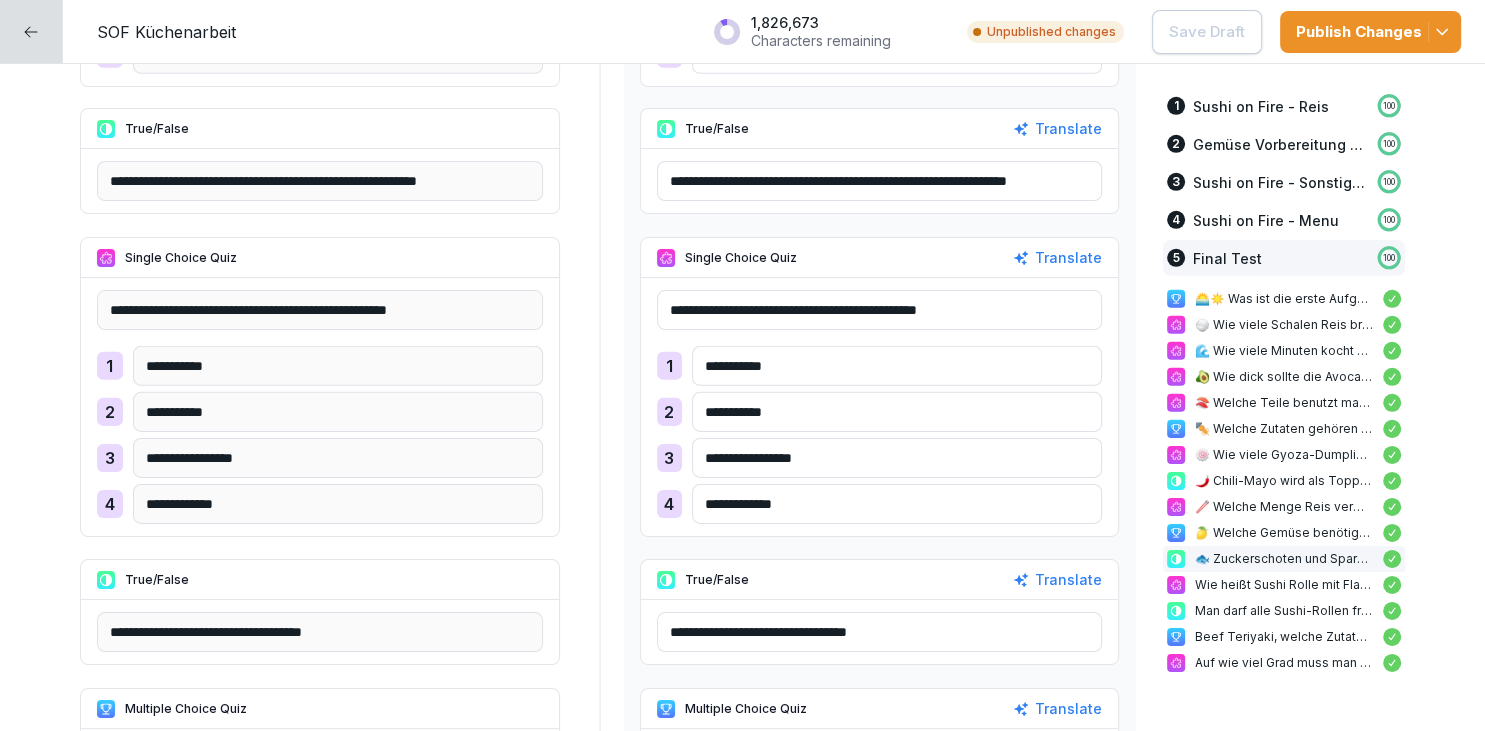 click on "Publish Changes" at bounding box center (1370, 32) 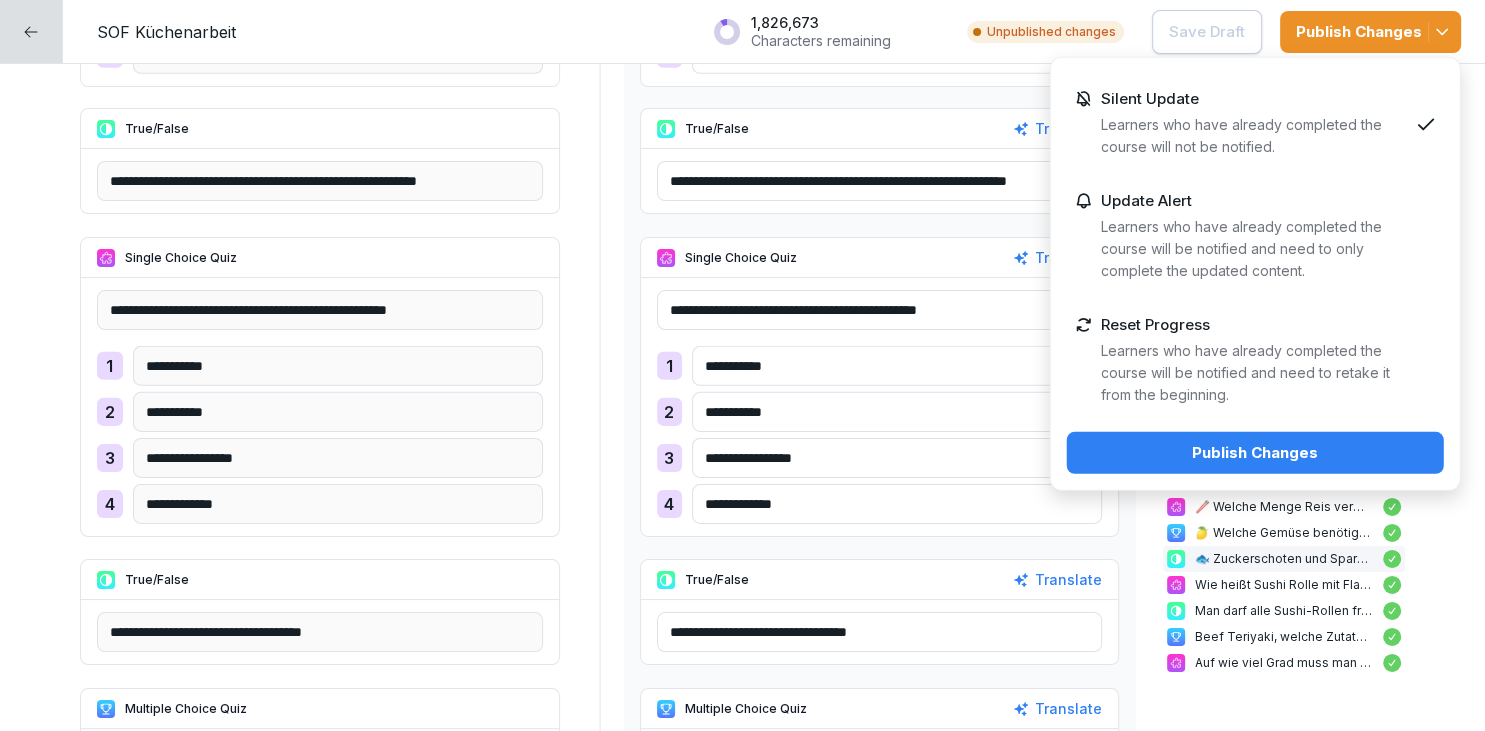 click on "Publish Changes" at bounding box center [1255, 453] 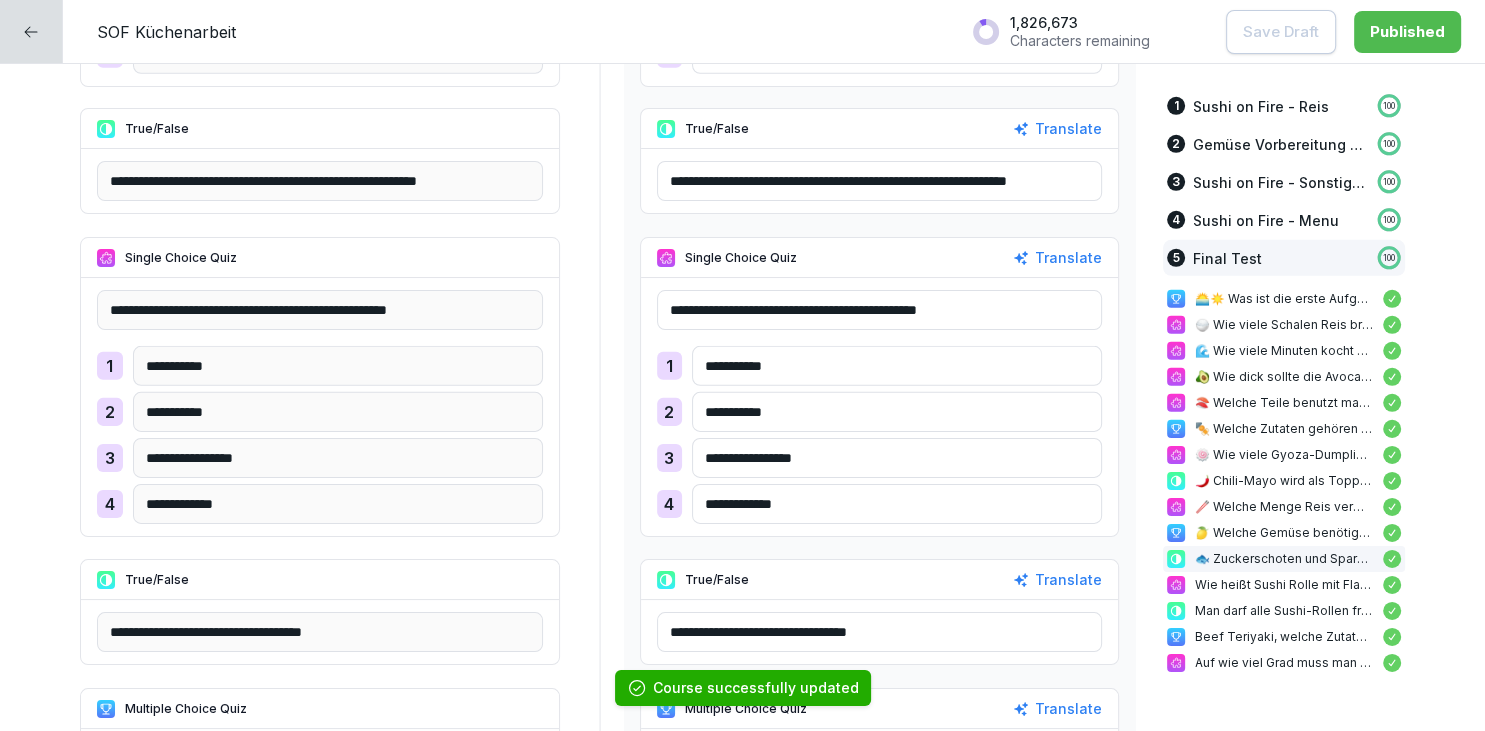 click at bounding box center [31, 31] 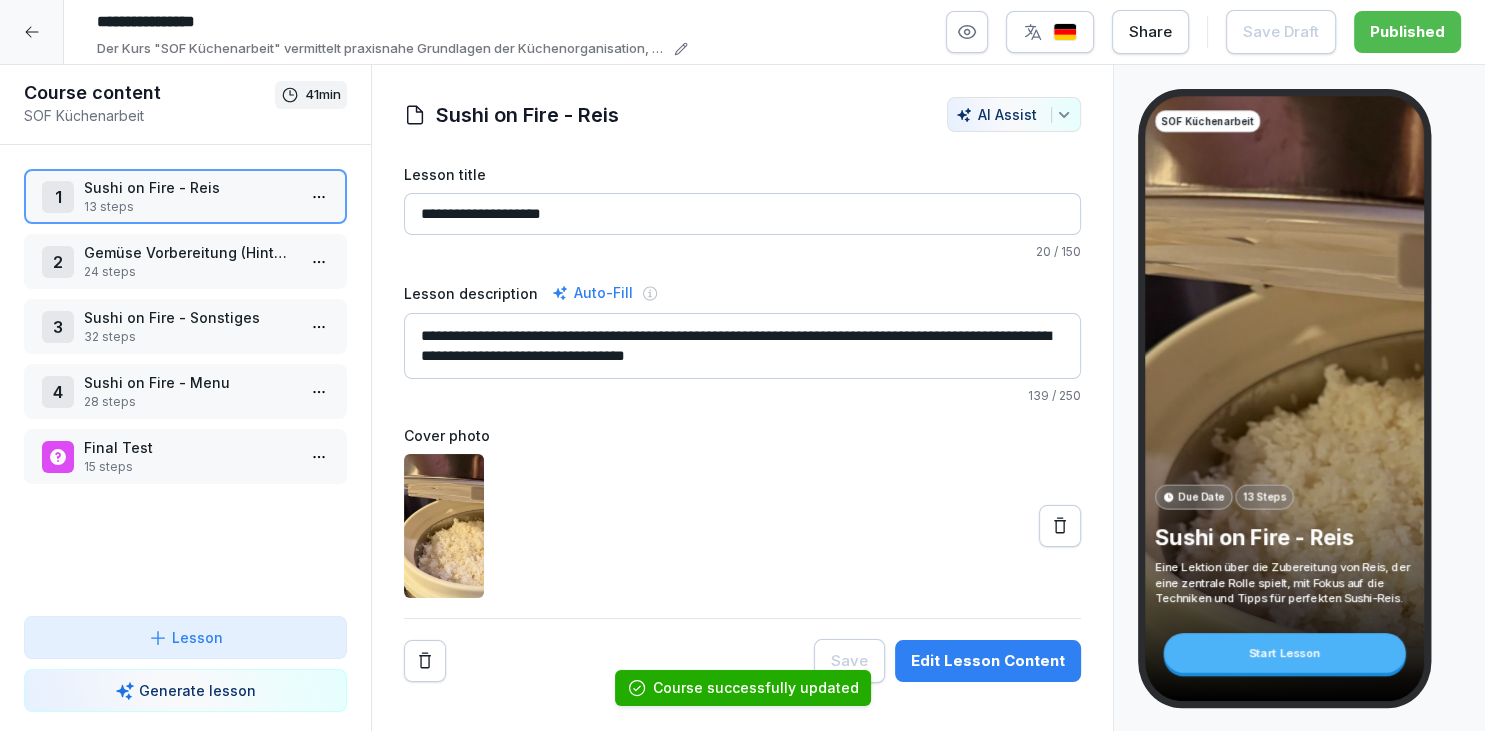 click at bounding box center (32, 32) 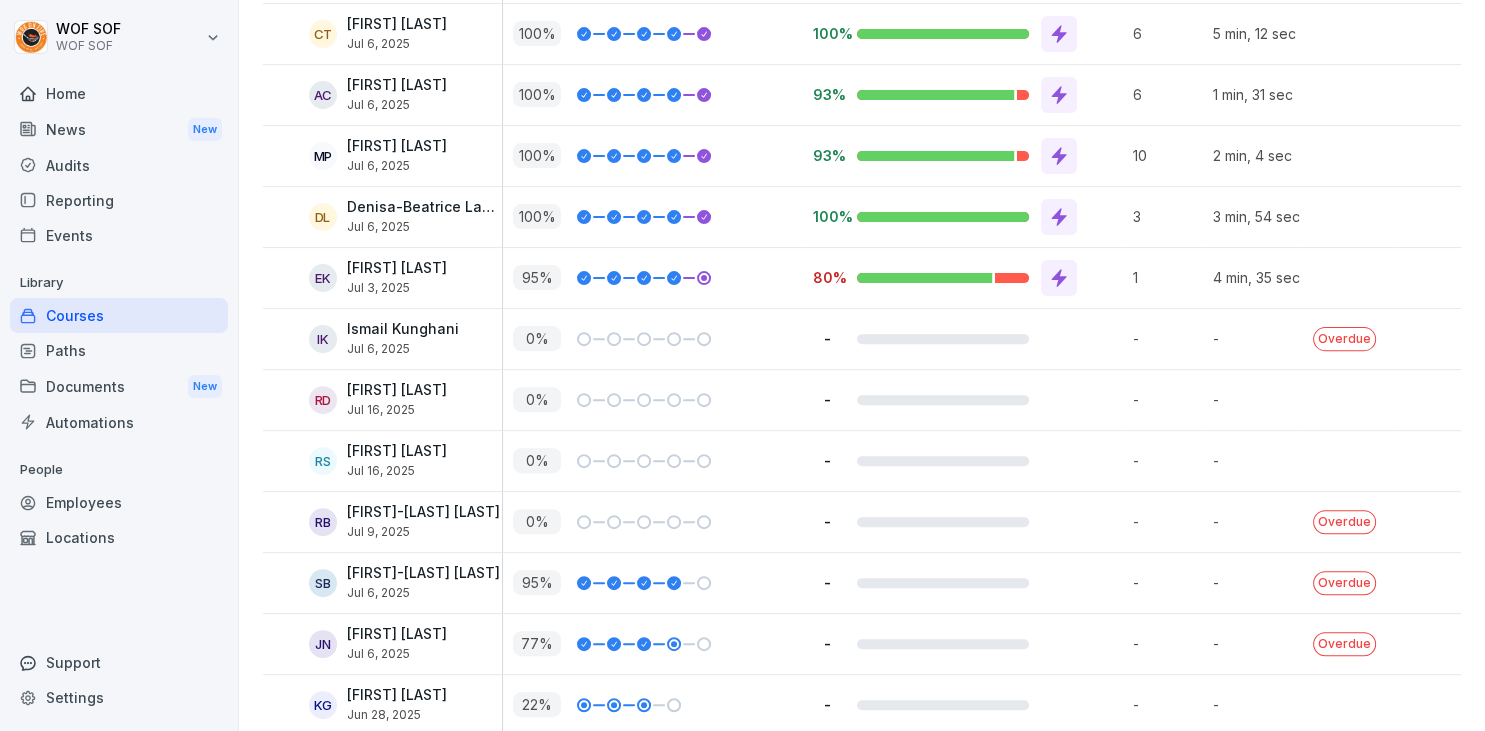 scroll, scrollTop: 679, scrollLeft: 0, axis: vertical 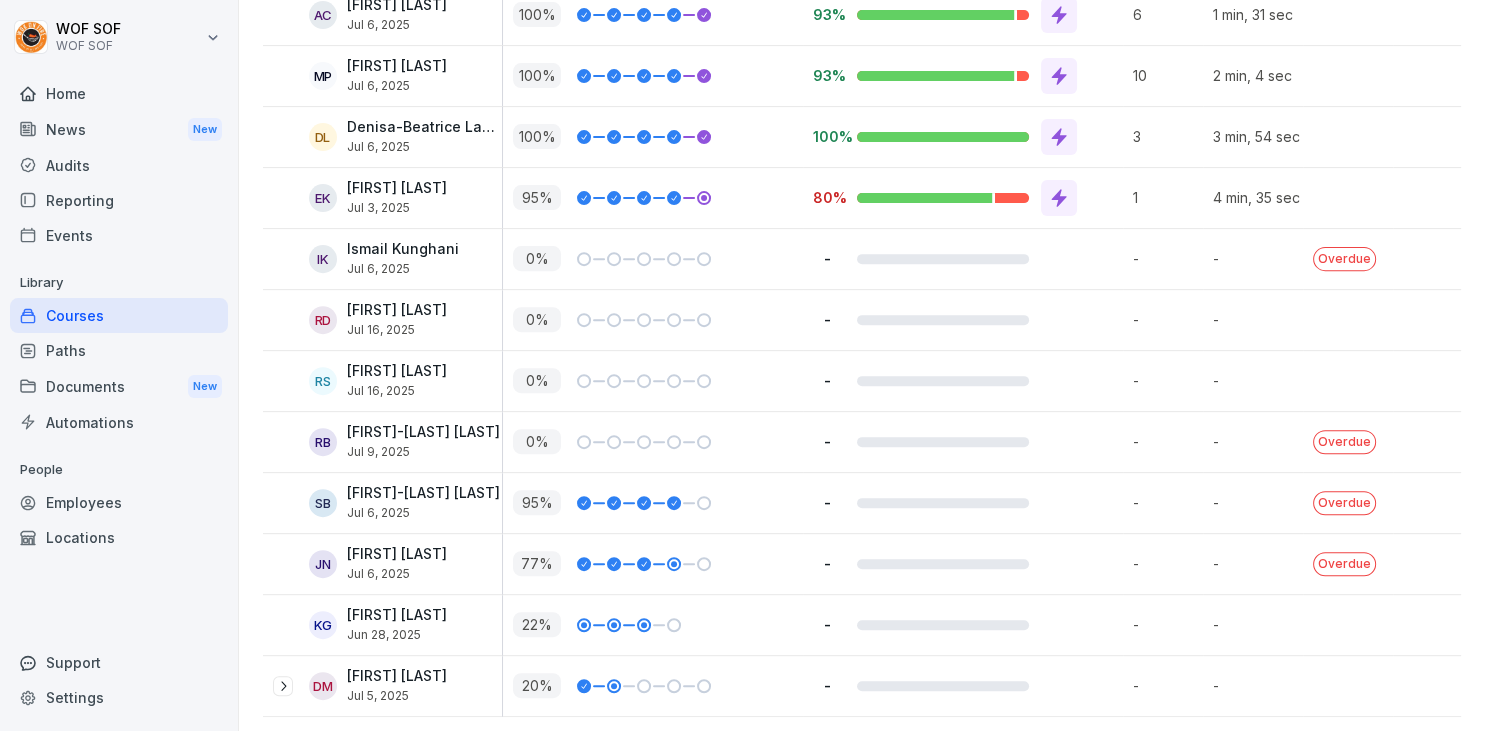 click on "Employees" at bounding box center [119, 502] 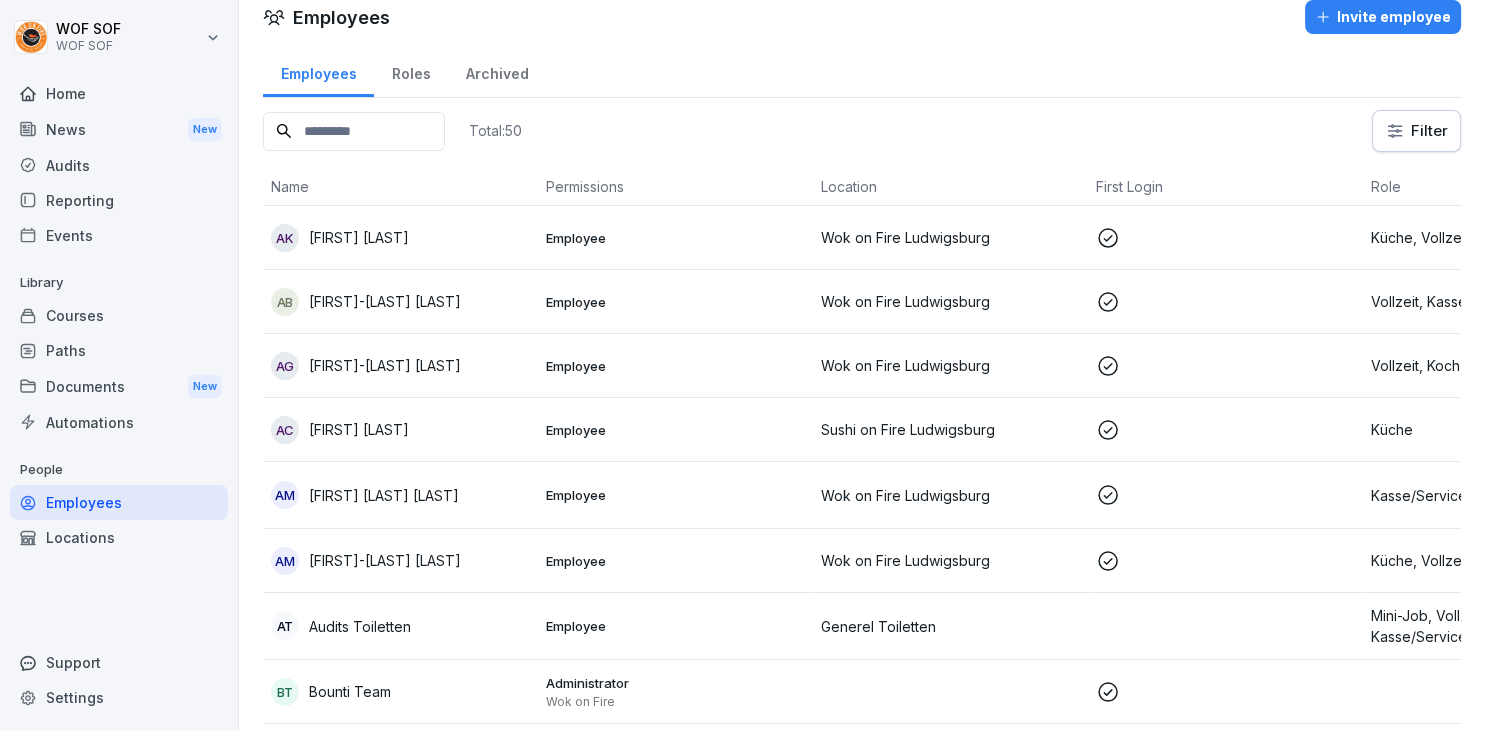click at bounding box center [354, 131] 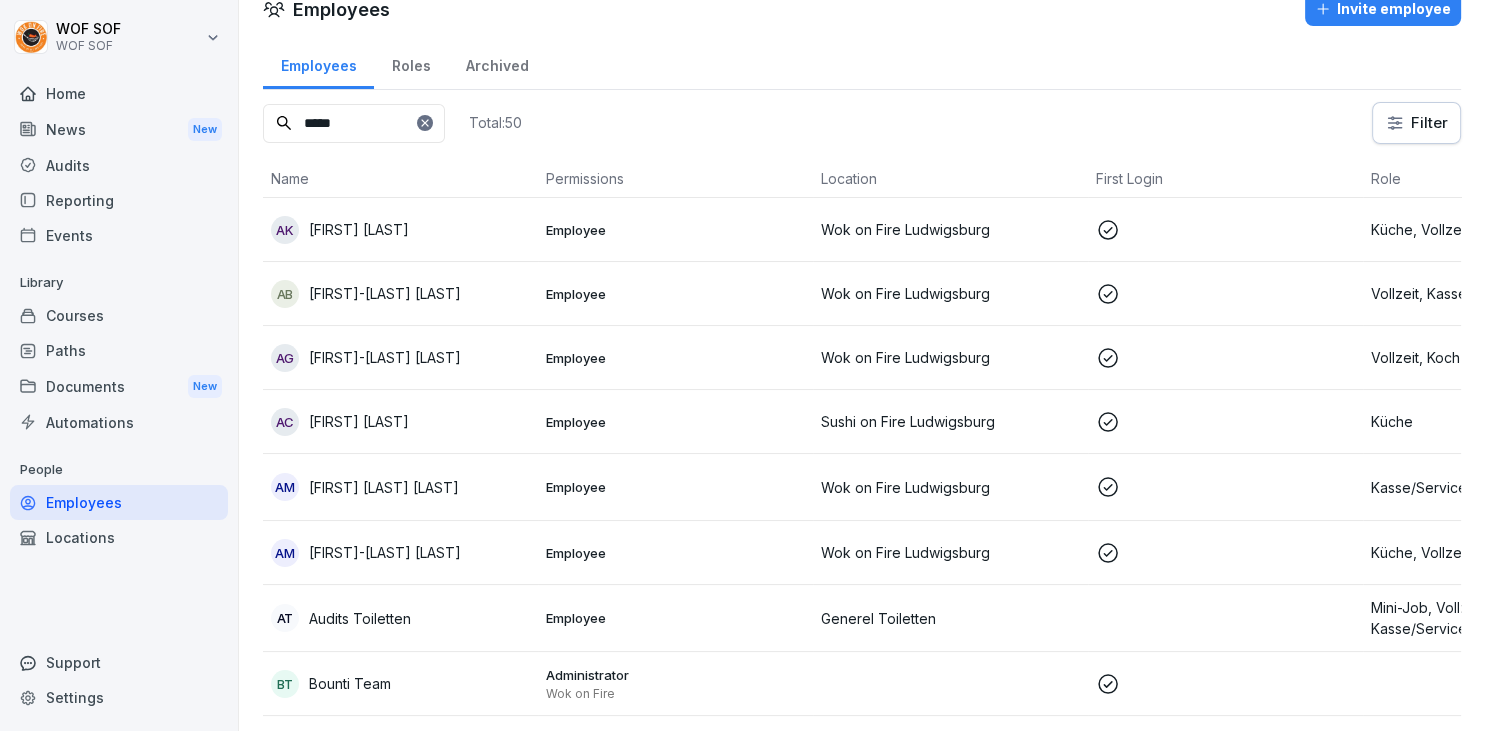 scroll, scrollTop: 0, scrollLeft: 0, axis: both 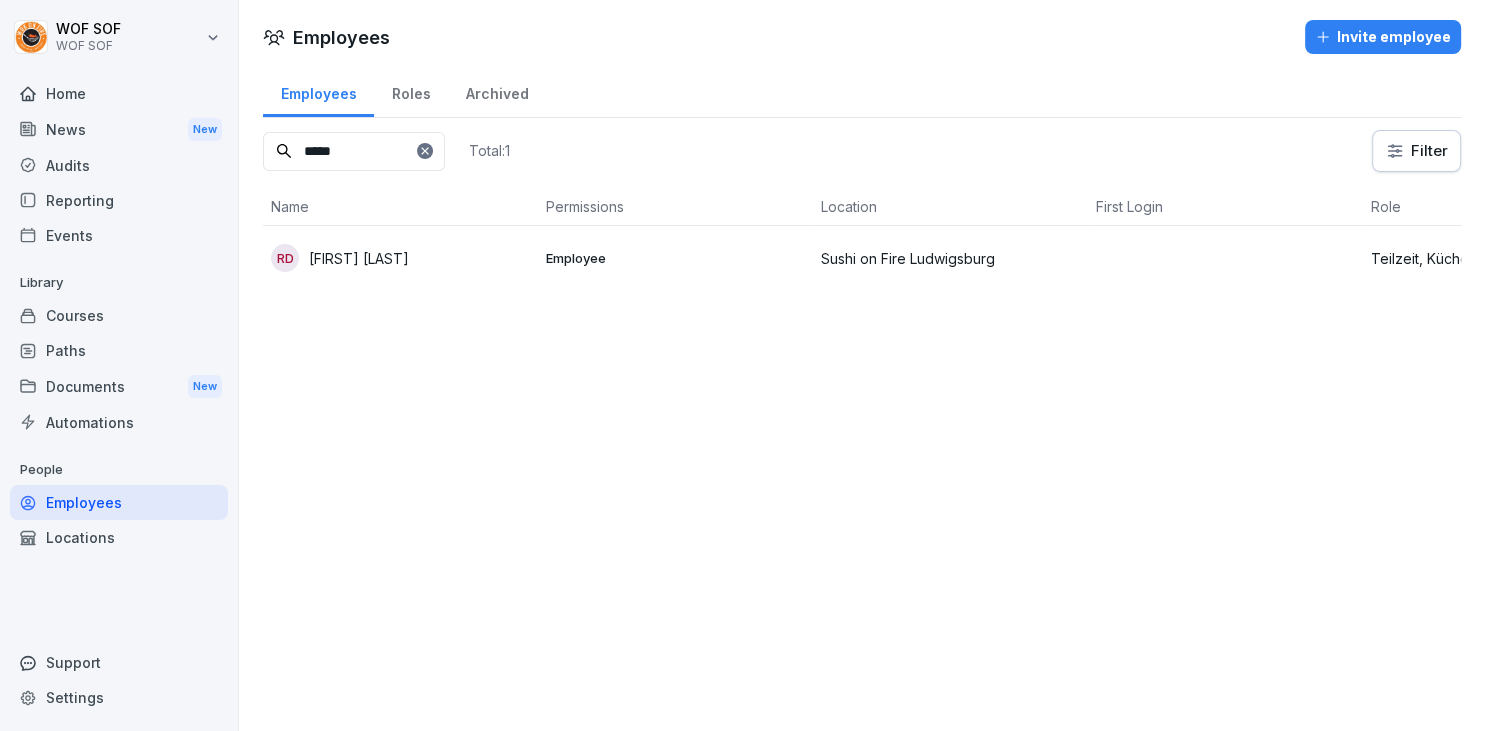 type on "*****" 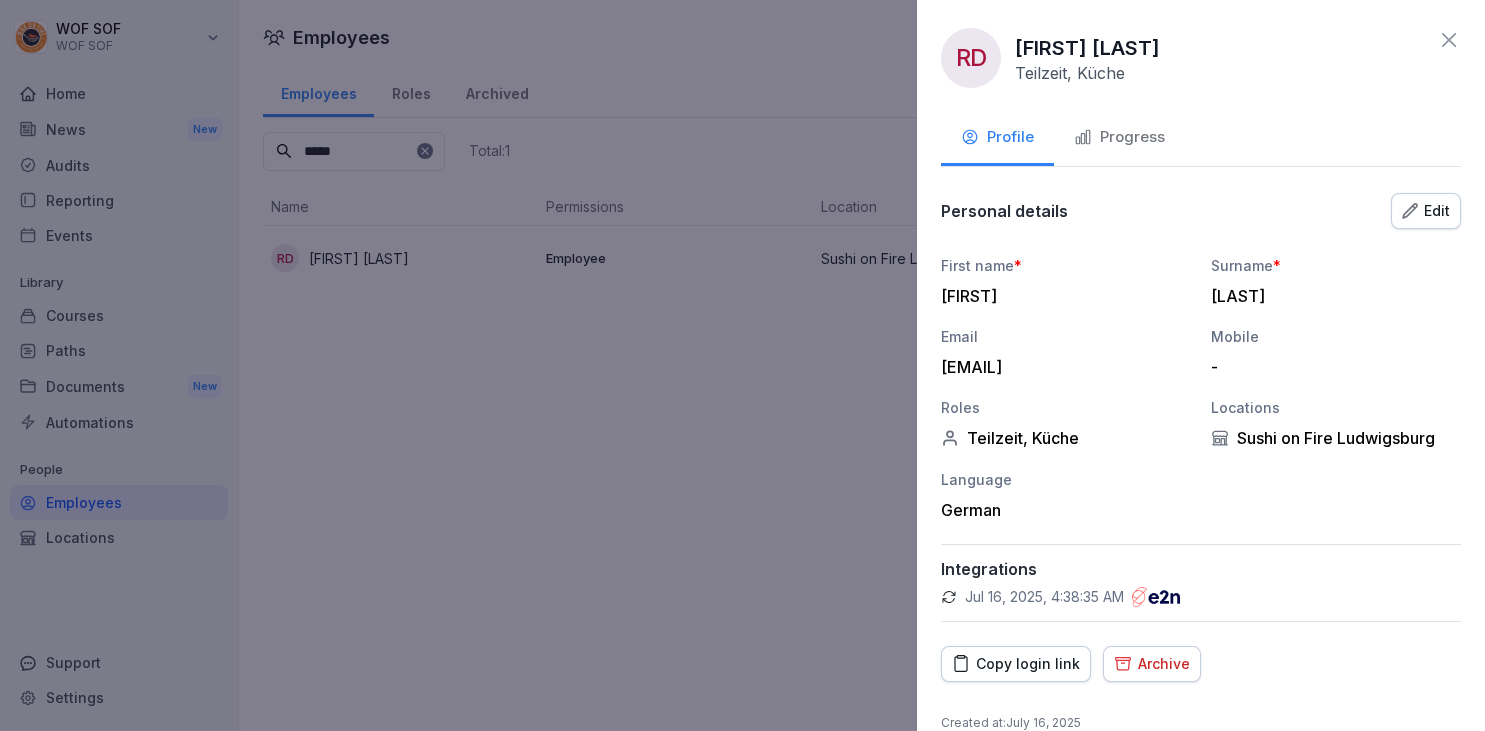 scroll, scrollTop: 26, scrollLeft: 0, axis: vertical 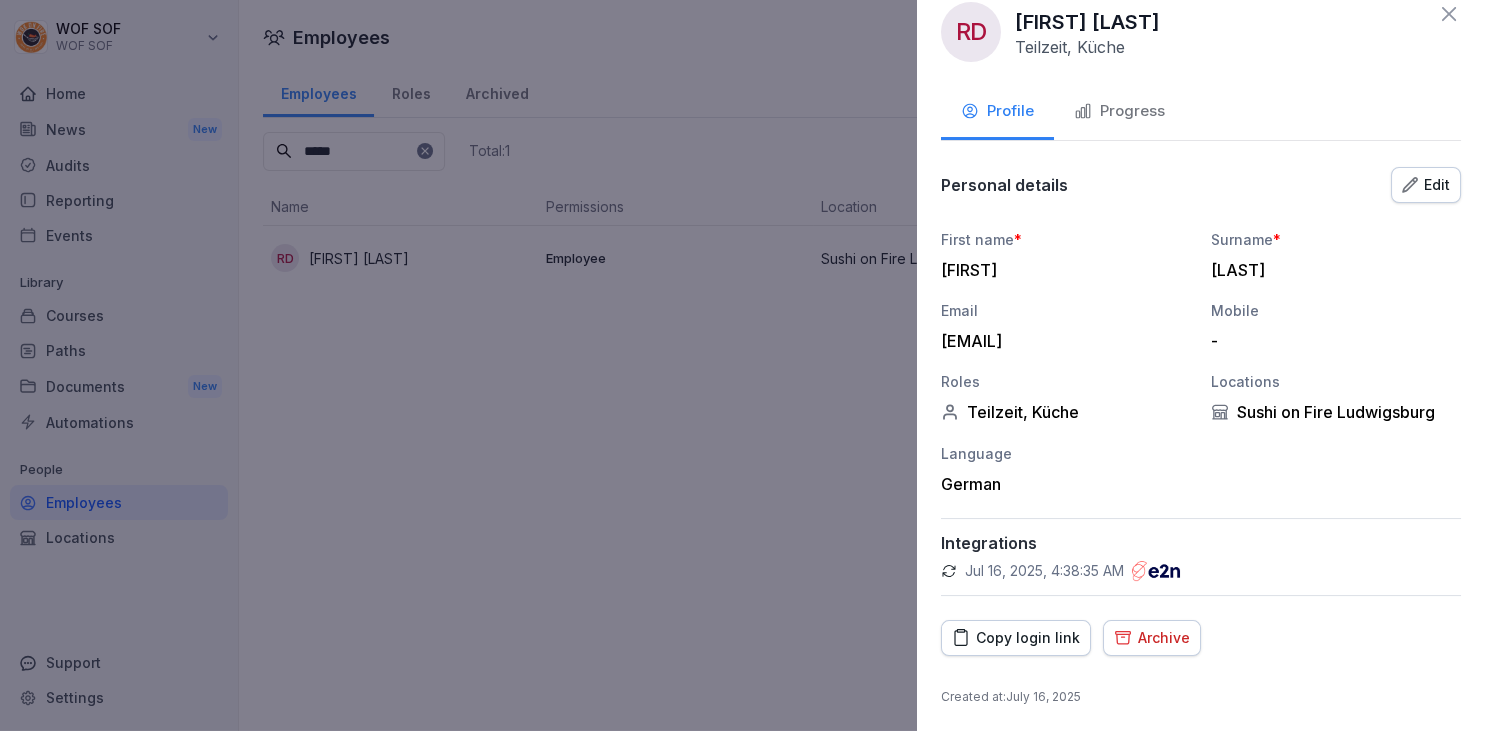 click on "Archive" at bounding box center [1152, 638] 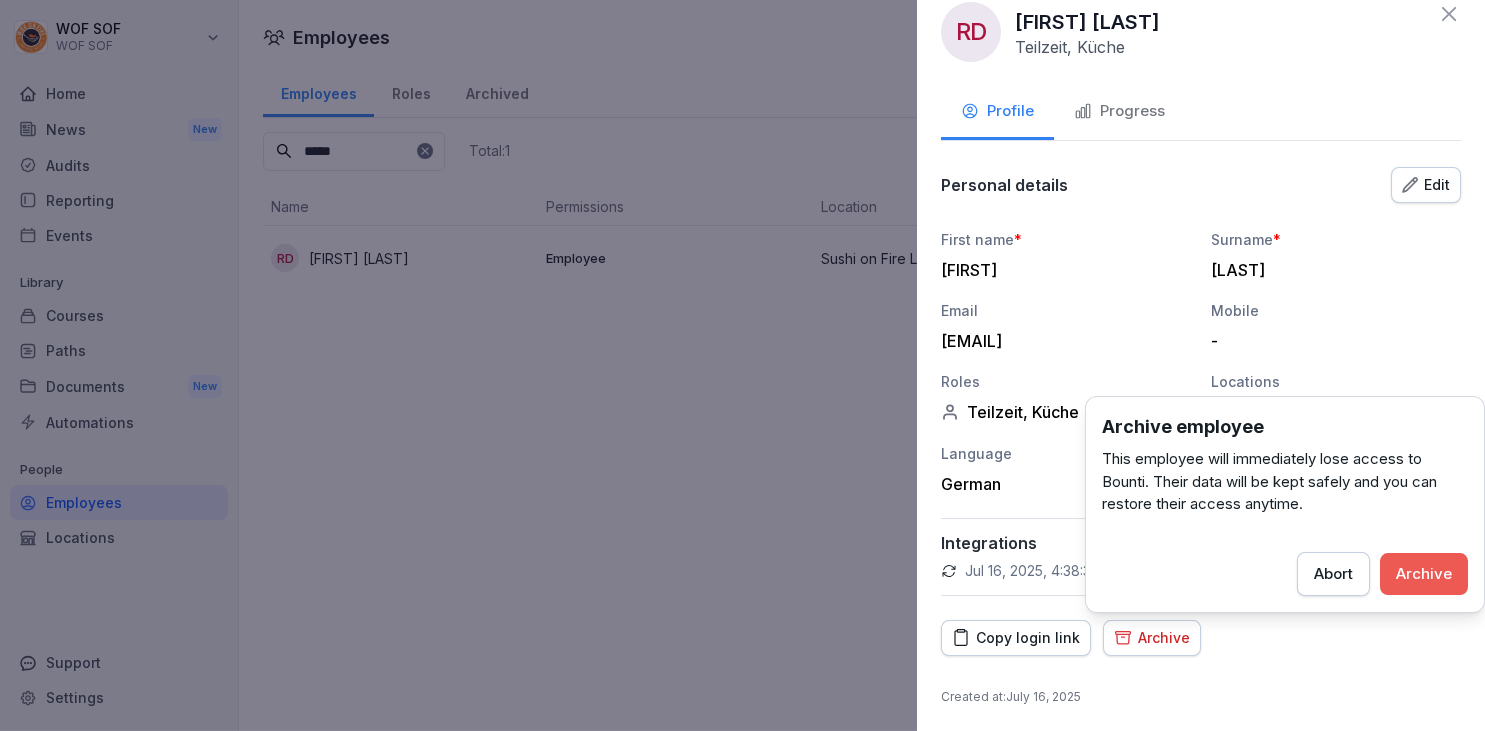 click on "Archive" at bounding box center [1424, 574] 